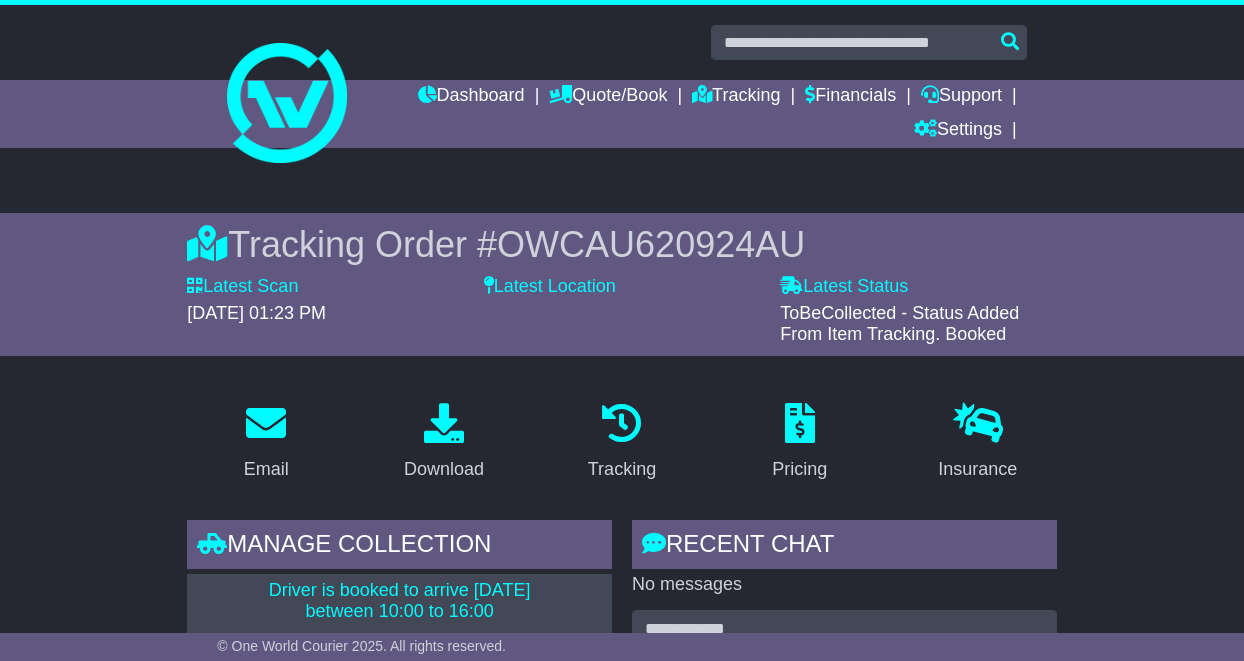 scroll, scrollTop: 237, scrollLeft: 0, axis: vertical 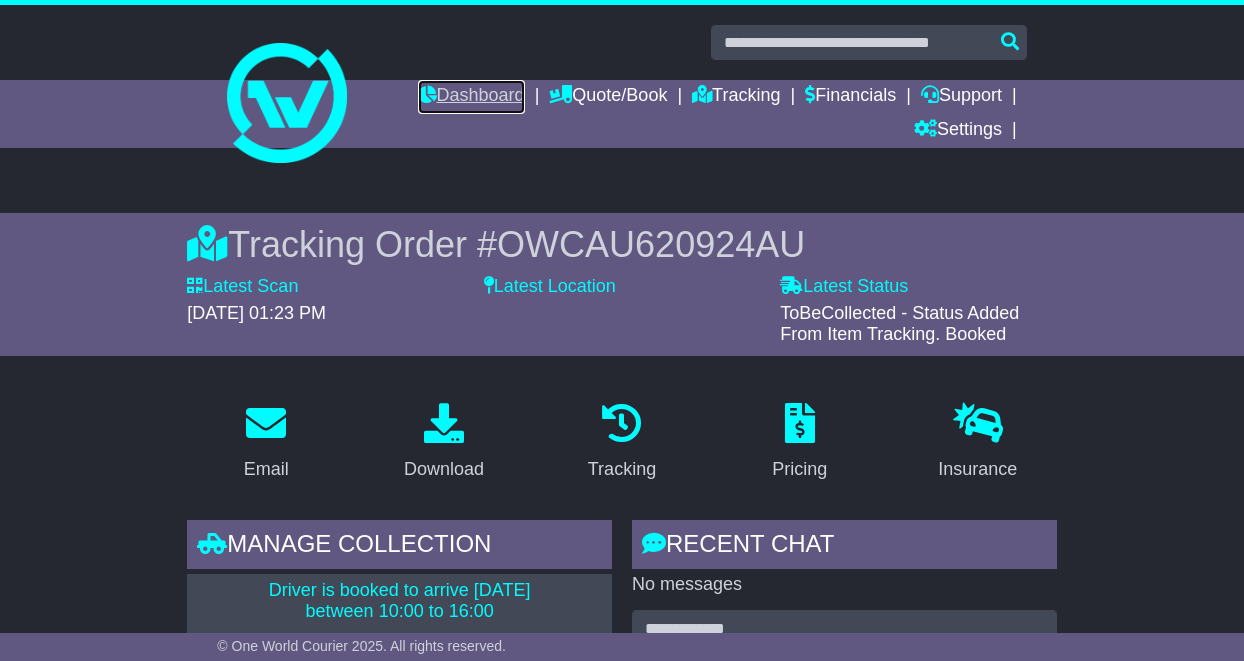 click on "Dashboard" at bounding box center [471, 97] 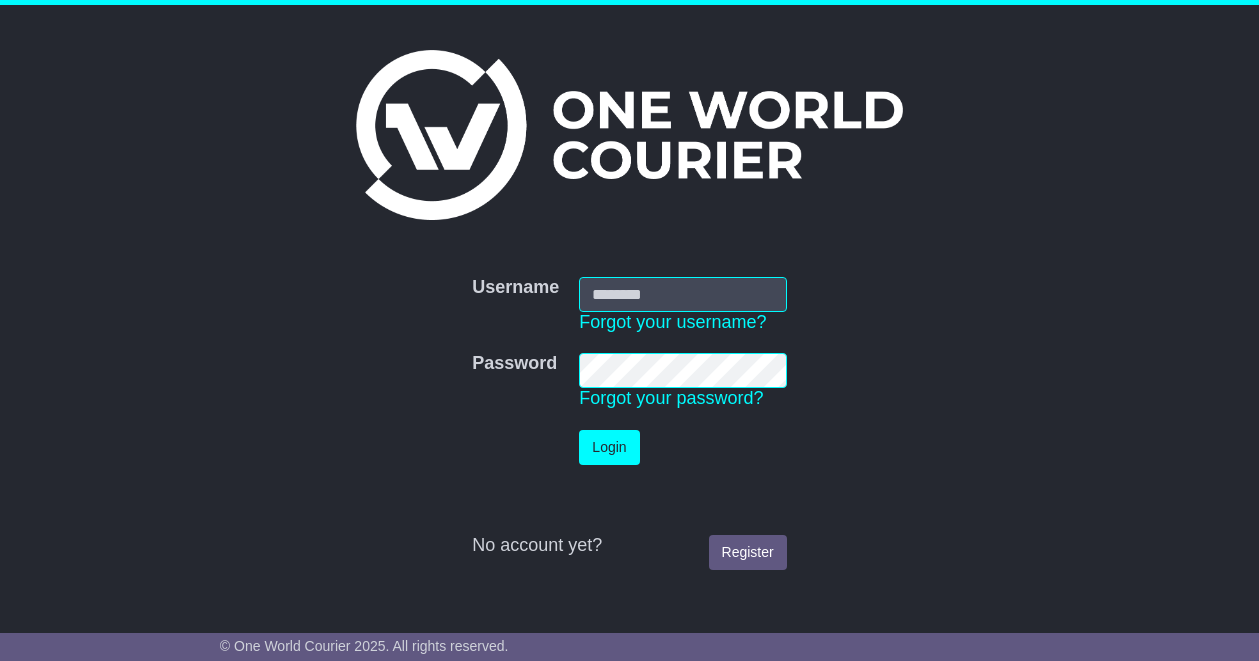 scroll, scrollTop: 0, scrollLeft: 0, axis: both 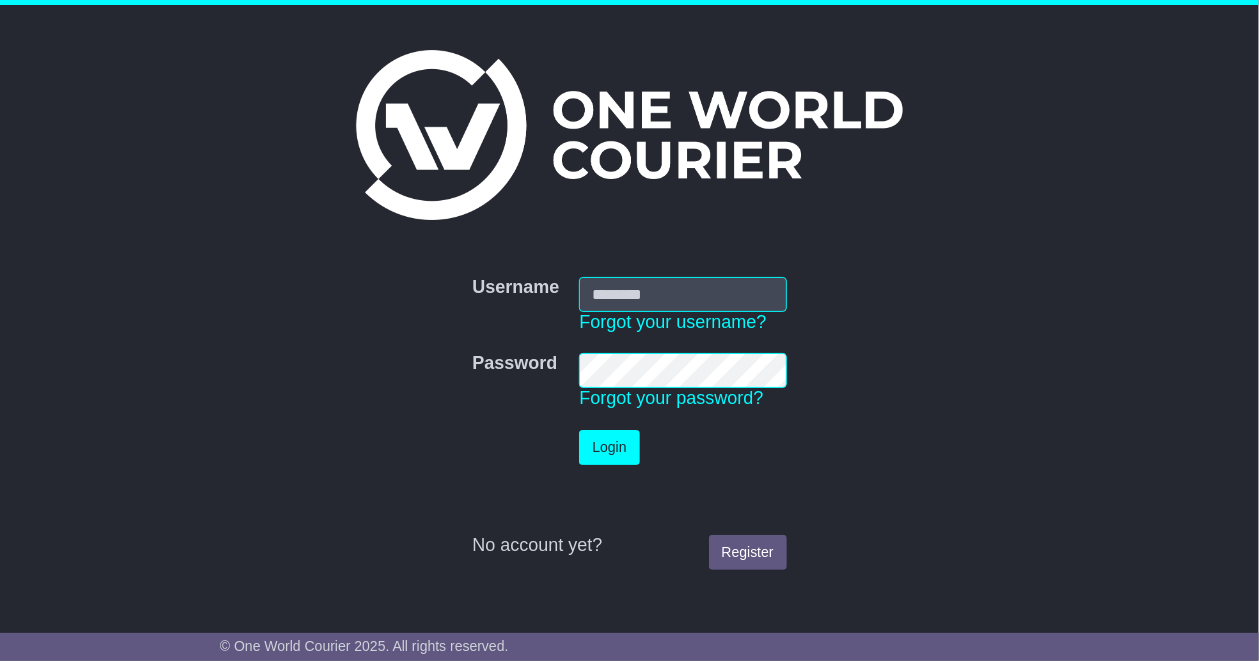 click on "Username" at bounding box center (682, 294) 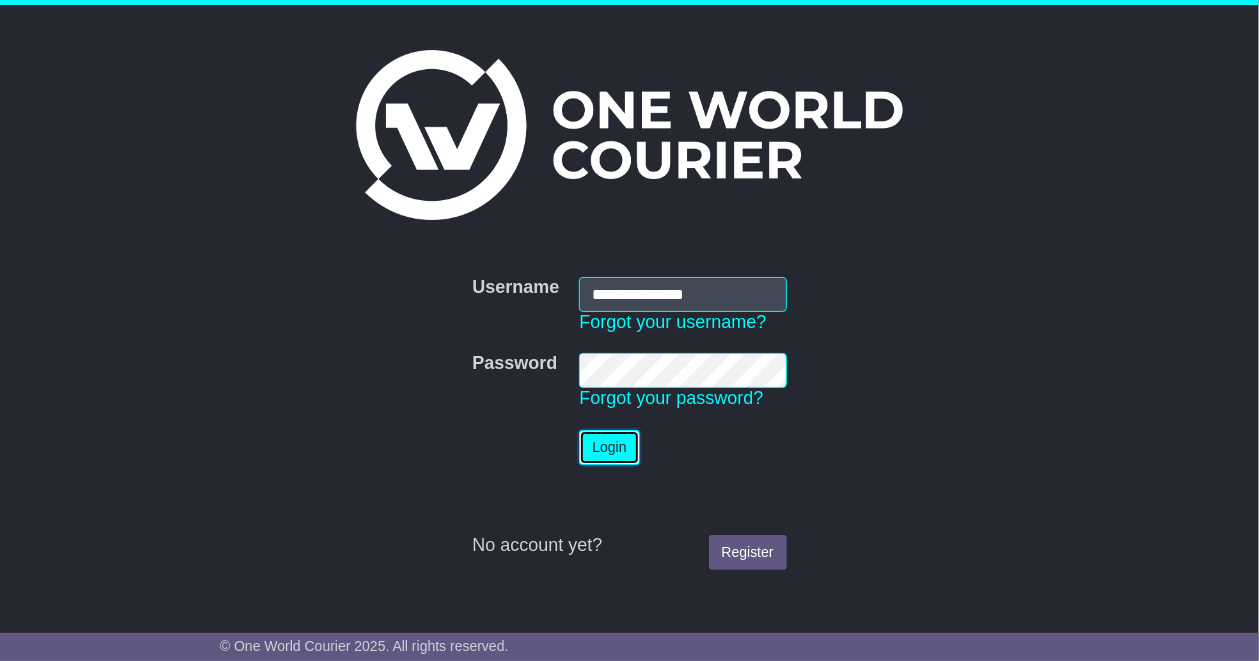 click on "Login" at bounding box center (609, 447) 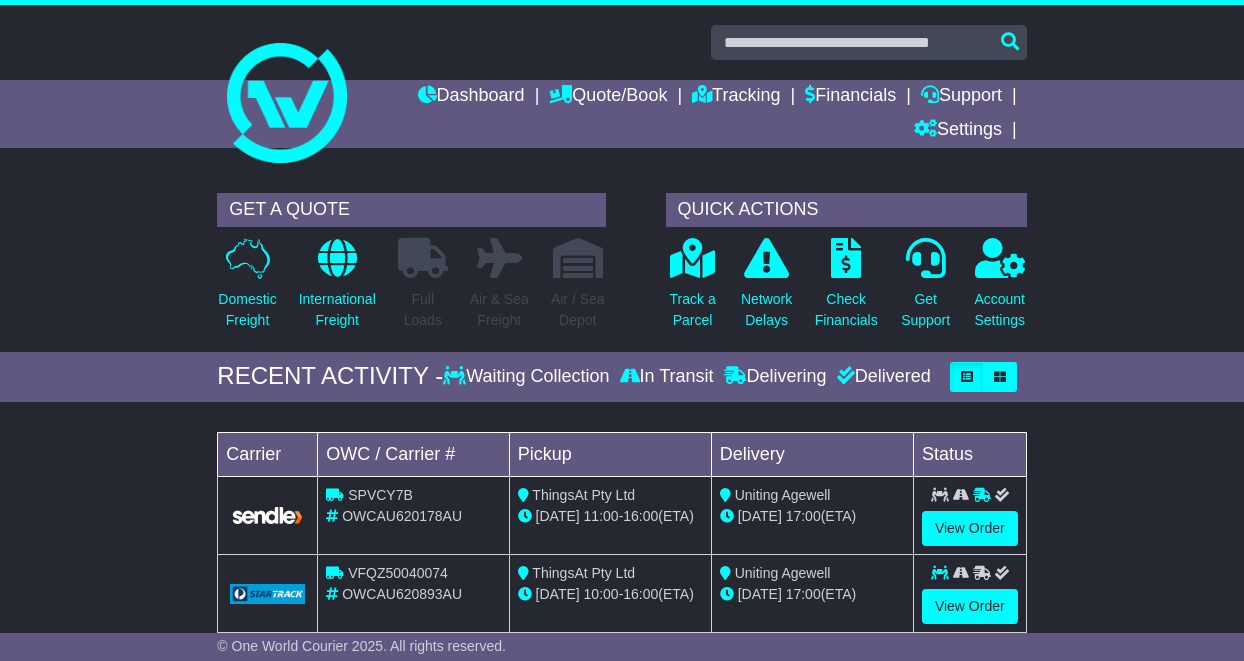 scroll, scrollTop: 0, scrollLeft: 0, axis: both 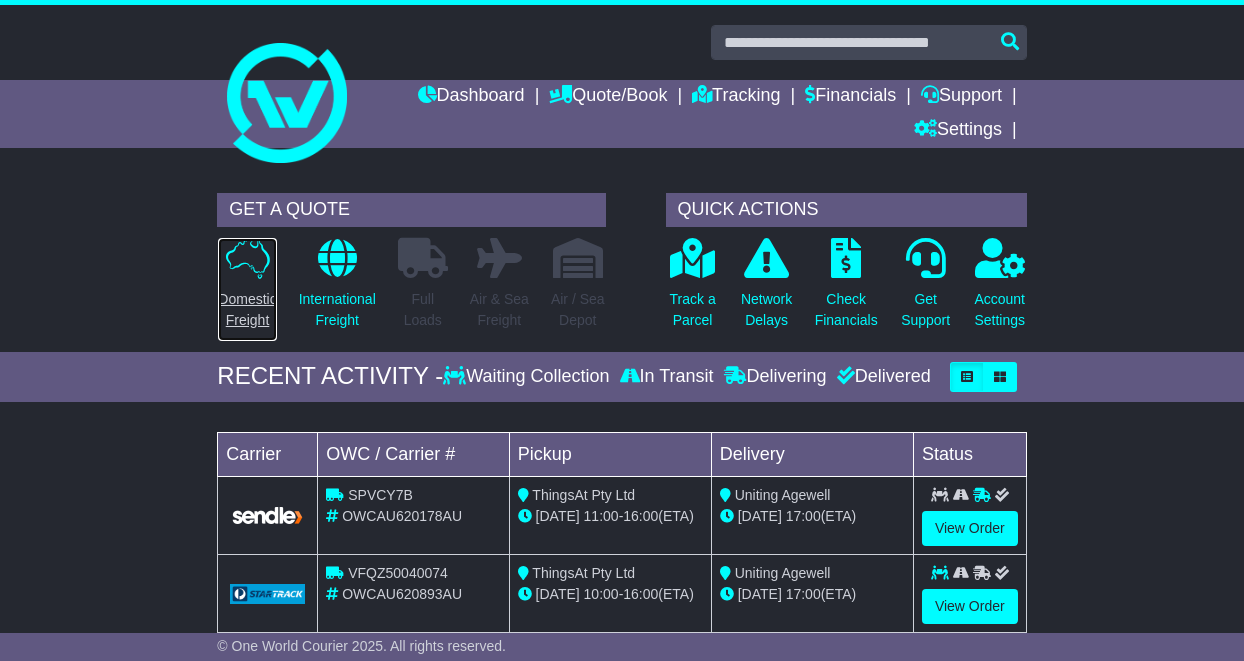 click on "Domestic Freight" at bounding box center [247, 310] 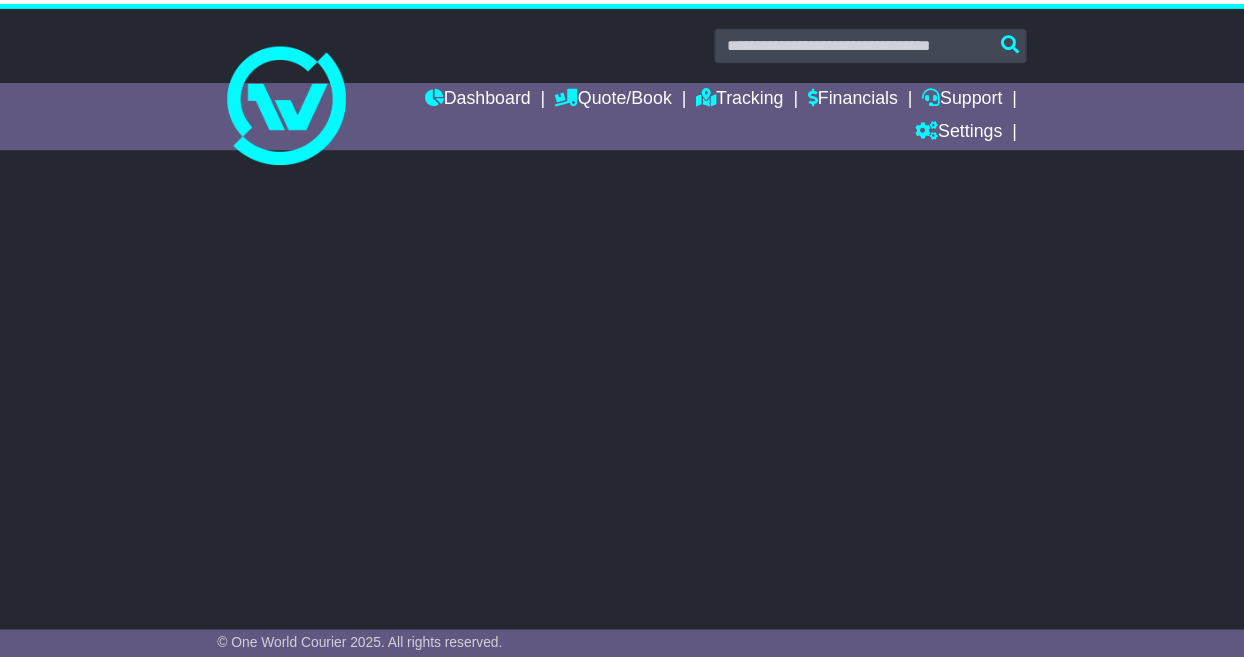 scroll, scrollTop: 0, scrollLeft: 0, axis: both 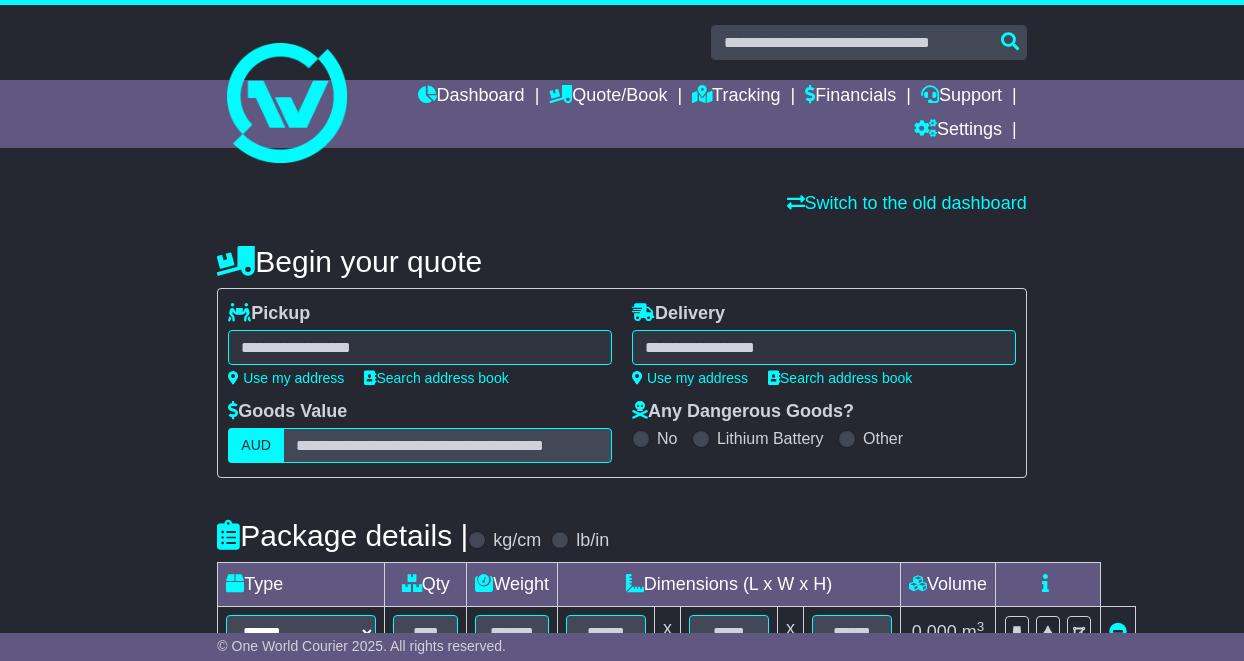click at bounding box center (420, 347) 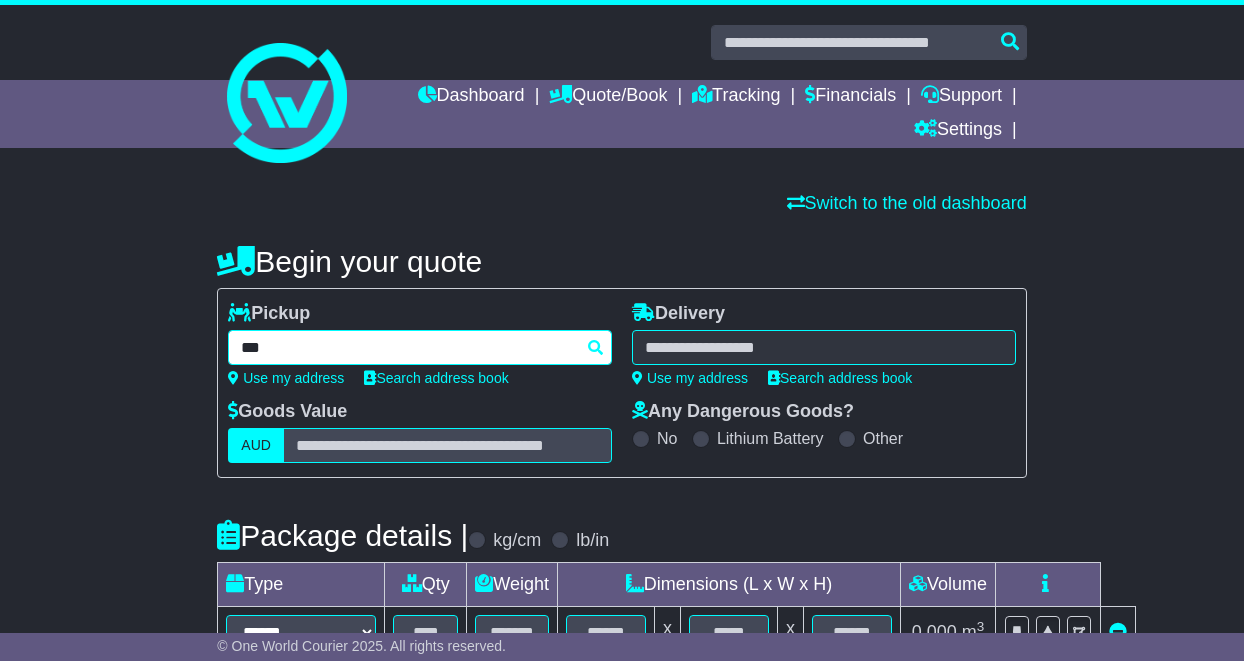 type on "****" 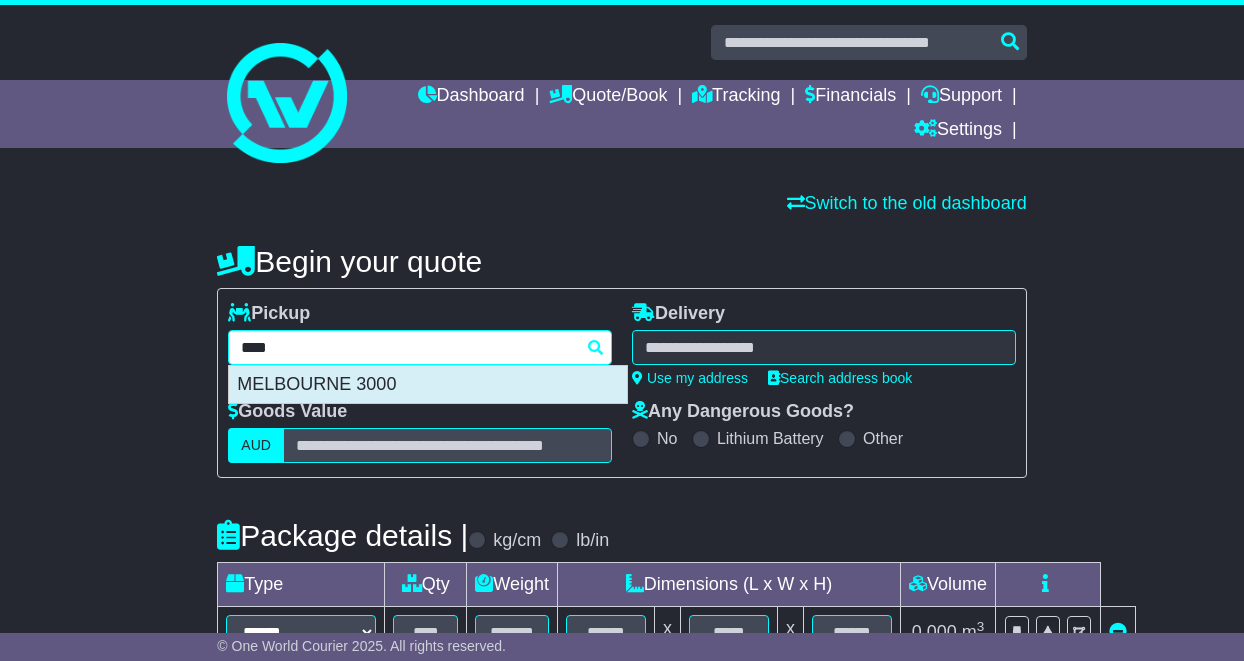 click on "MELBOURNE 3000" at bounding box center [428, 385] 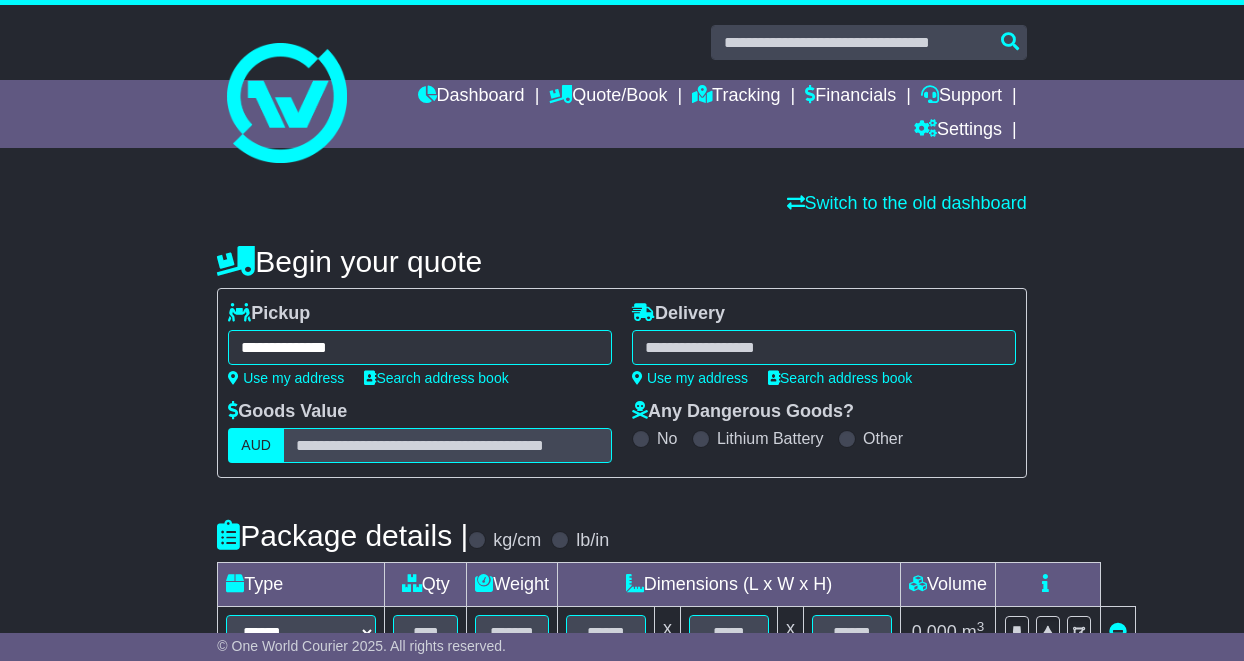 type on "**********" 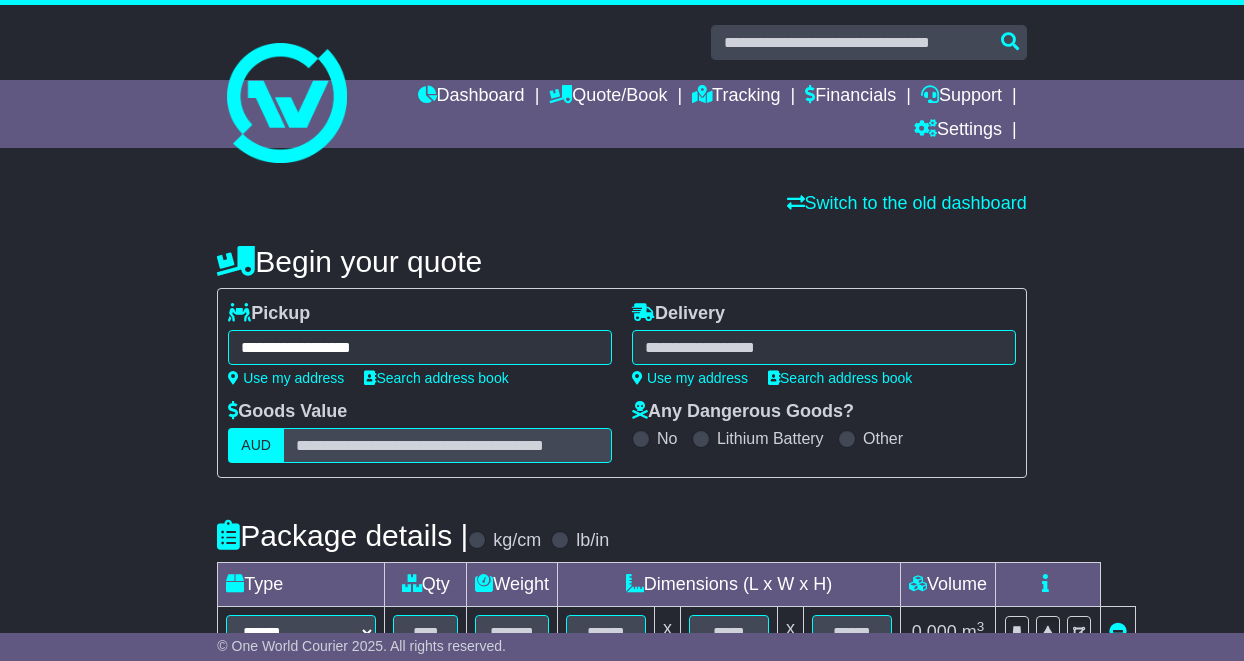 click at bounding box center (824, 347) 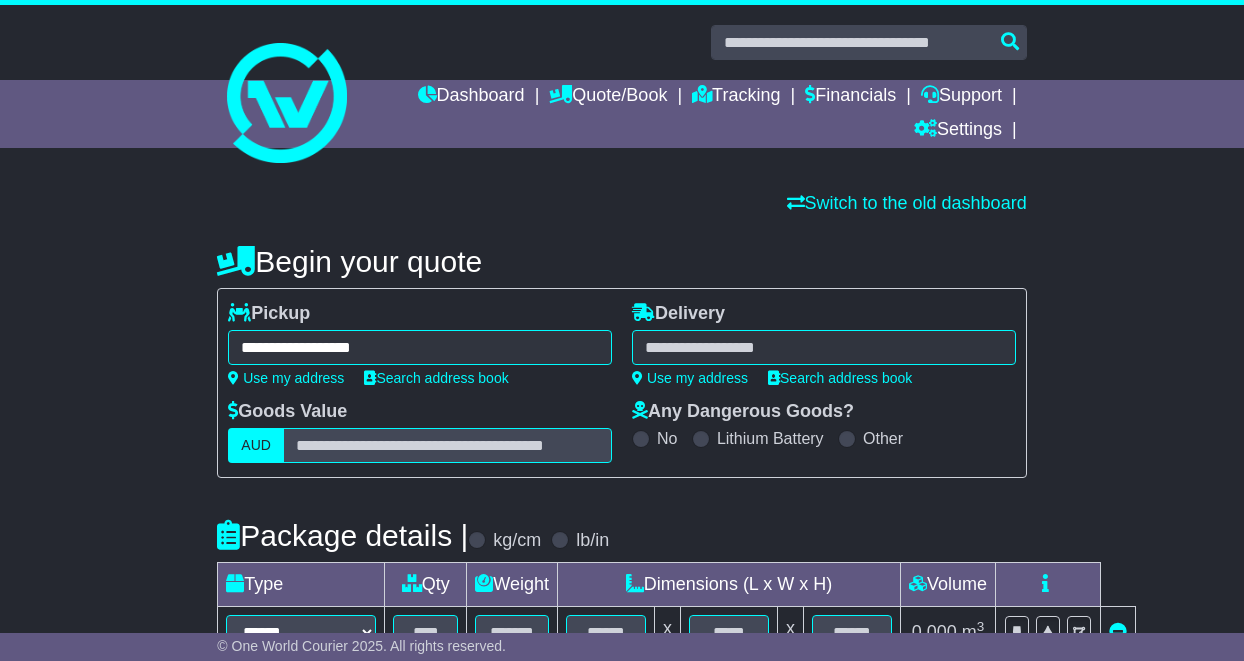 click at bounding box center [824, 347] 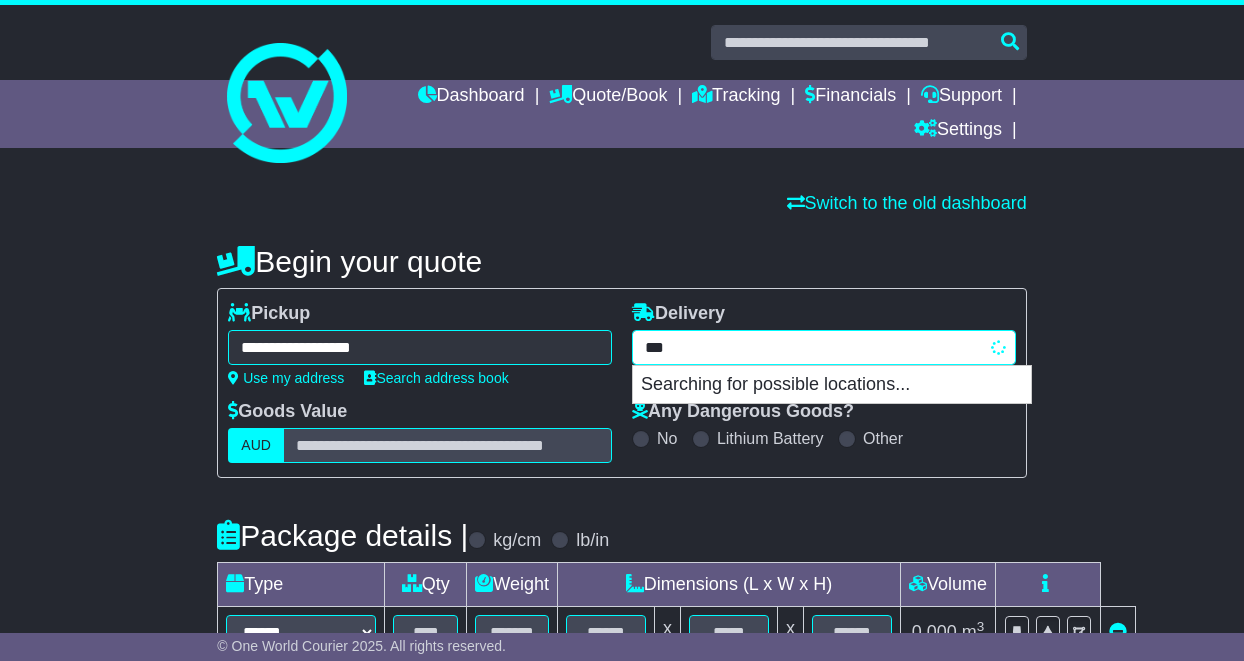 type on "****" 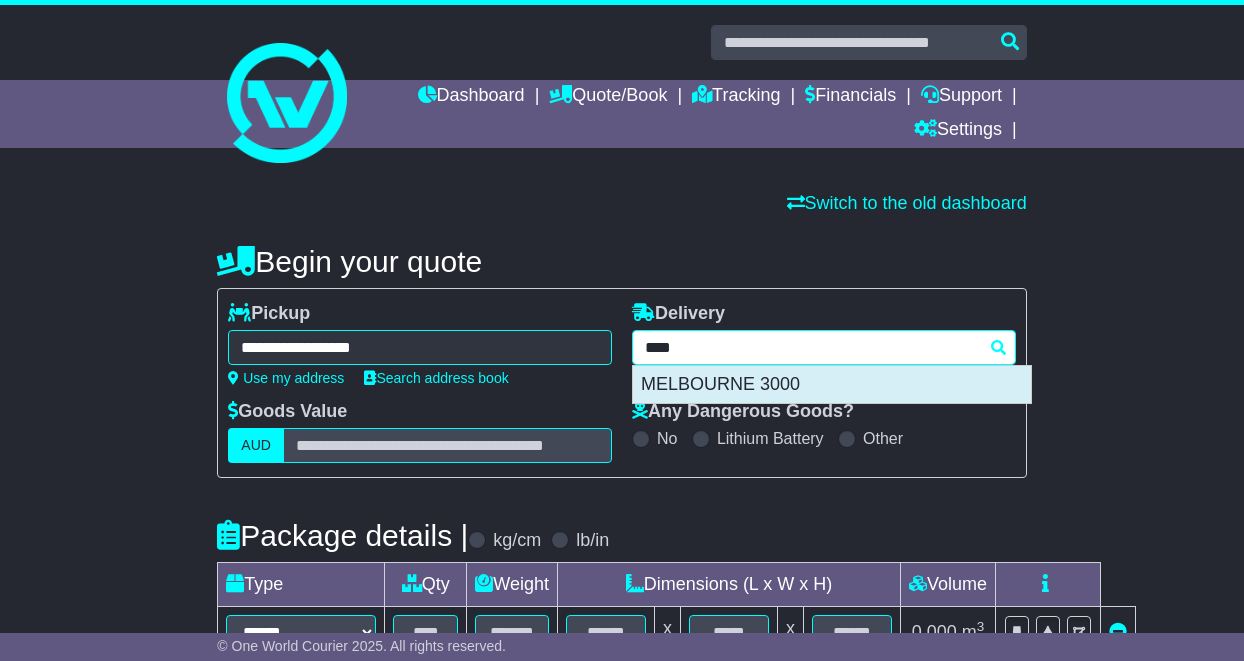 click on "MELBOURNE 3000" at bounding box center [832, 385] 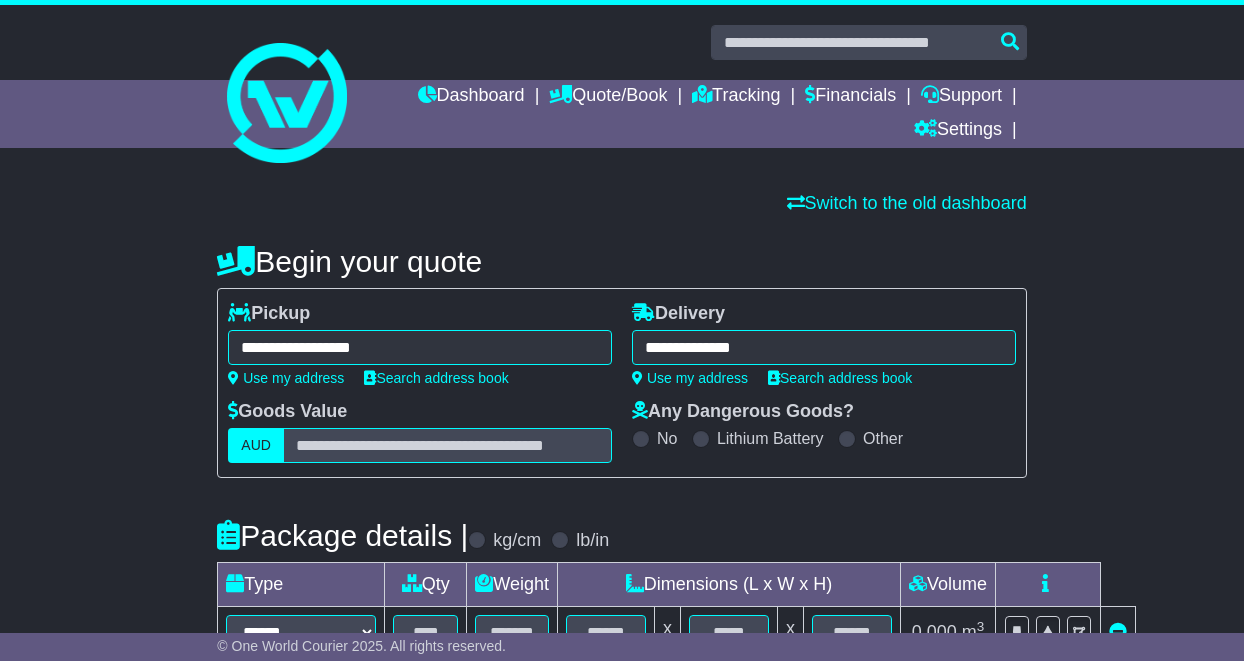 type on "**********" 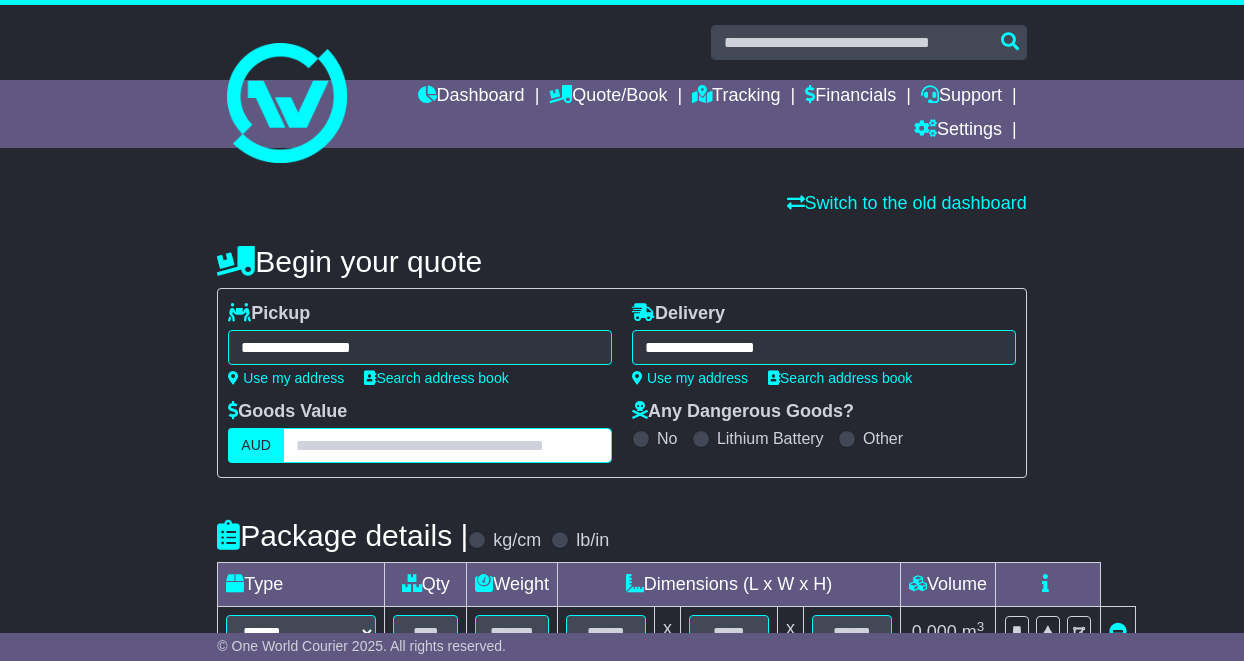 click at bounding box center [447, 445] 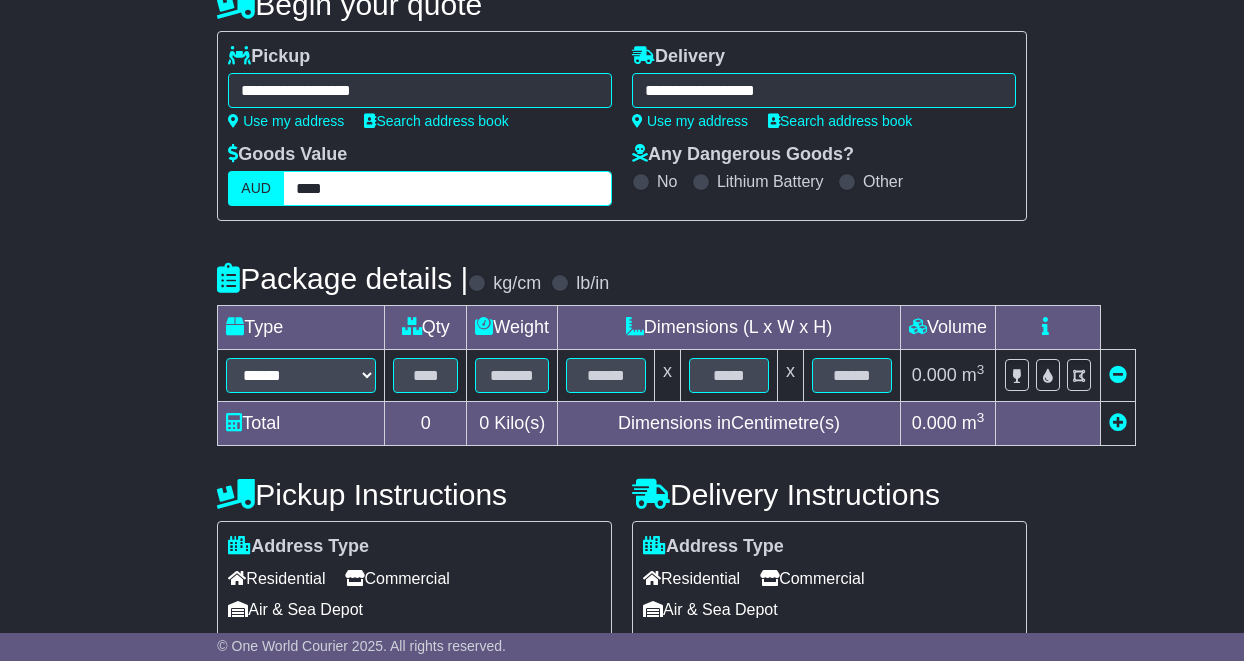 scroll, scrollTop: 258, scrollLeft: 0, axis: vertical 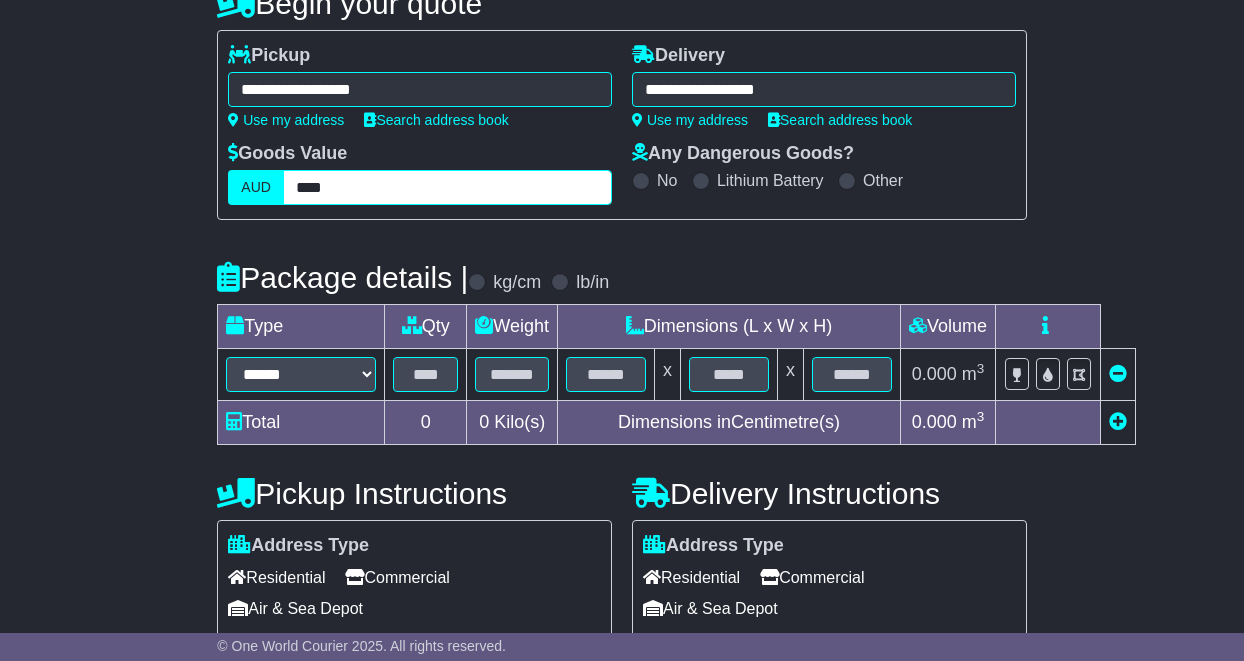 type on "****" 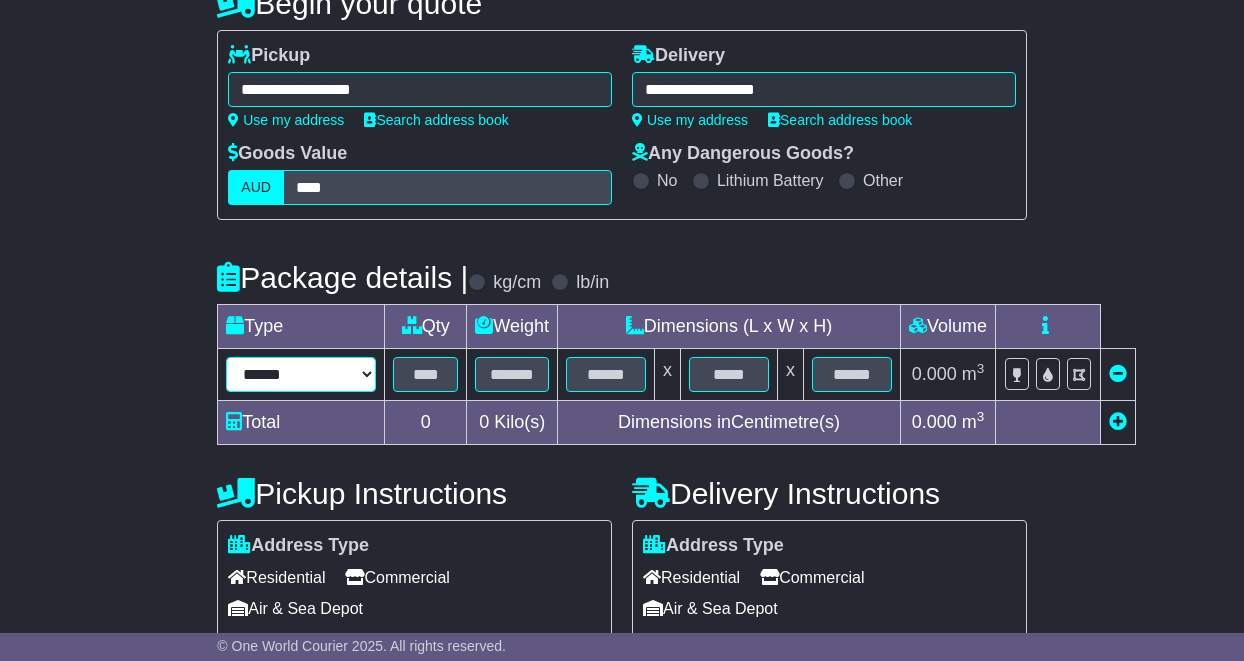 click on "****** ****** *** ******** ***** **** **** ****** *** *******" at bounding box center (301, 374) 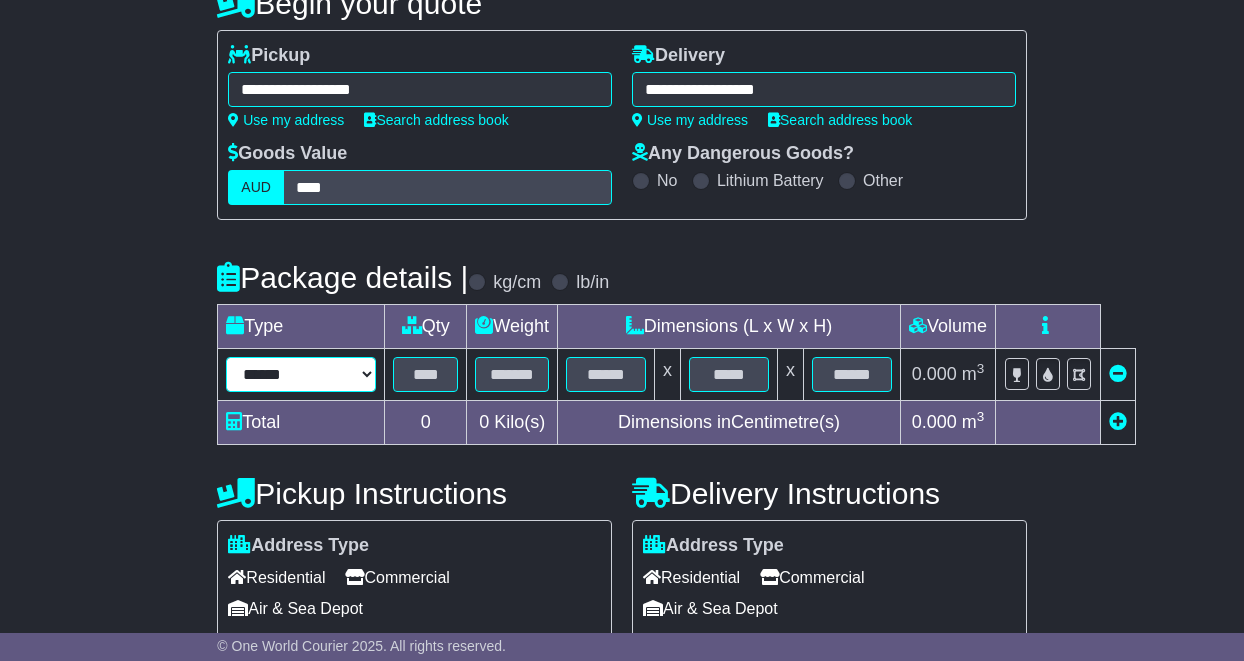 select on "*****" 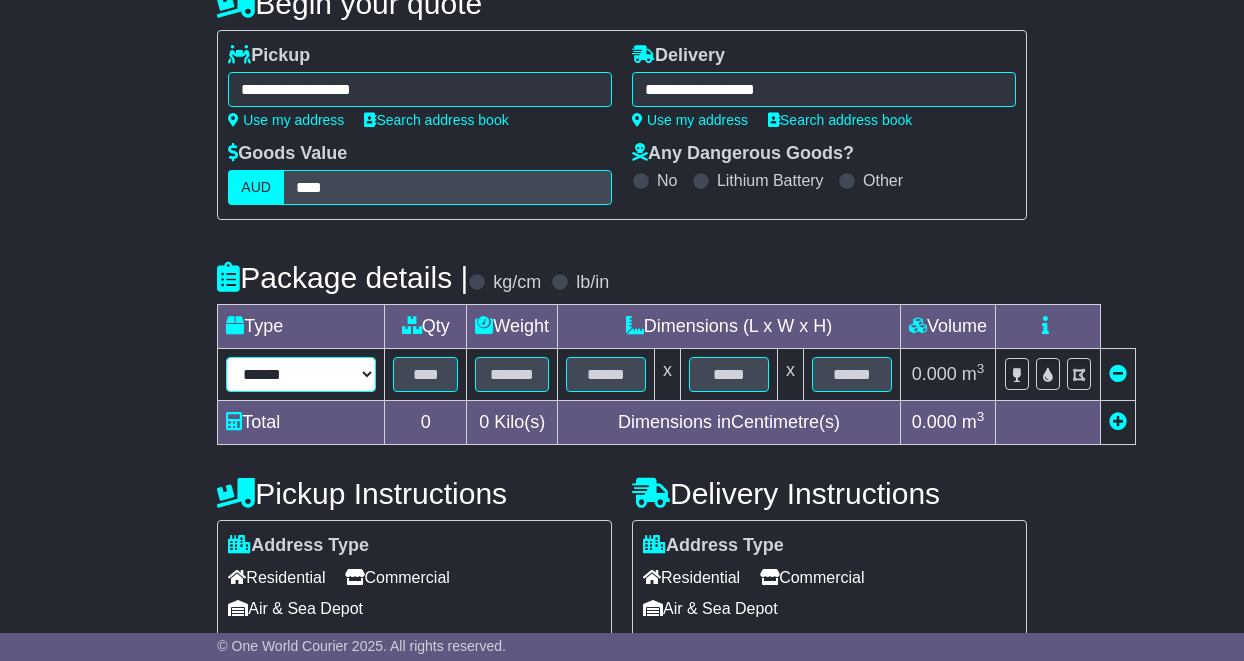 click on "****** ****** *** ******** ***** **** **** ****** *** *******" at bounding box center [301, 374] 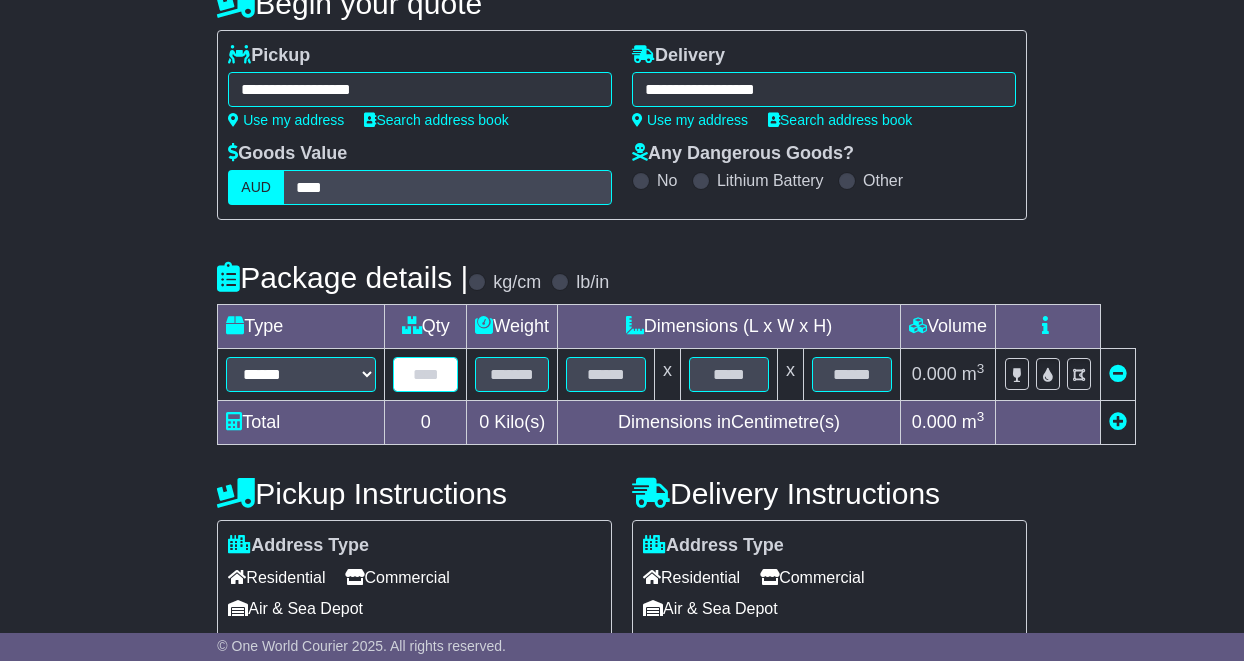 click at bounding box center (425, 374) 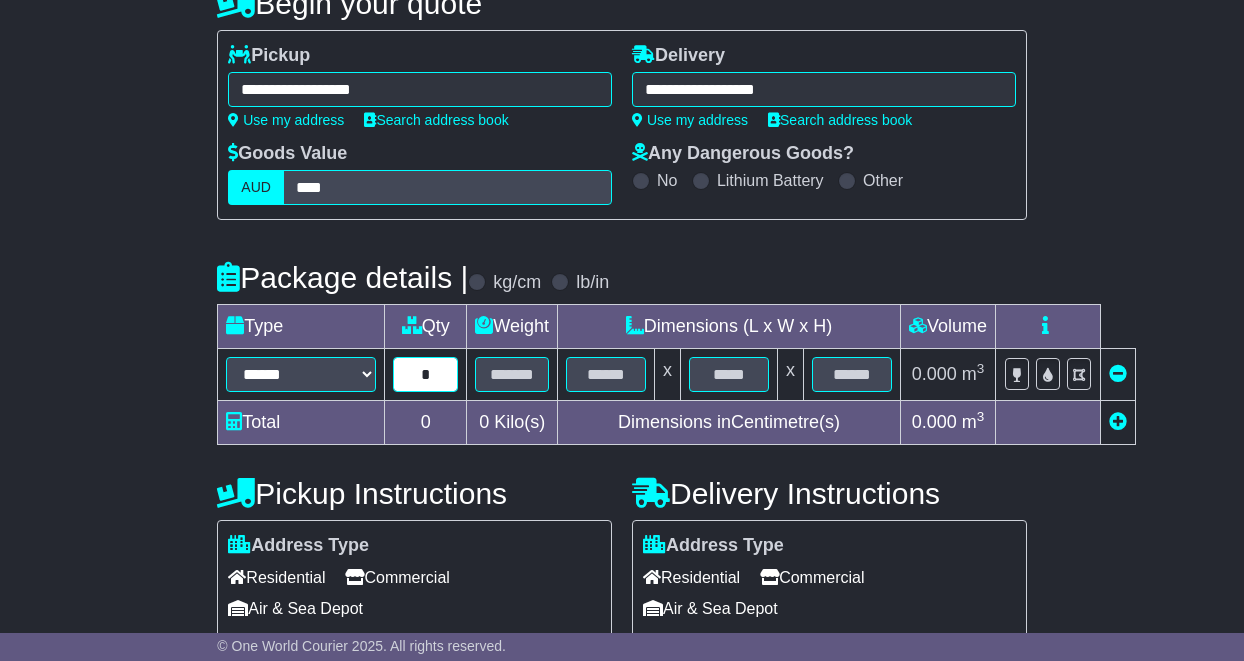 type on "*" 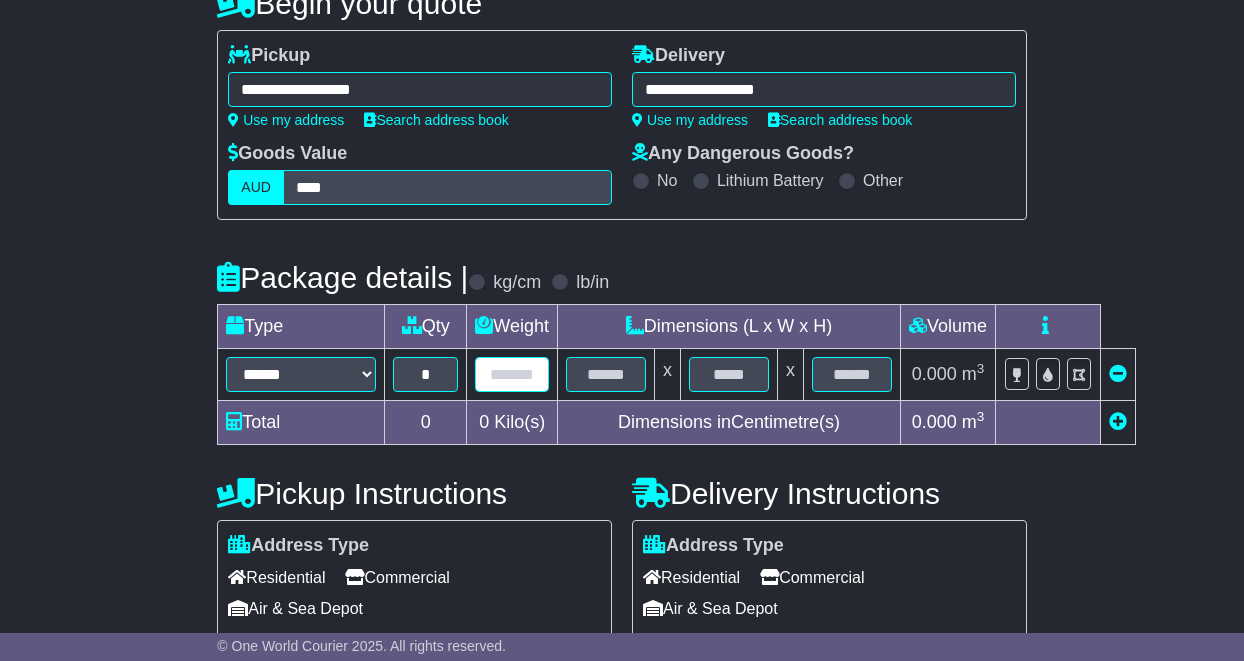 click at bounding box center [512, 374] 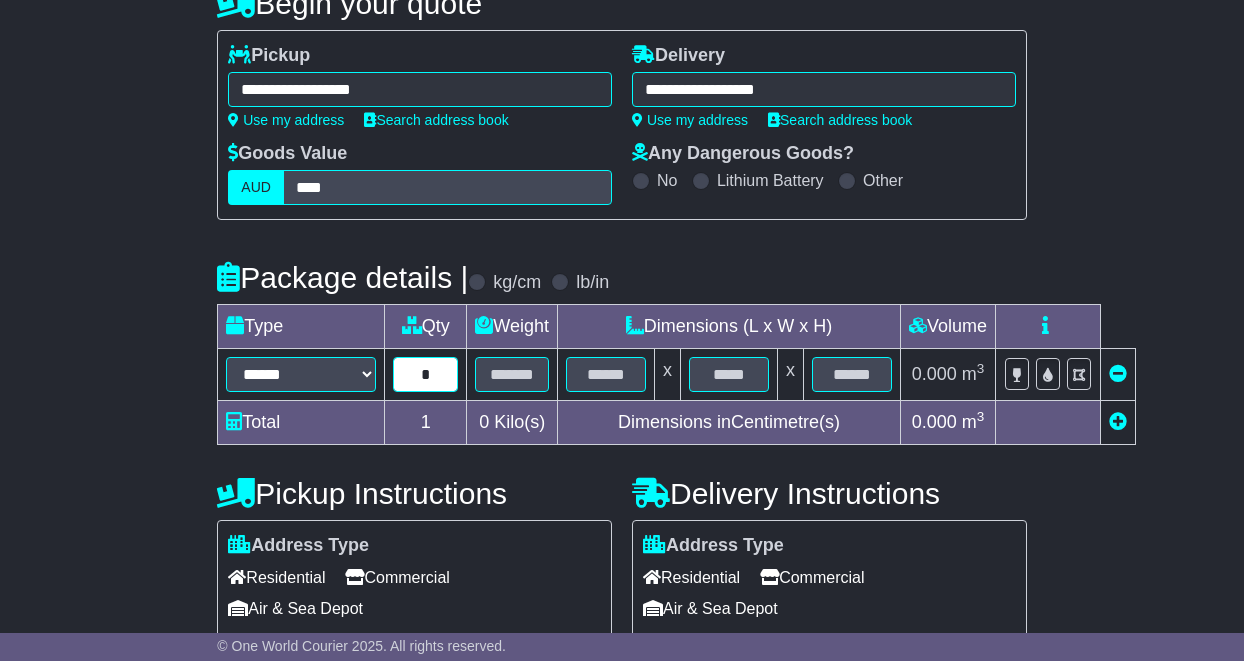 click on "*" at bounding box center (425, 374) 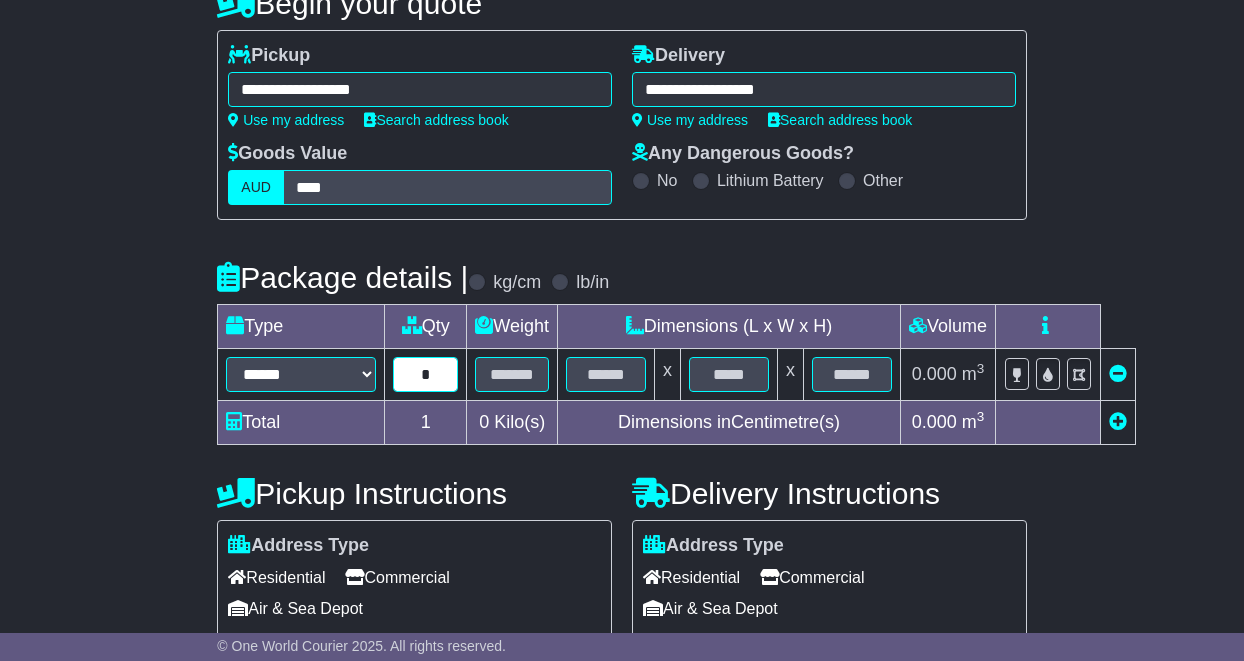 type on "*" 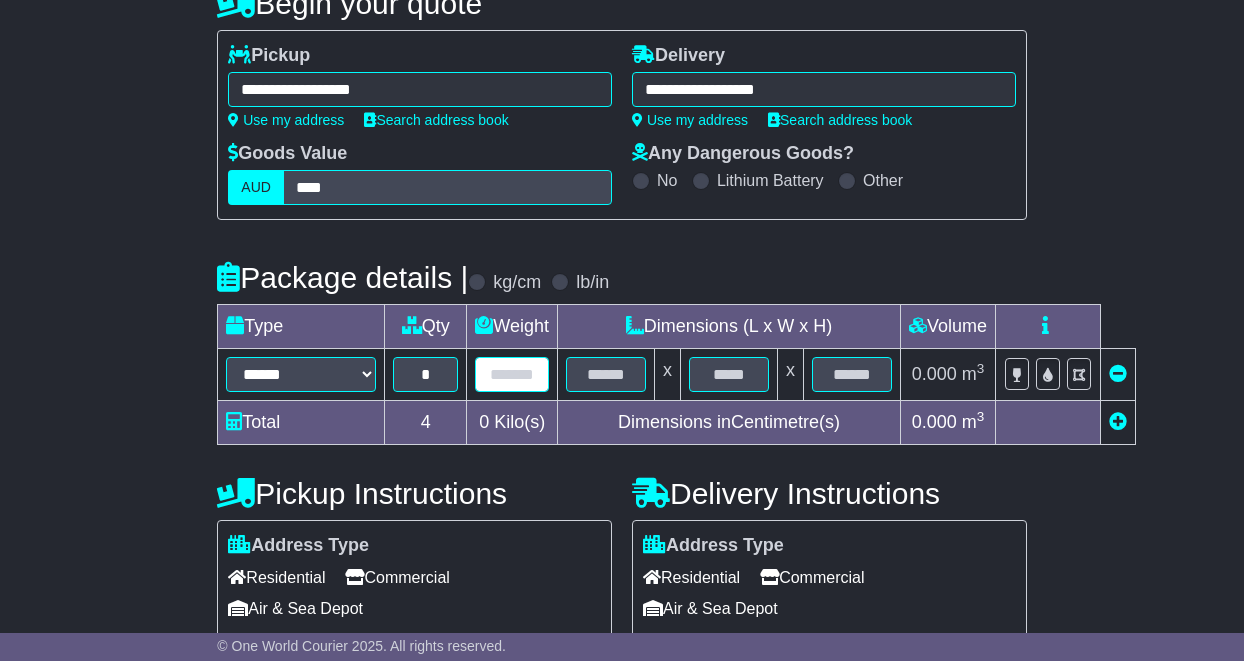 click at bounding box center (512, 374) 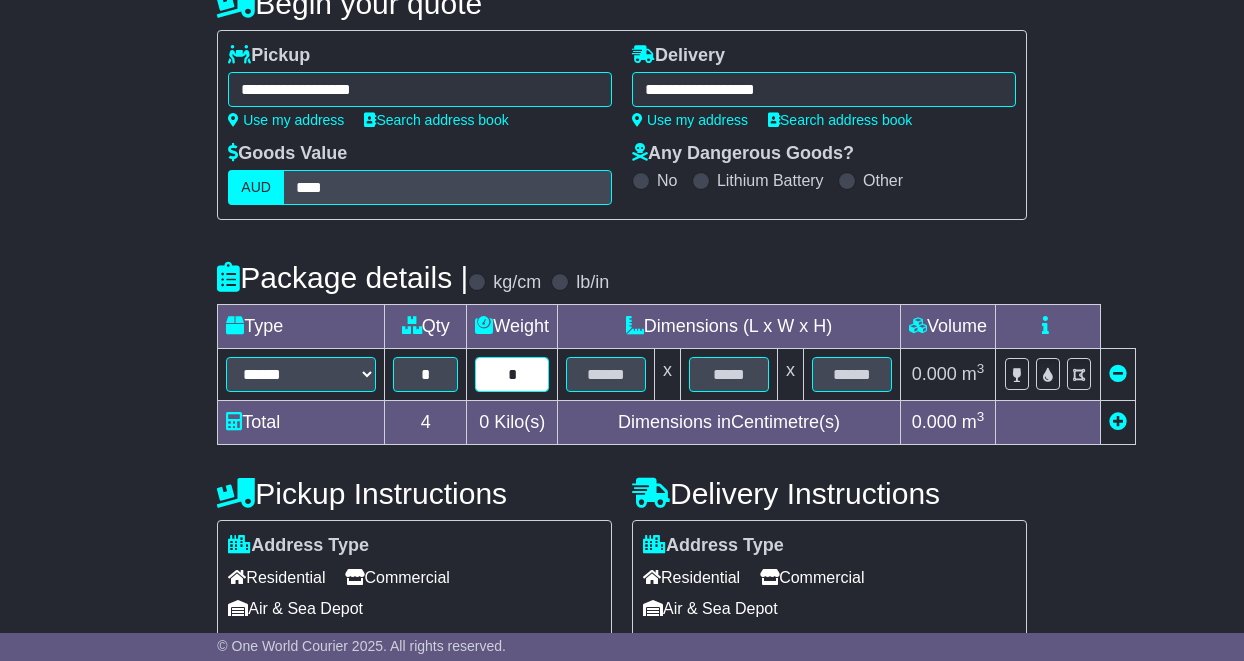 type on "*" 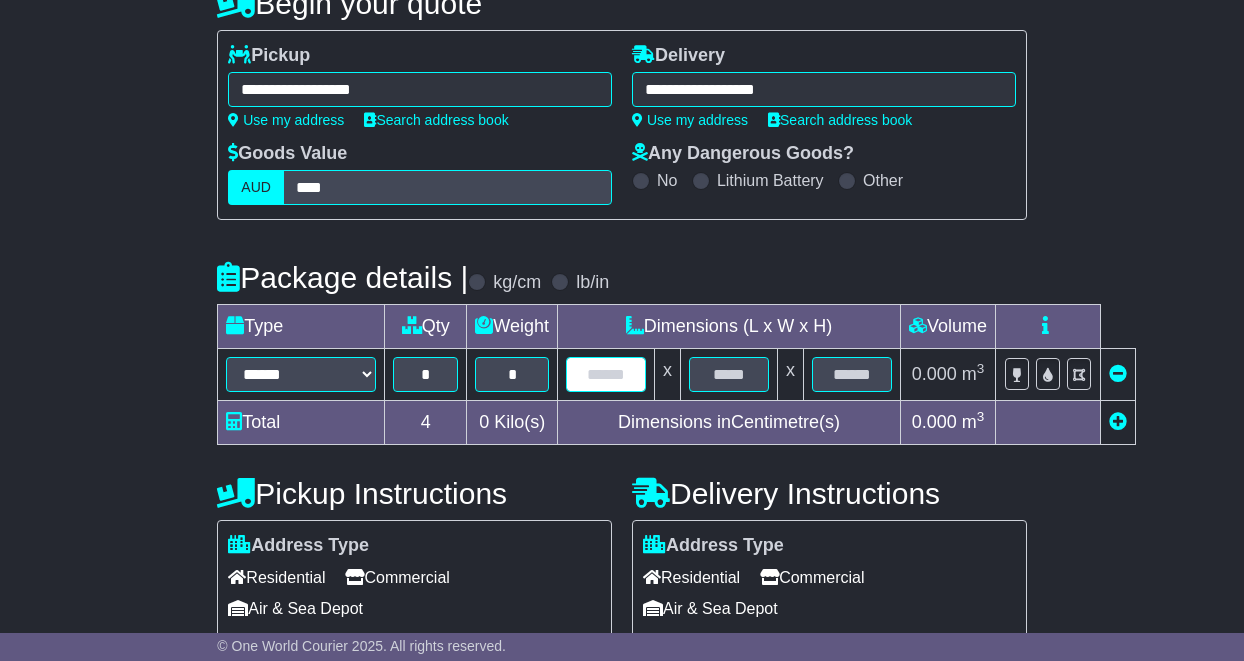 click at bounding box center (606, 374) 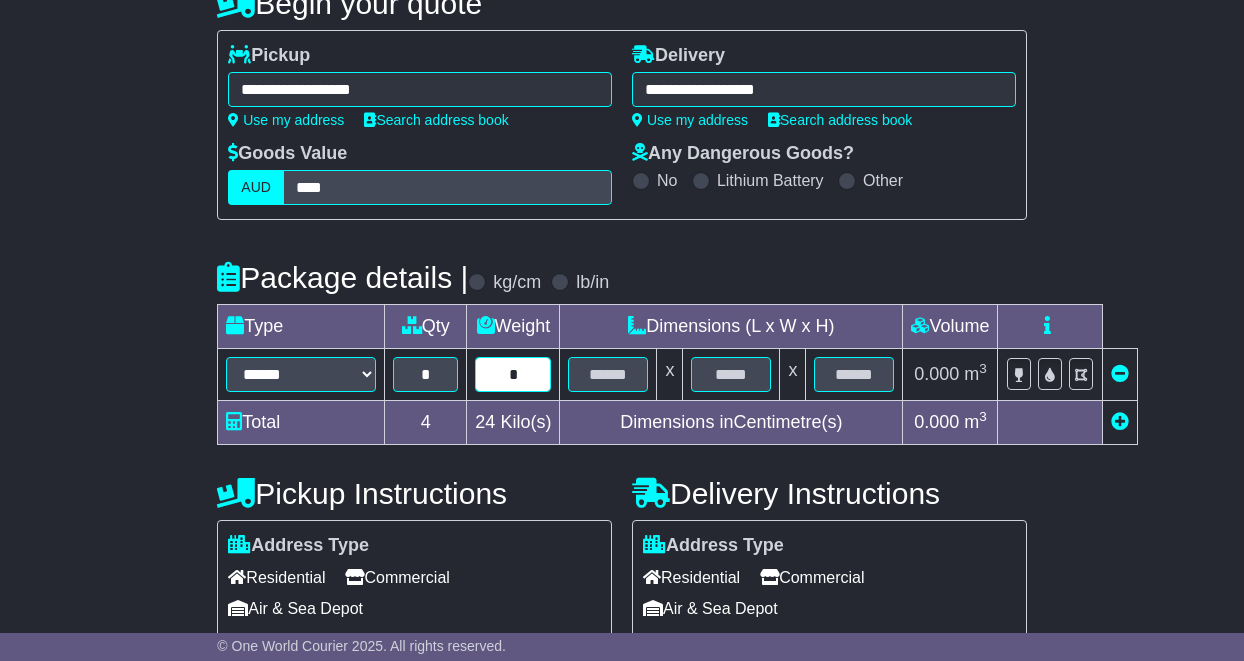 click on "*" at bounding box center [513, 374] 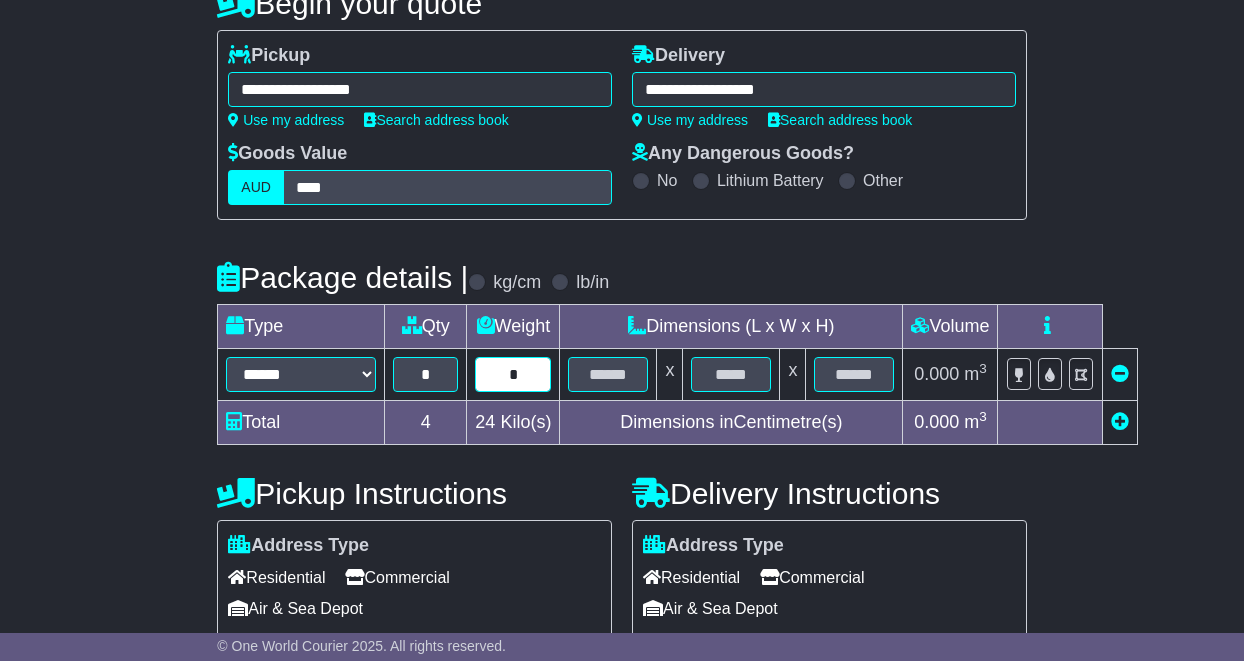 type on "*" 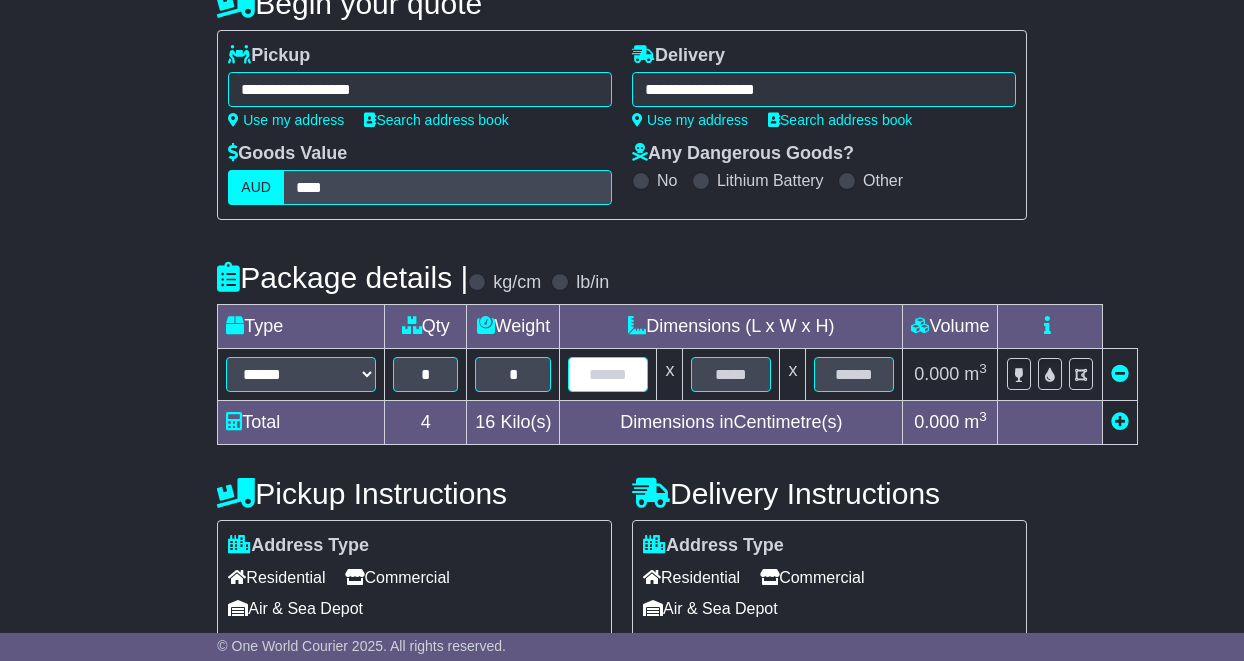 click at bounding box center [608, 374] 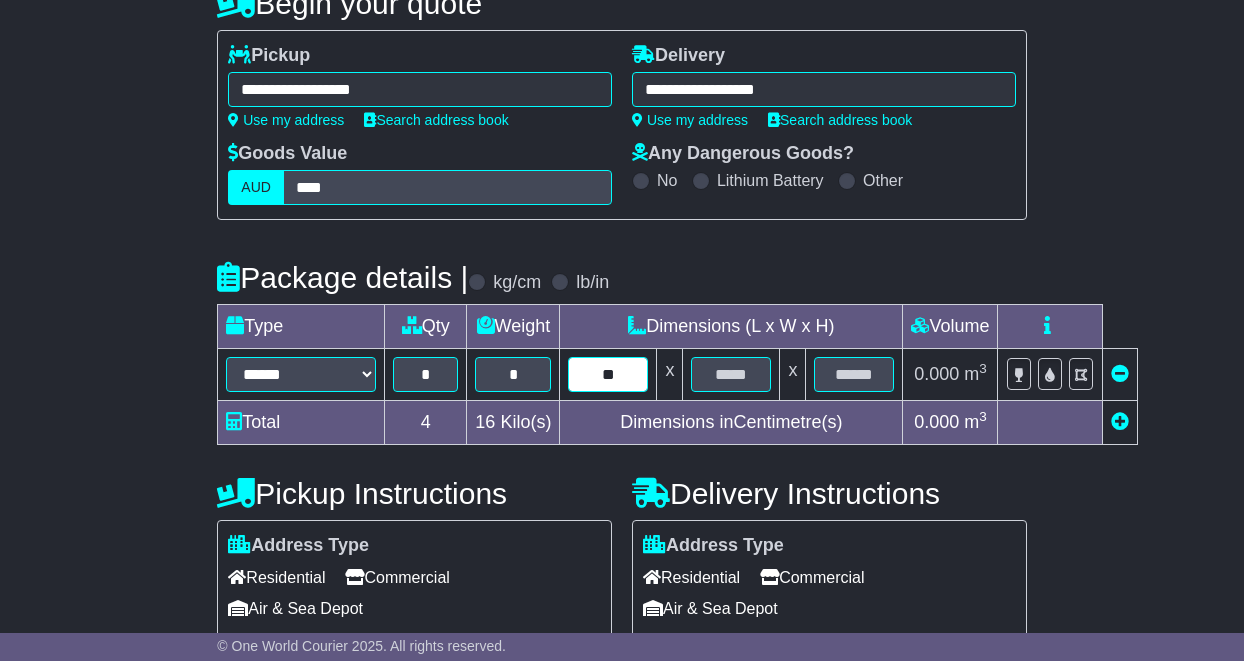 type on "**" 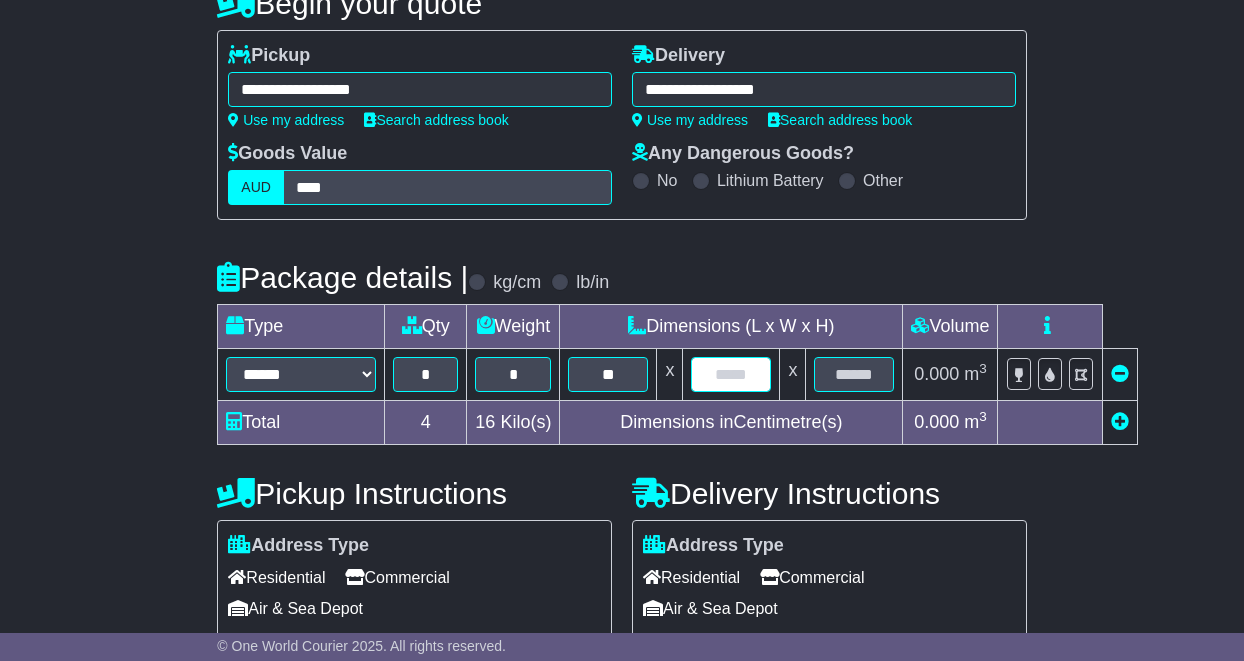 click at bounding box center [731, 374] 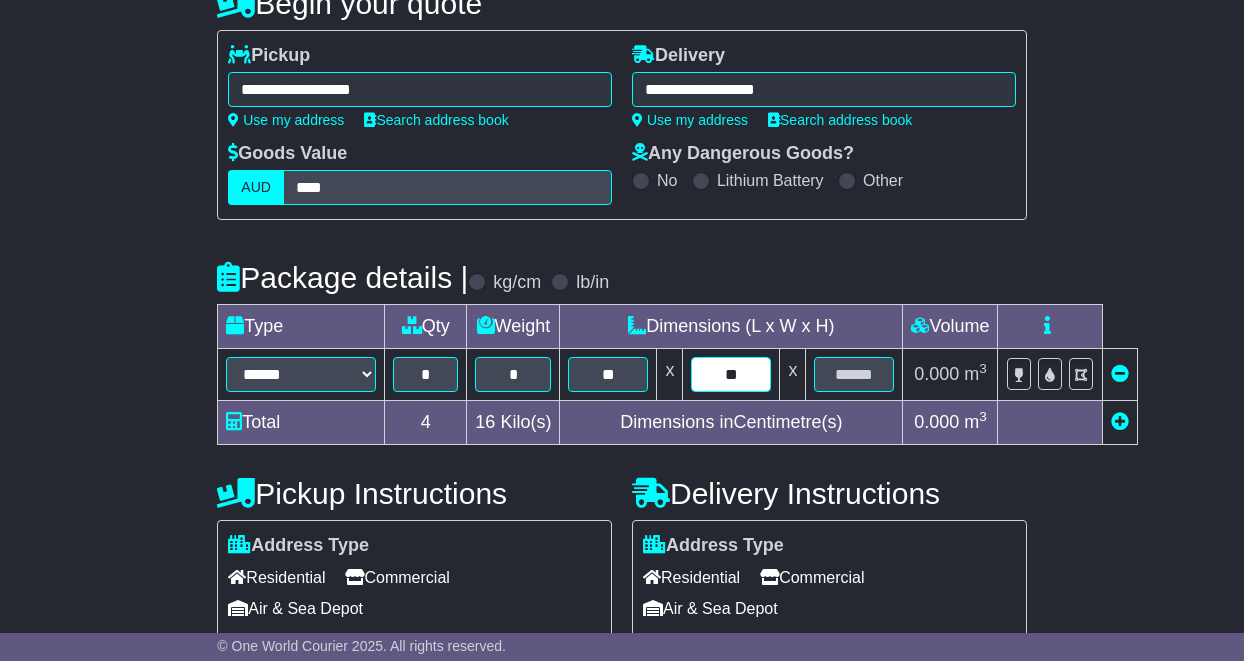 type on "**" 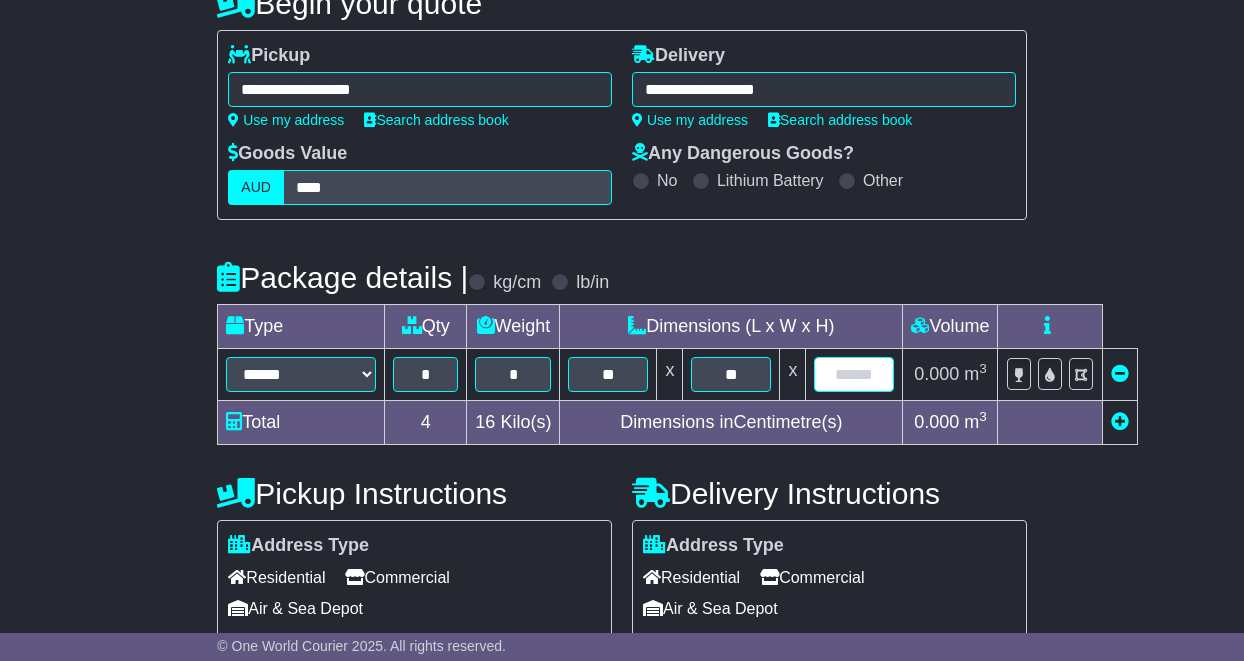 click at bounding box center (854, 374) 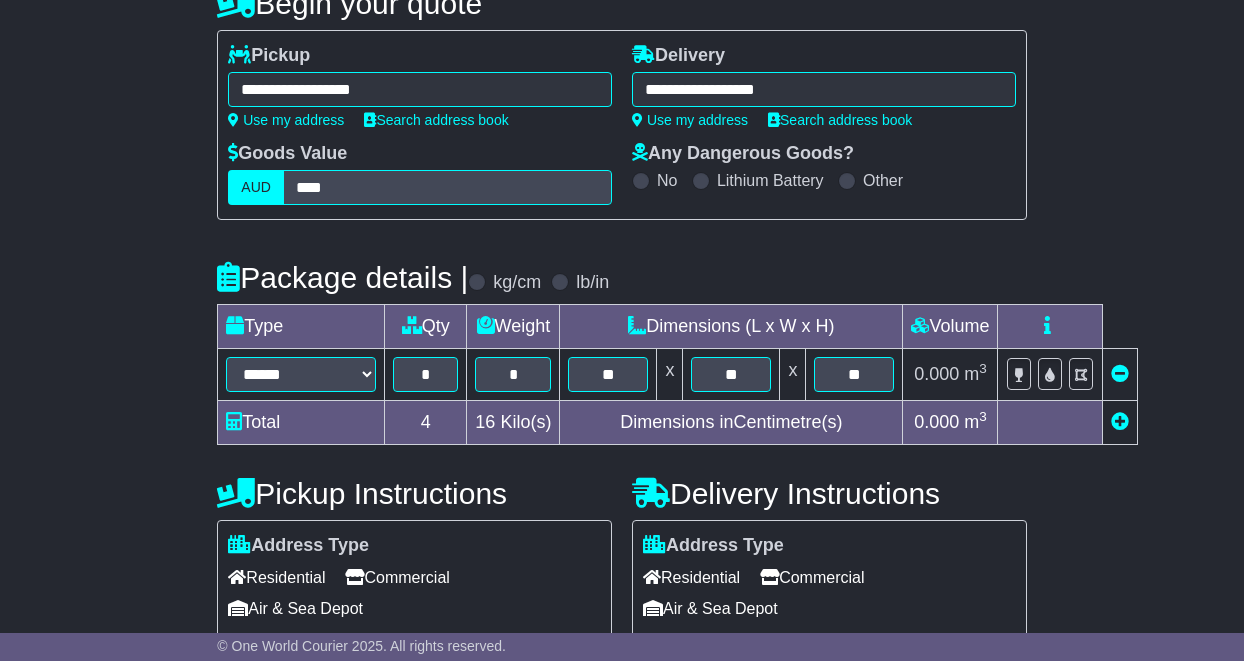 click on "Delivery Instructions" at bounding box center (829, 493) 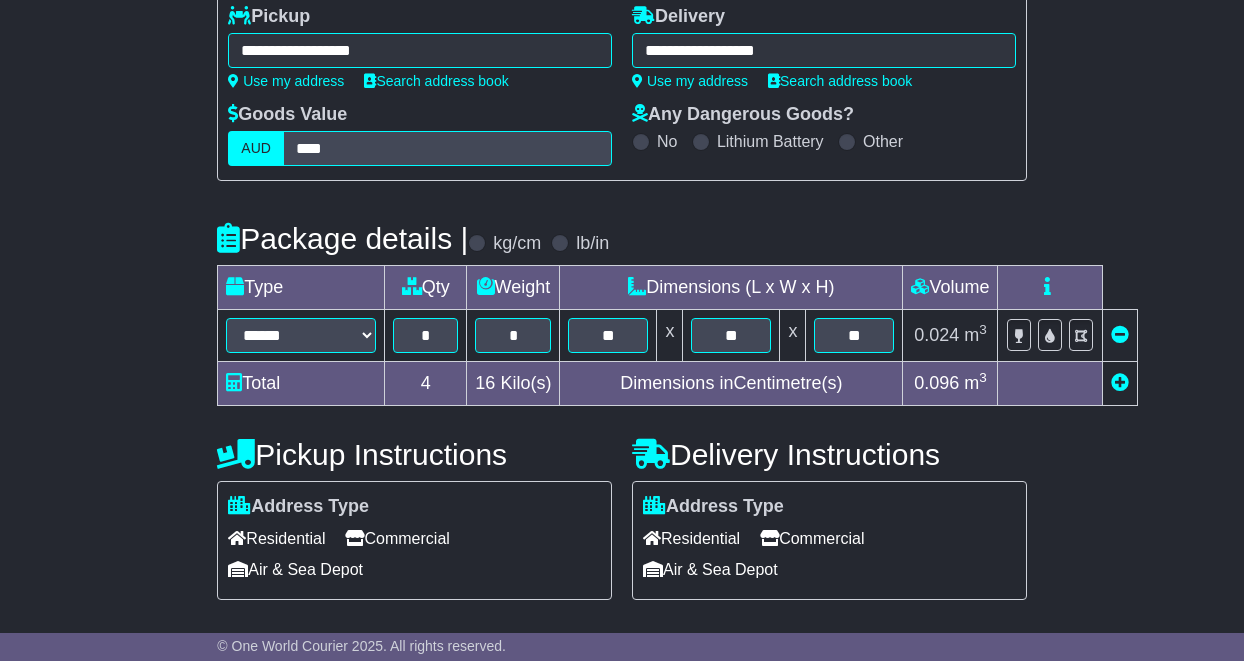 scroll, scrollTop: 298, scrollLeft: 0, axis: vertical 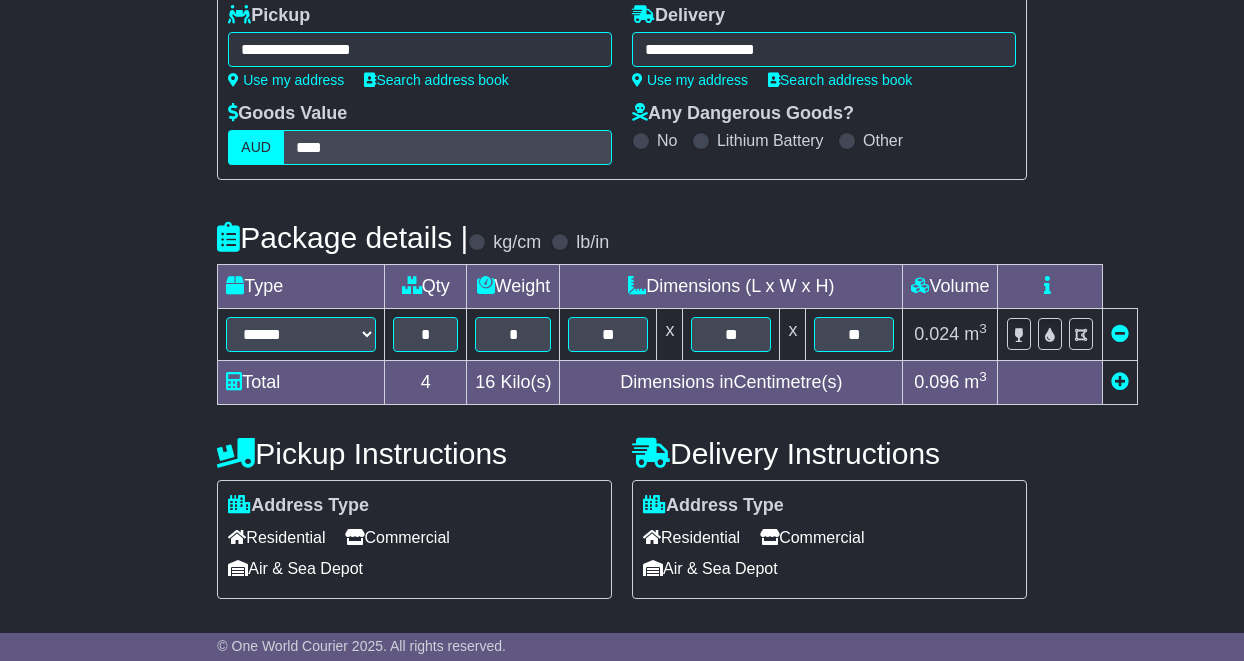 click on "Dimensions (L x W x H)" at bounding box center [731, 287] 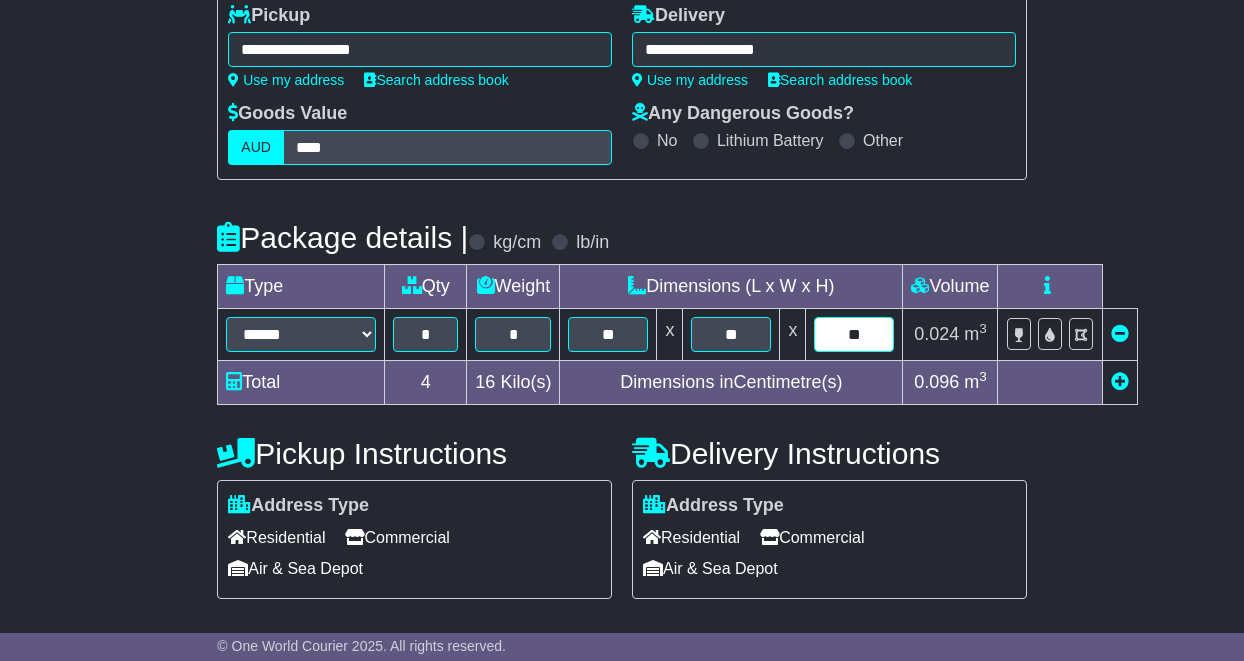 click on "**" at bounding box center (854, 334) 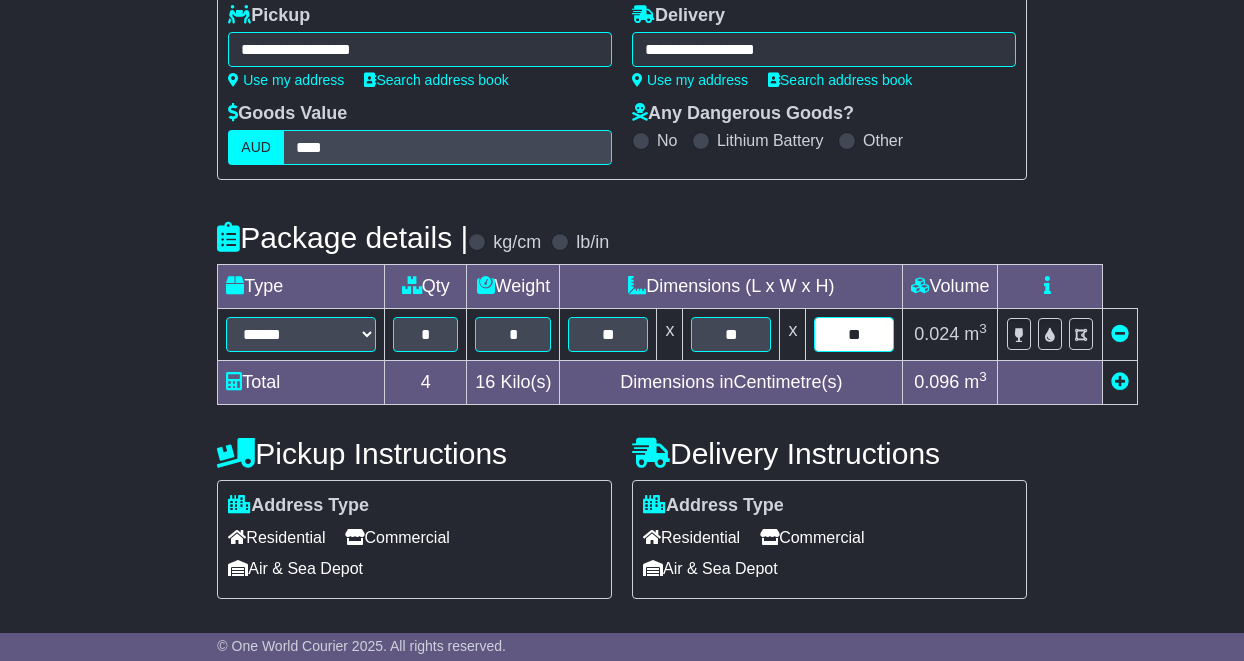 type on "**" 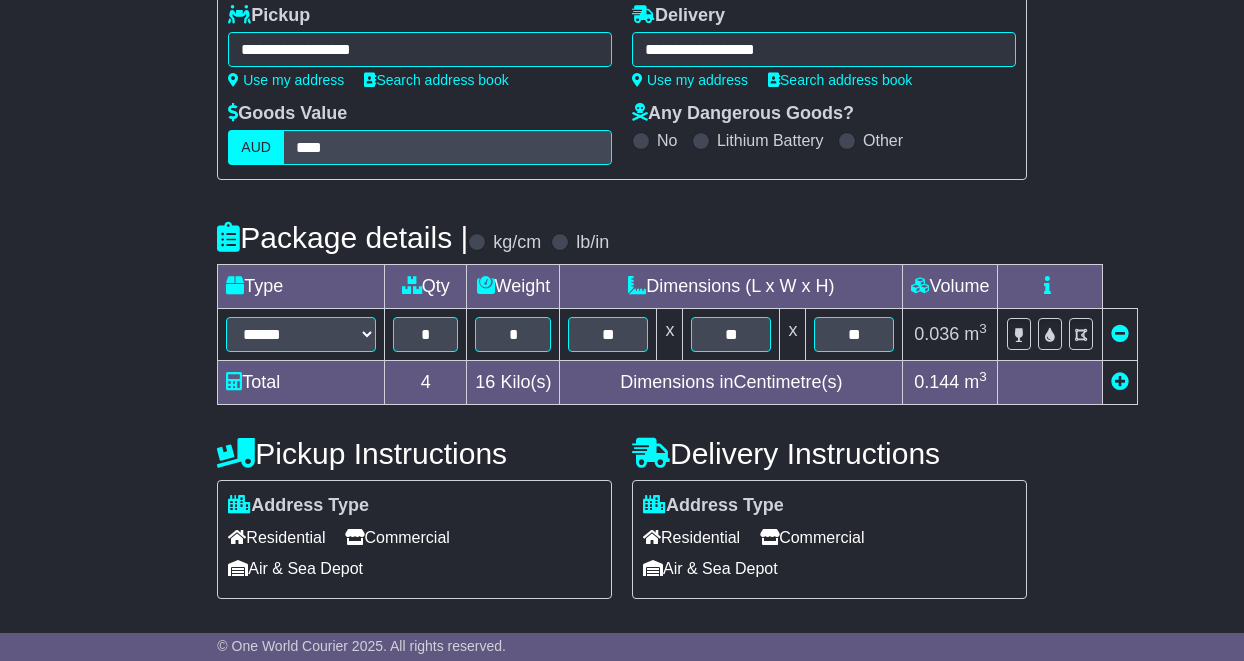 click on "Commercial" at bounding box center [812, 537] 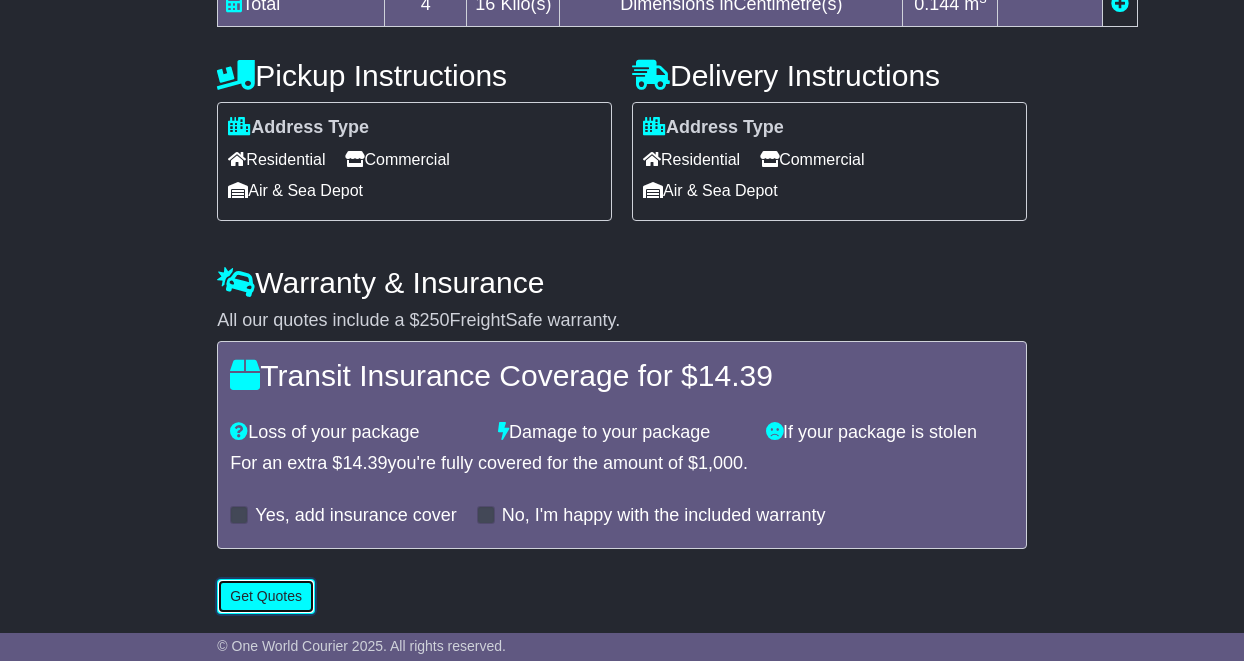 click on "Get Quotes" at bounding box center (266, 596) 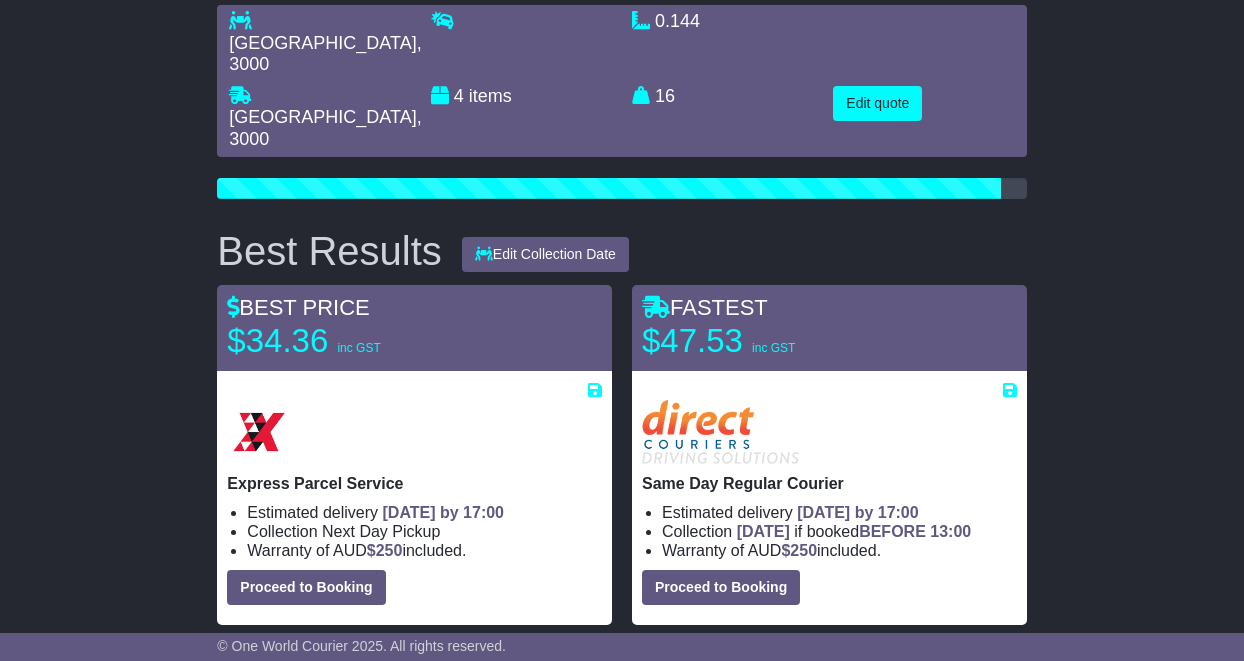 scroll, scrollTop: 190, scrollLeft: 0, axis: vertical 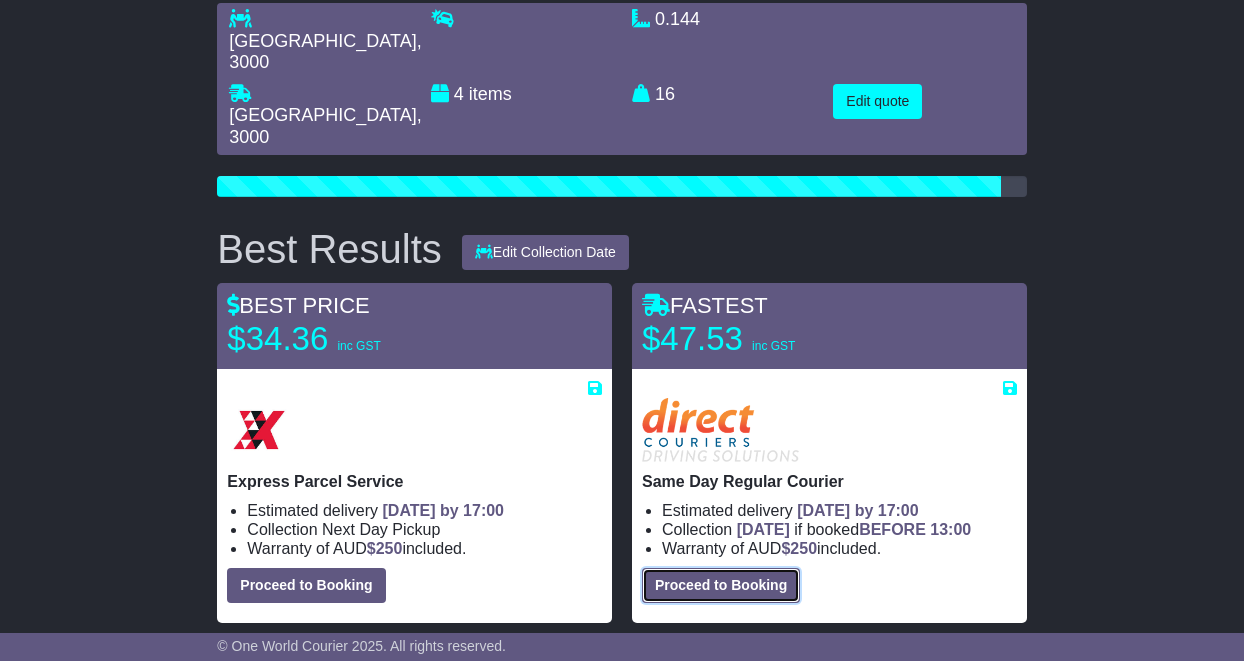 click on "Proceed to Booking" at bounding box center [721, 585] 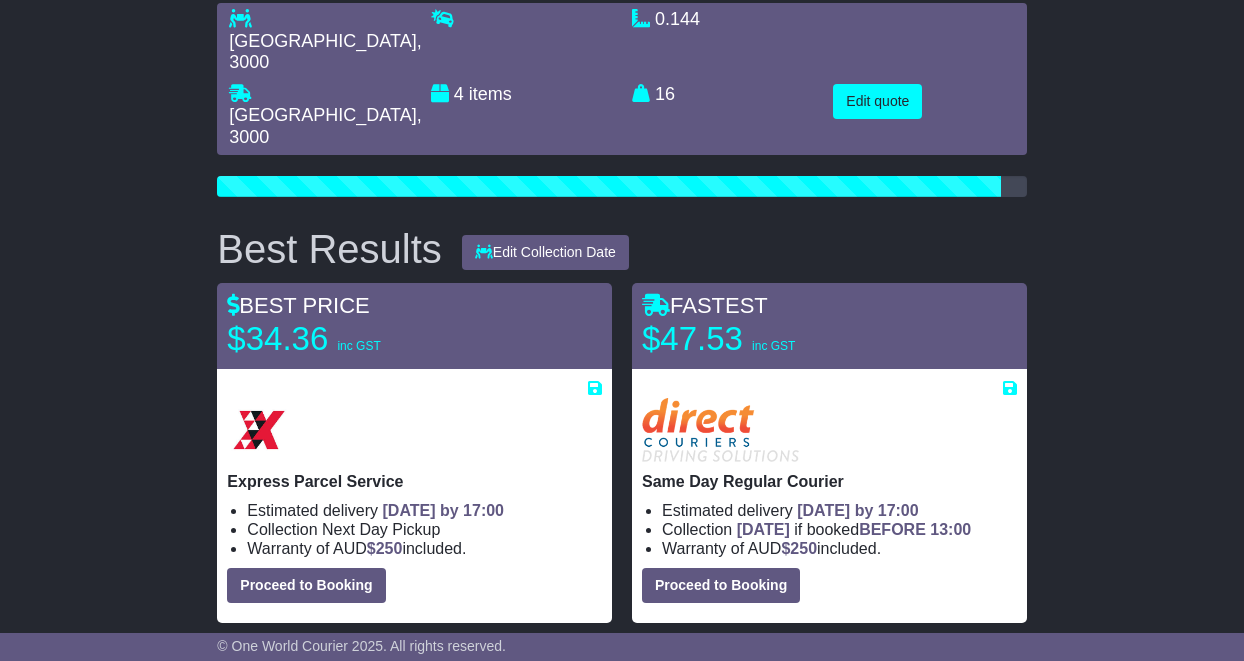 select on "*****" 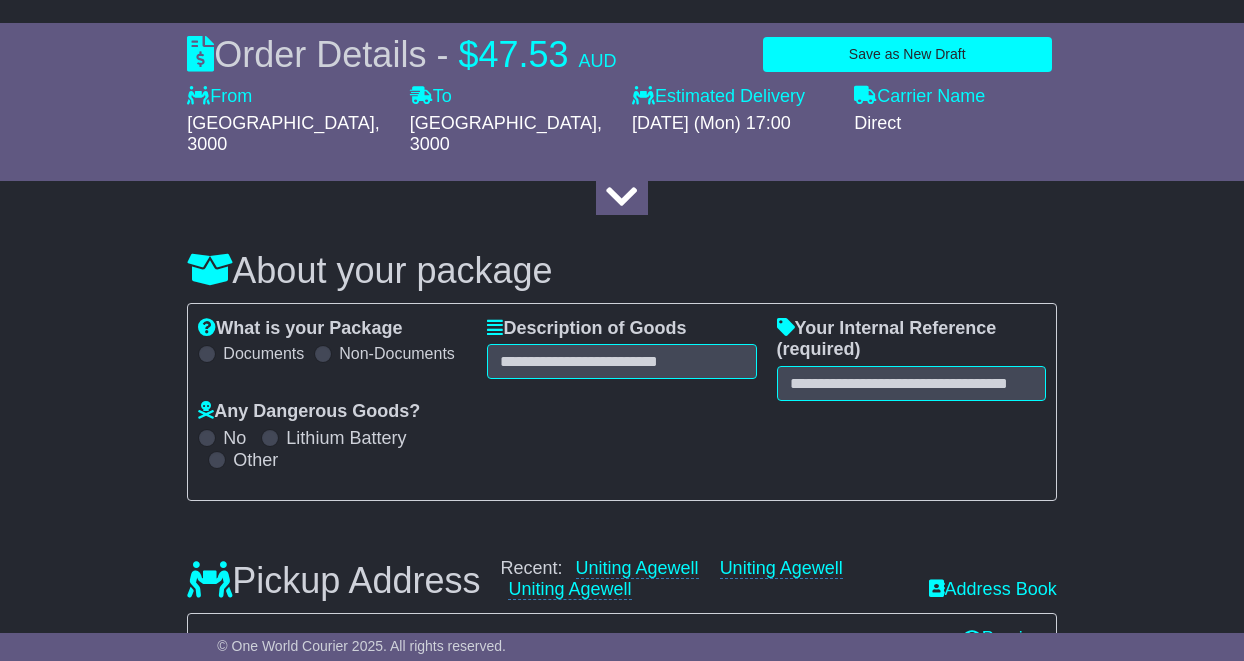 select 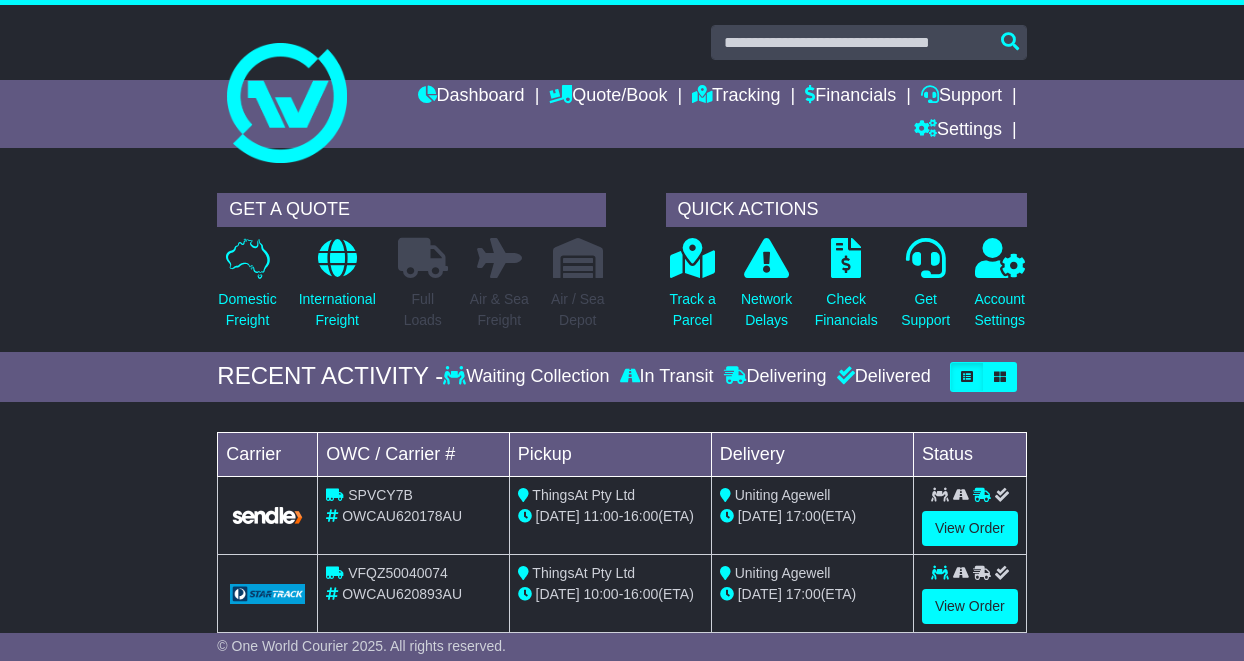 scroll, scrollTop: 0, scrollLeft: 0, axis: both 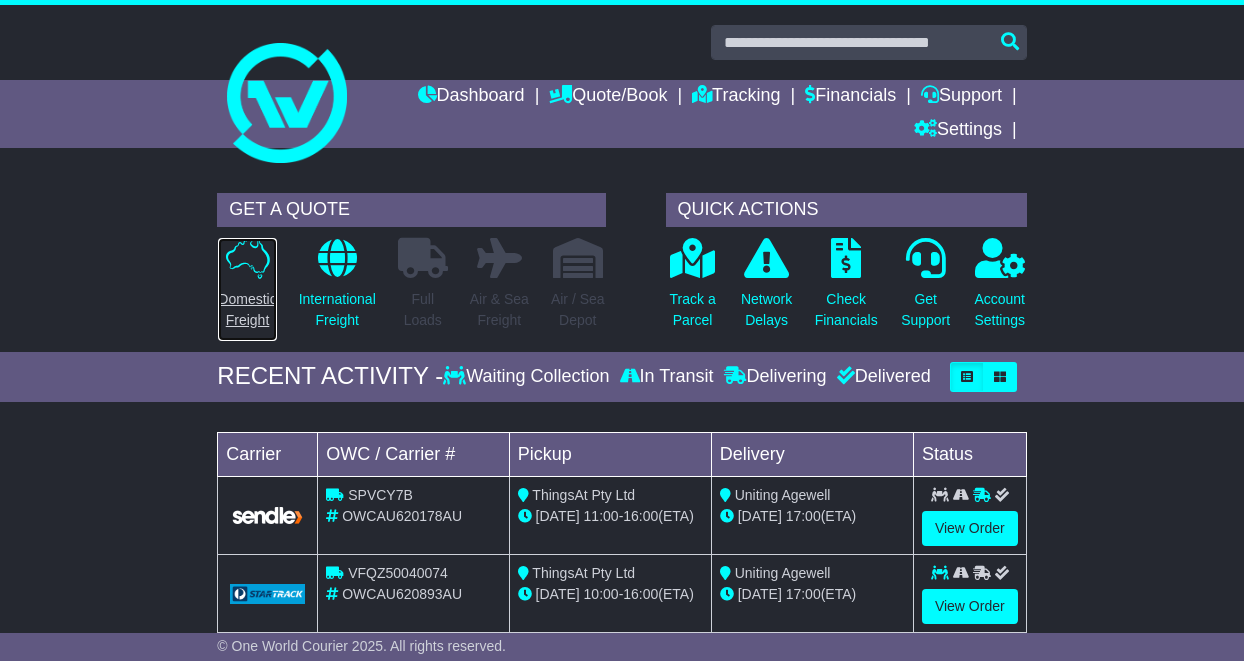 click on "Domestic Freight" at bounding box center [247, 310] 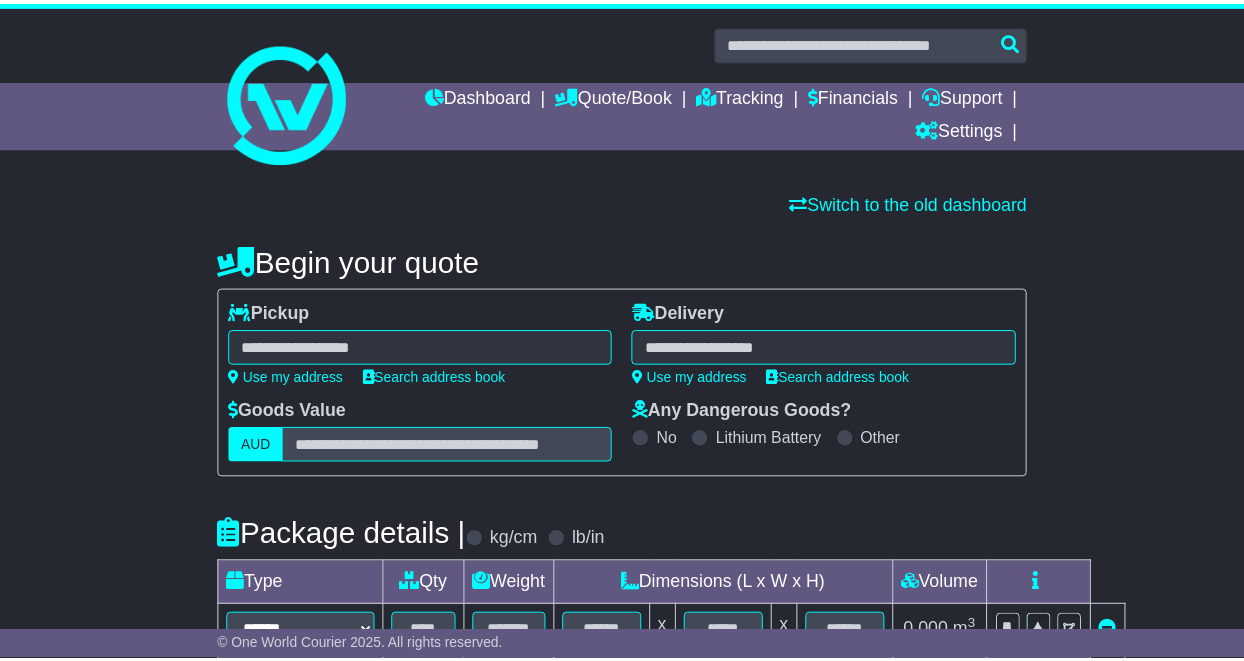 scroll, scrollTop: 0, scrollLeft: 0, axis: both 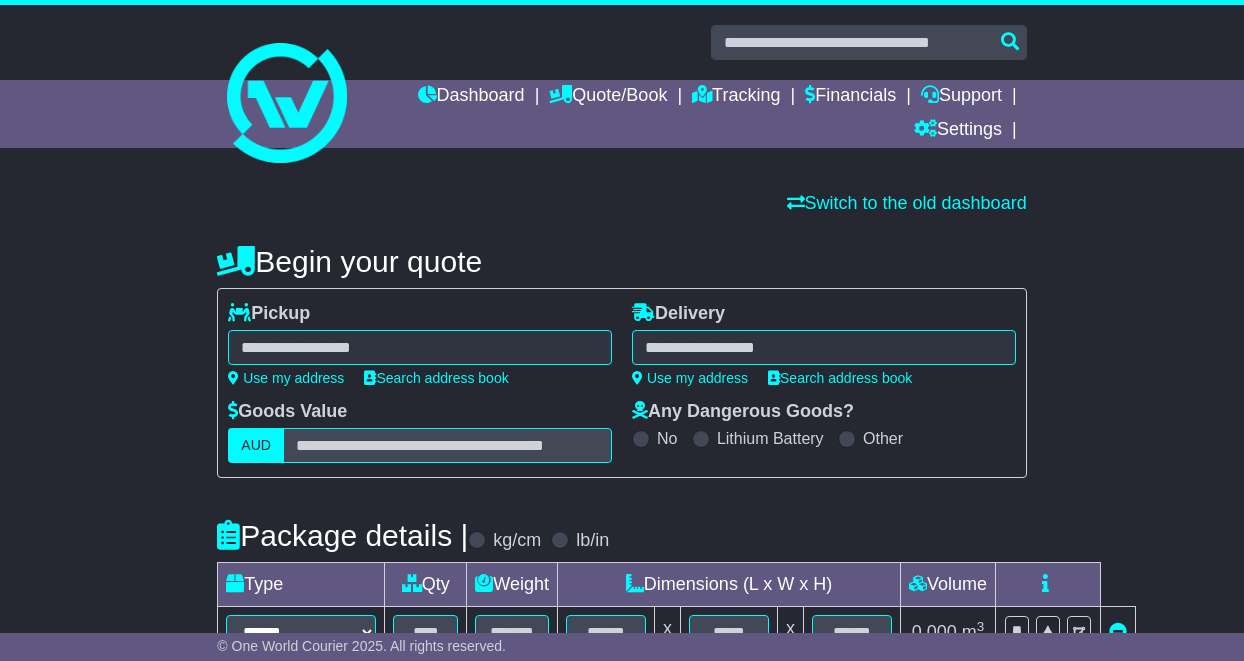 click at bounding box center [420, 347] 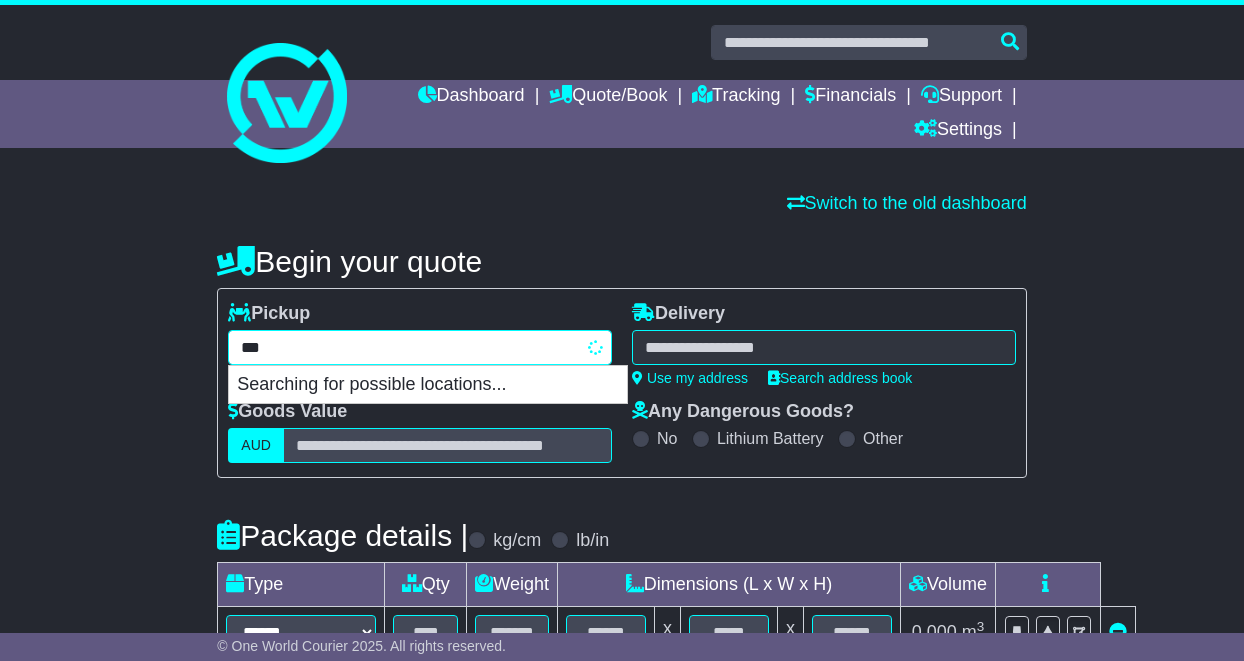type on "****" 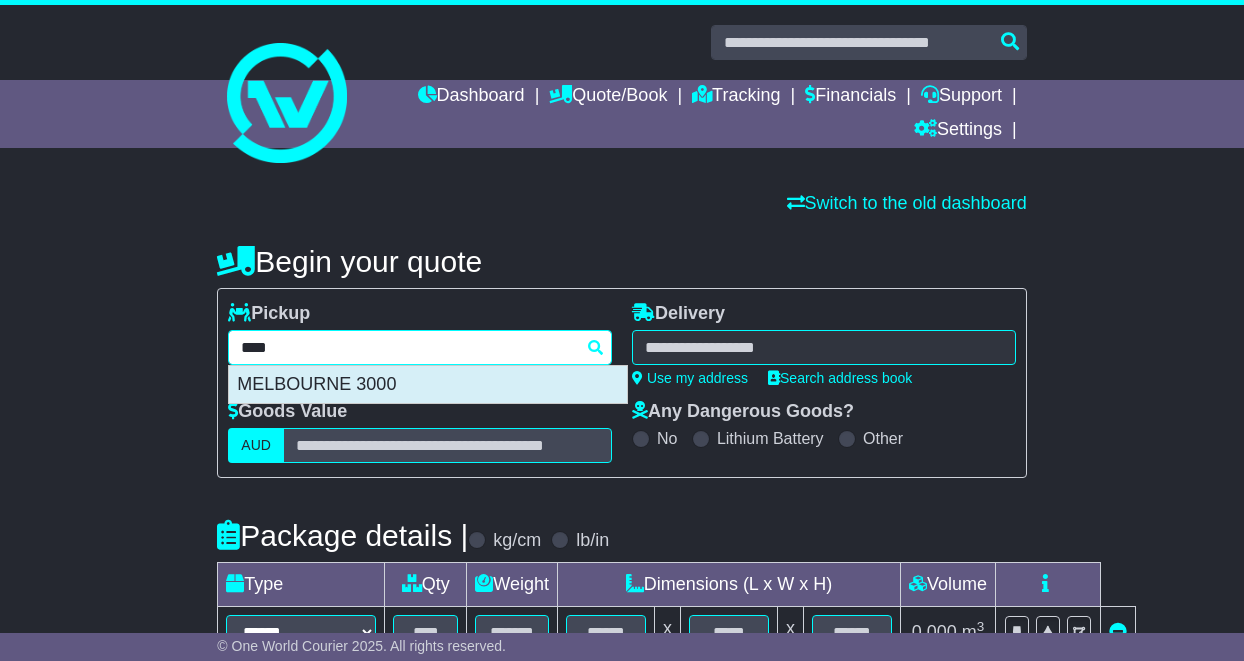 click on "MELBOURNE 3000" at bounding box center (428, 385) 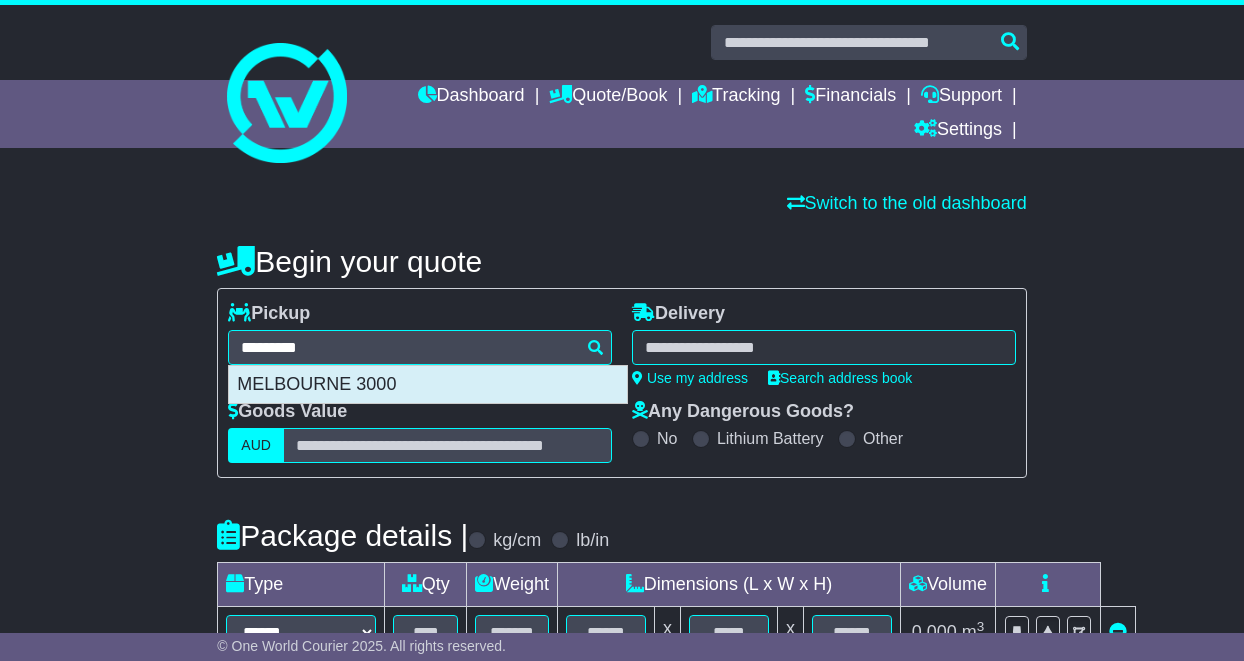 type on "**********" 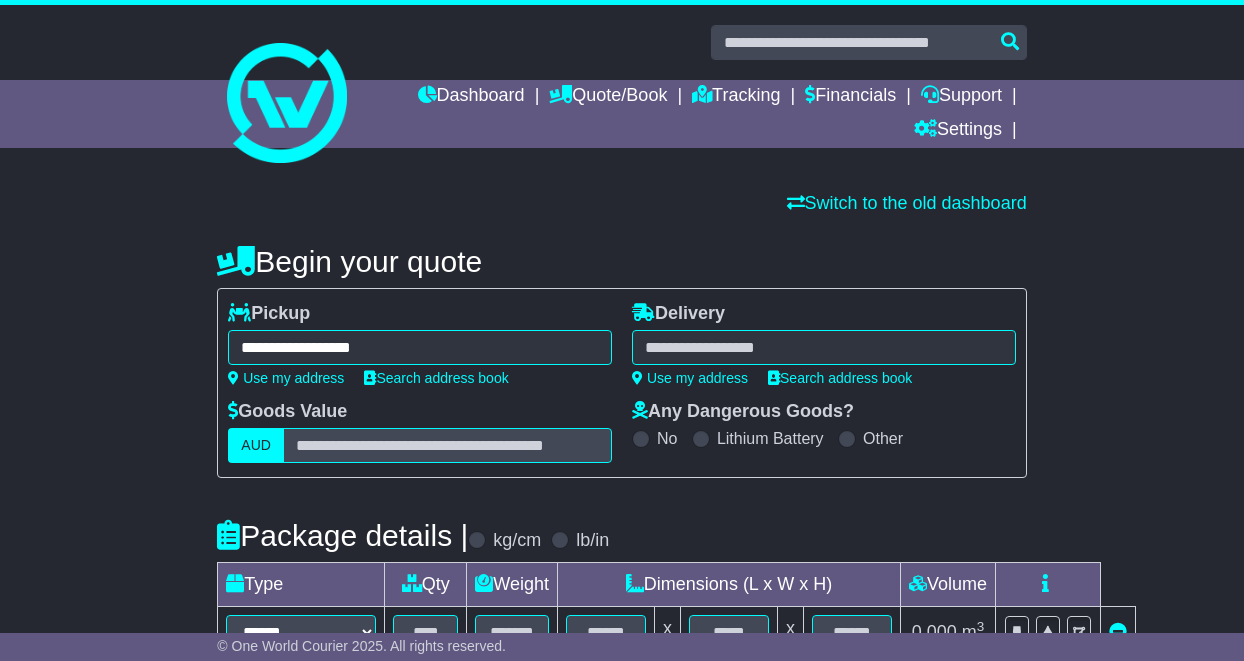click at bounding box center [824, 347] 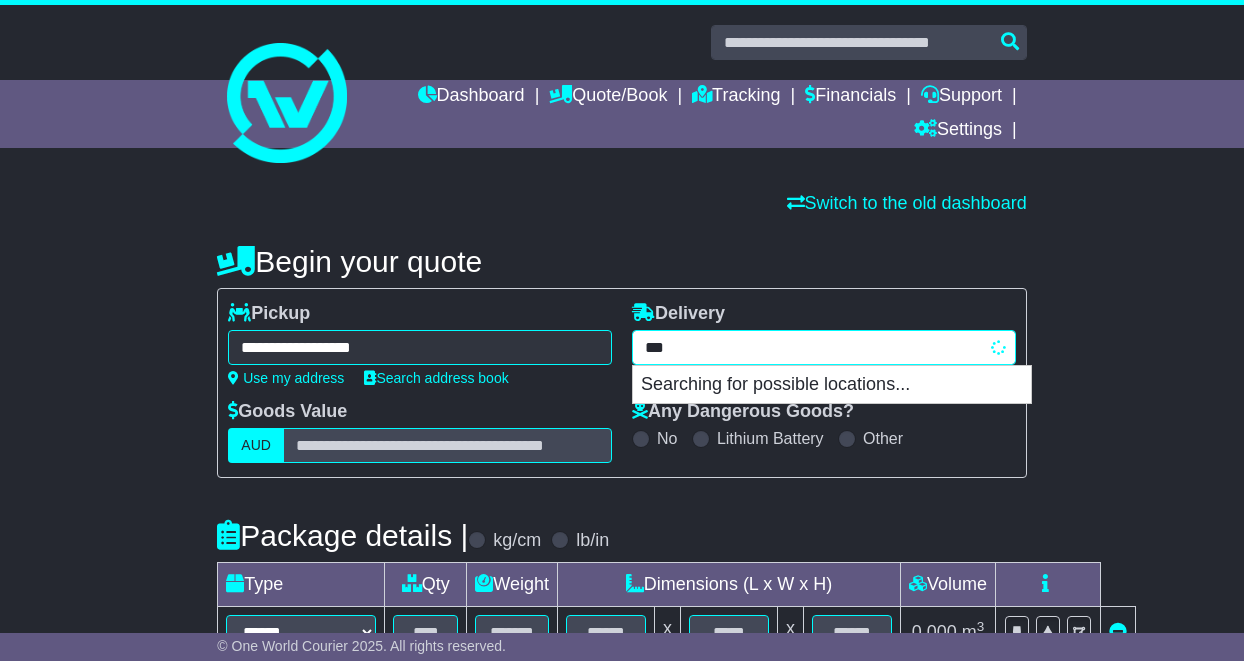 type on "****" 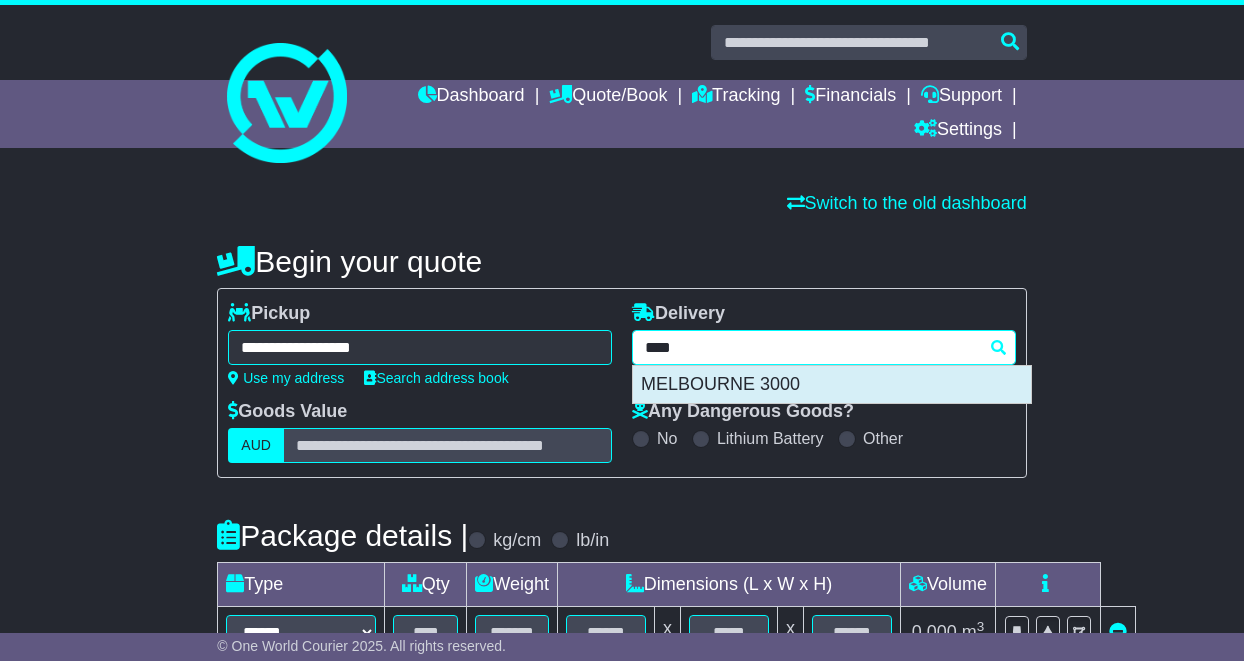 click on "MELBOURNE 3000" at bounding box center (832, 385) 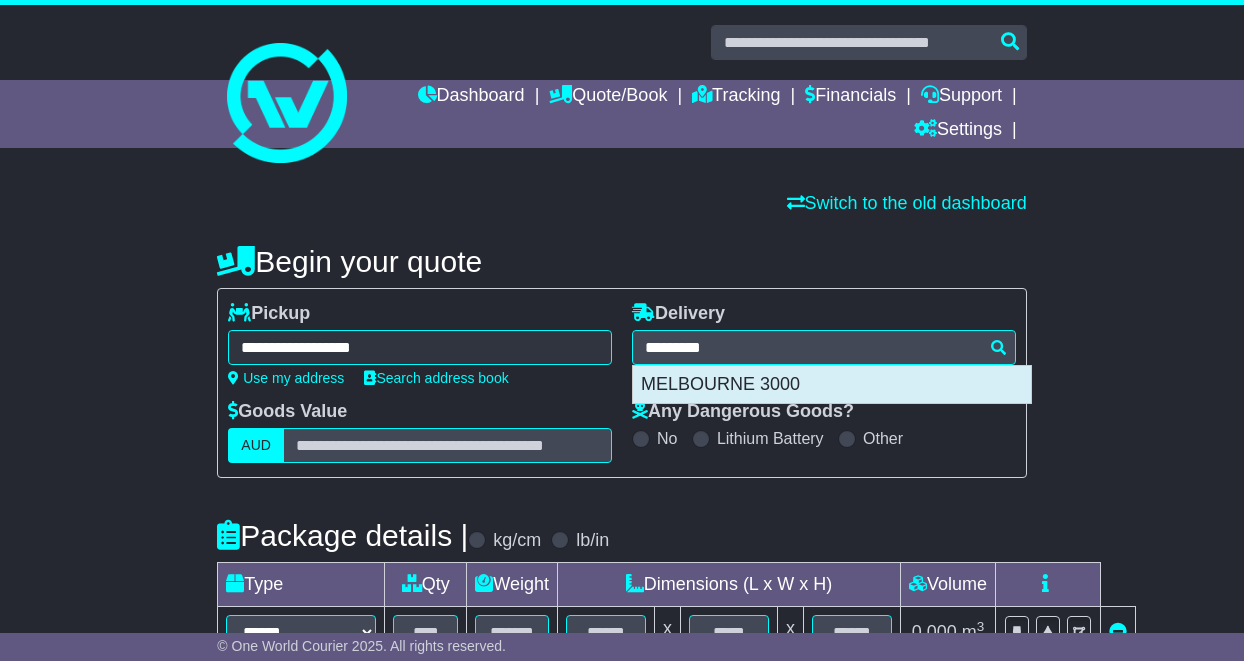 type on "**********" 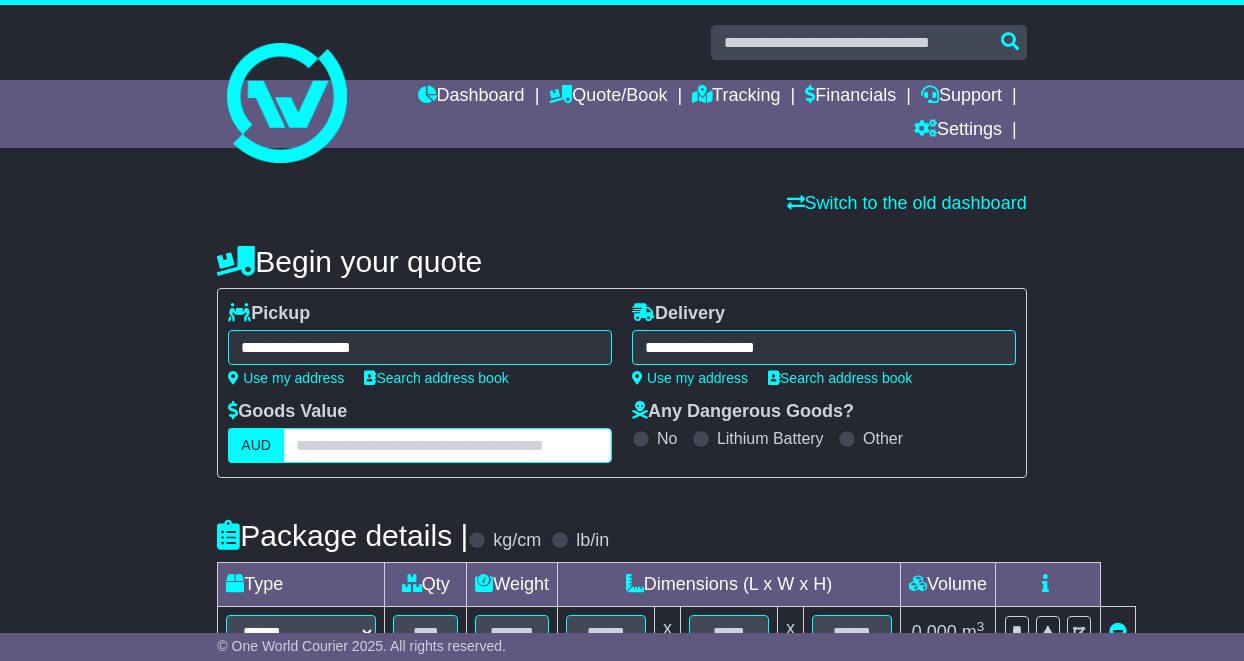 click at bounding box center [447, 445] 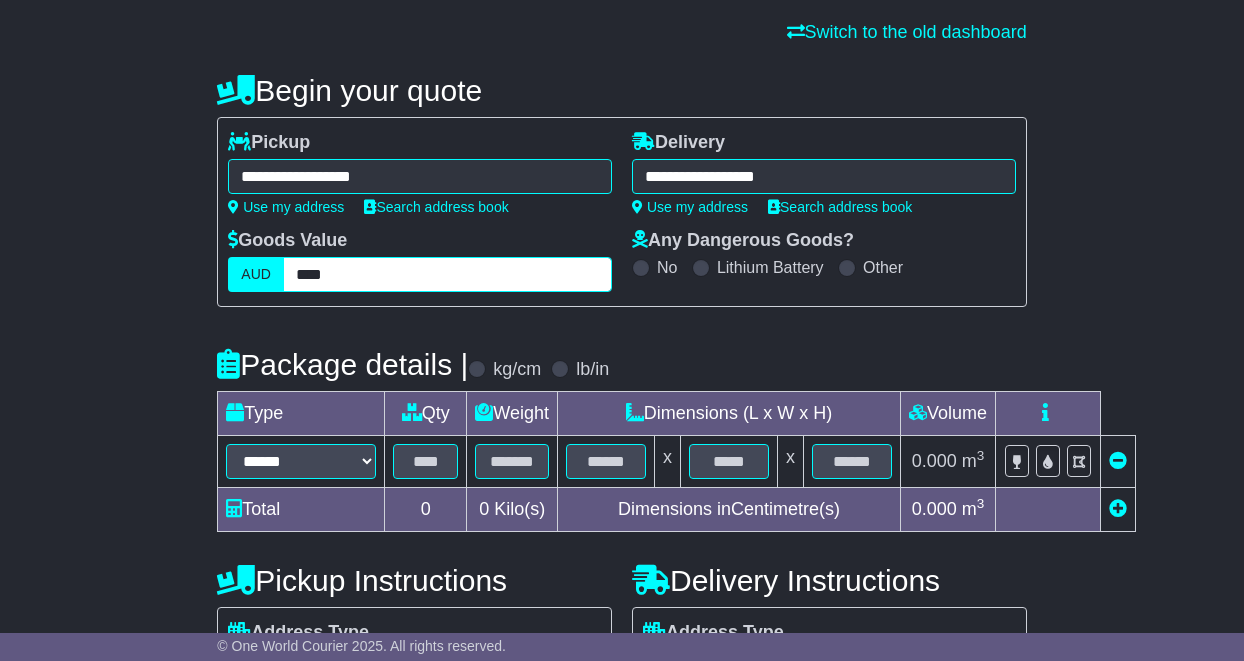 scroll, scrollTop: 173, scrollLeft: 0, axis: vertical 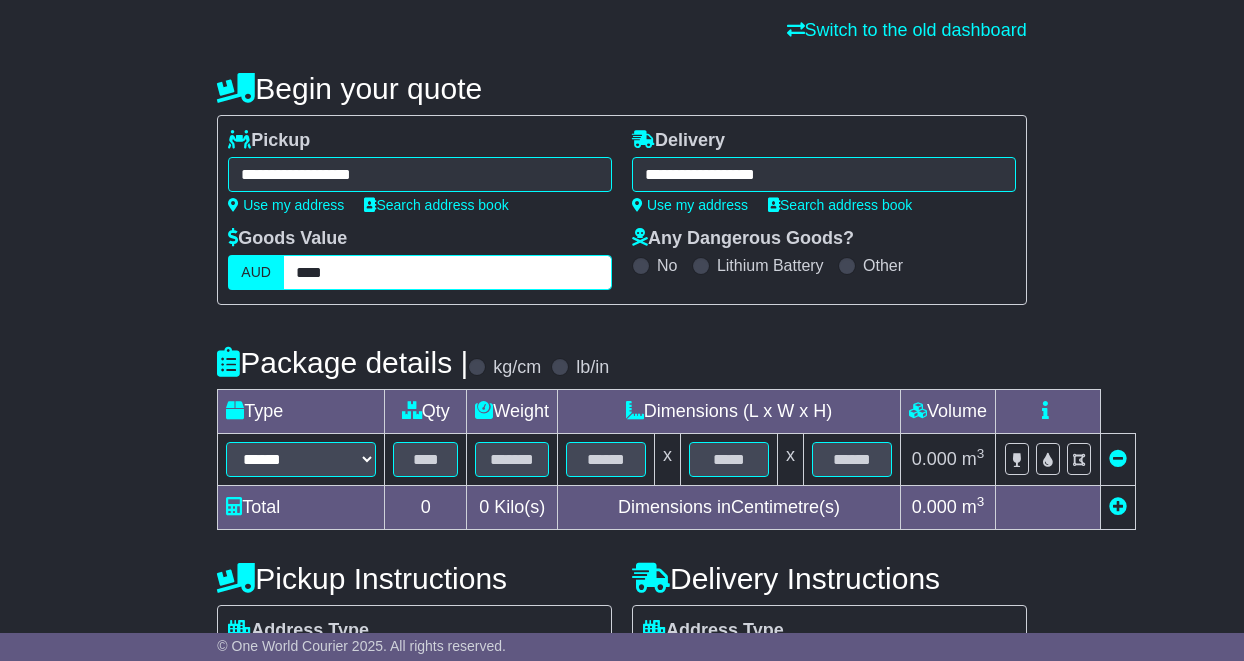 type on "****" 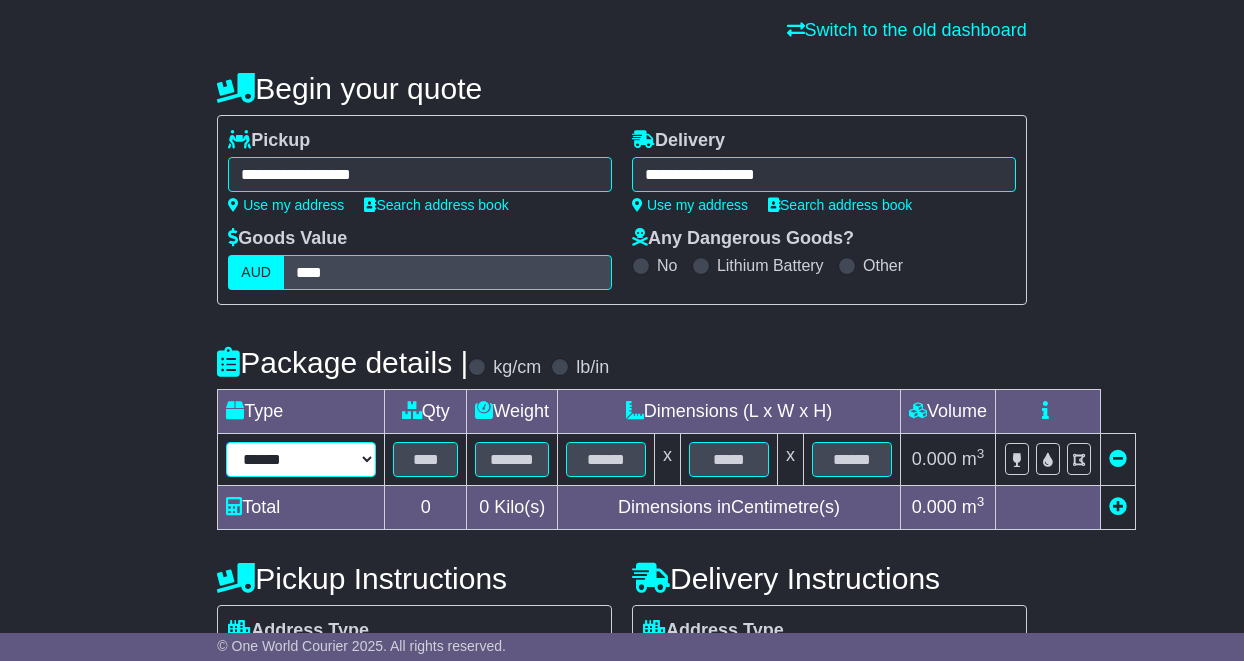 click on "****** ****** *** ******** ***** **** **** ****** *** *******" at bounding box center [301, 459] 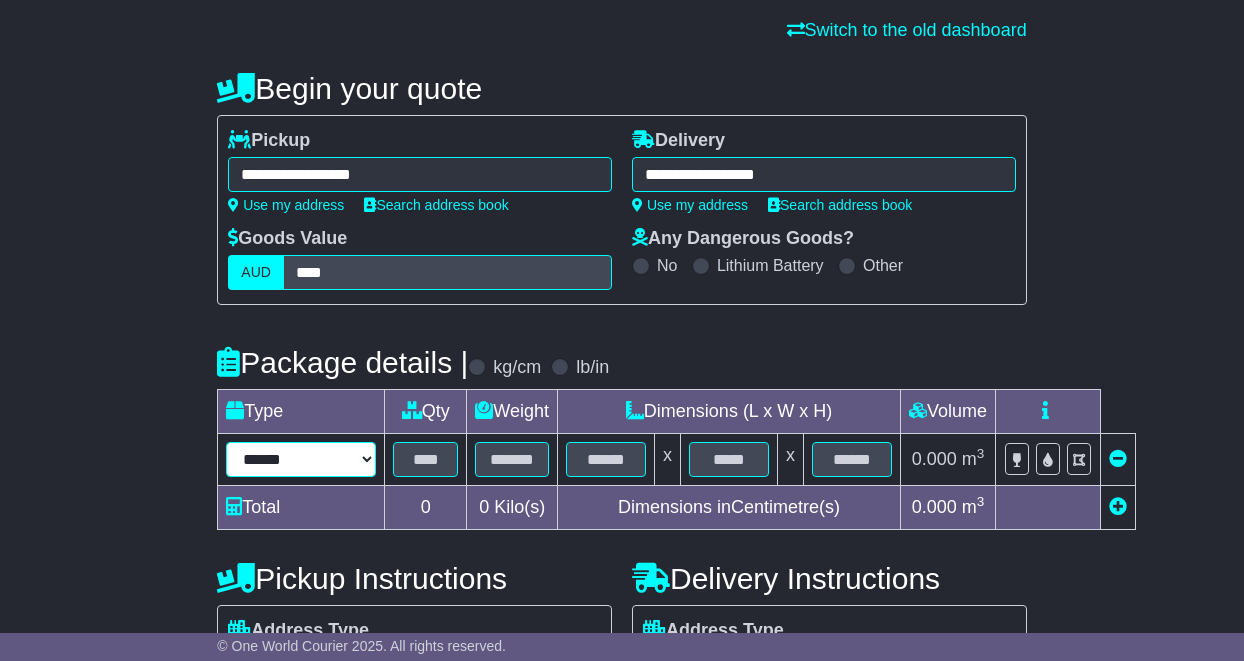 select on "*****" 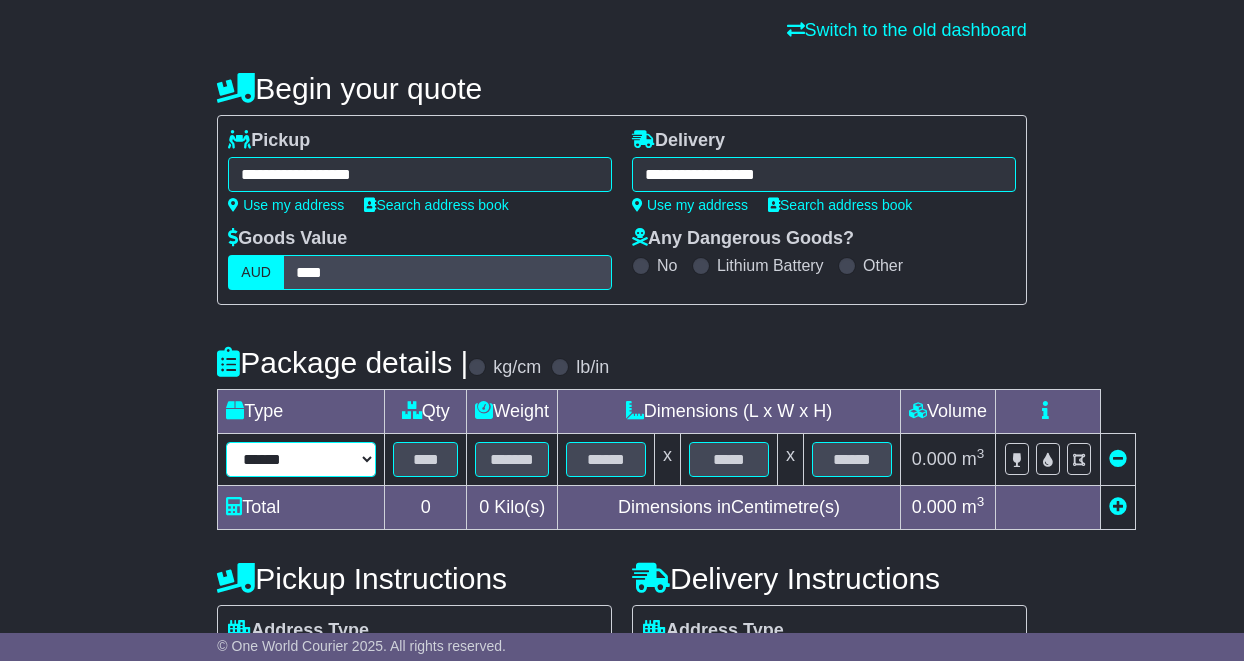 click on "****** ****** *** ******** ***** **** **** ****** *** *******" at bounding box center [301, 459] 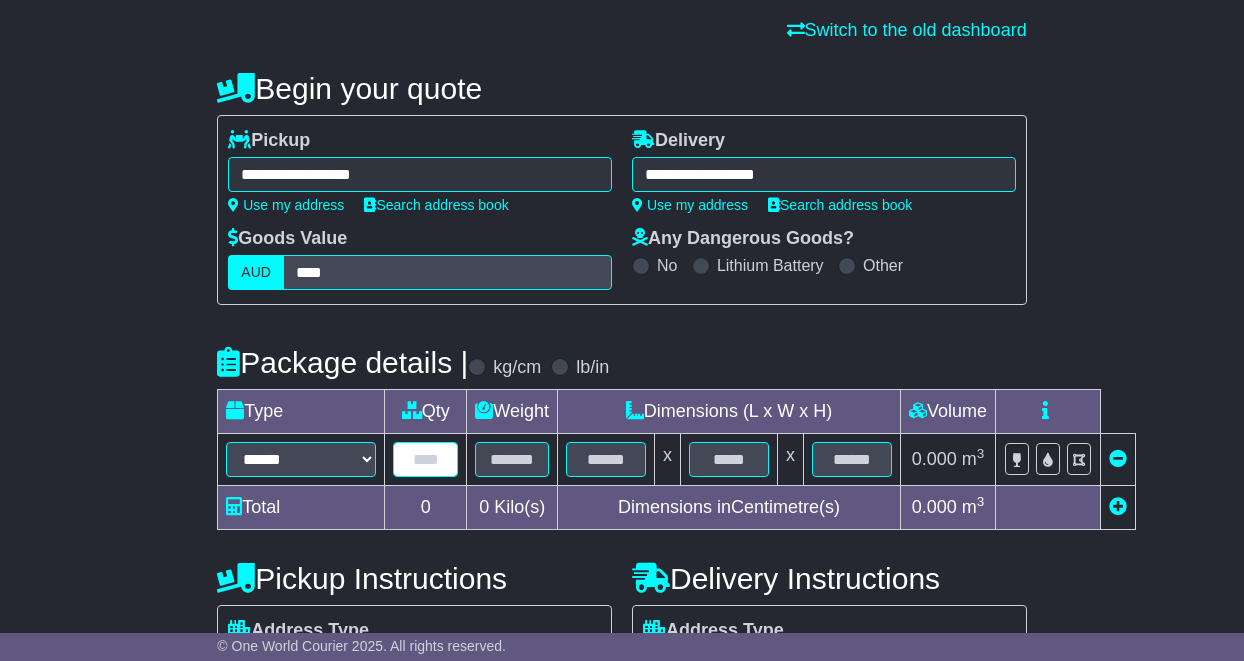 click at bounding box center (425, 459) 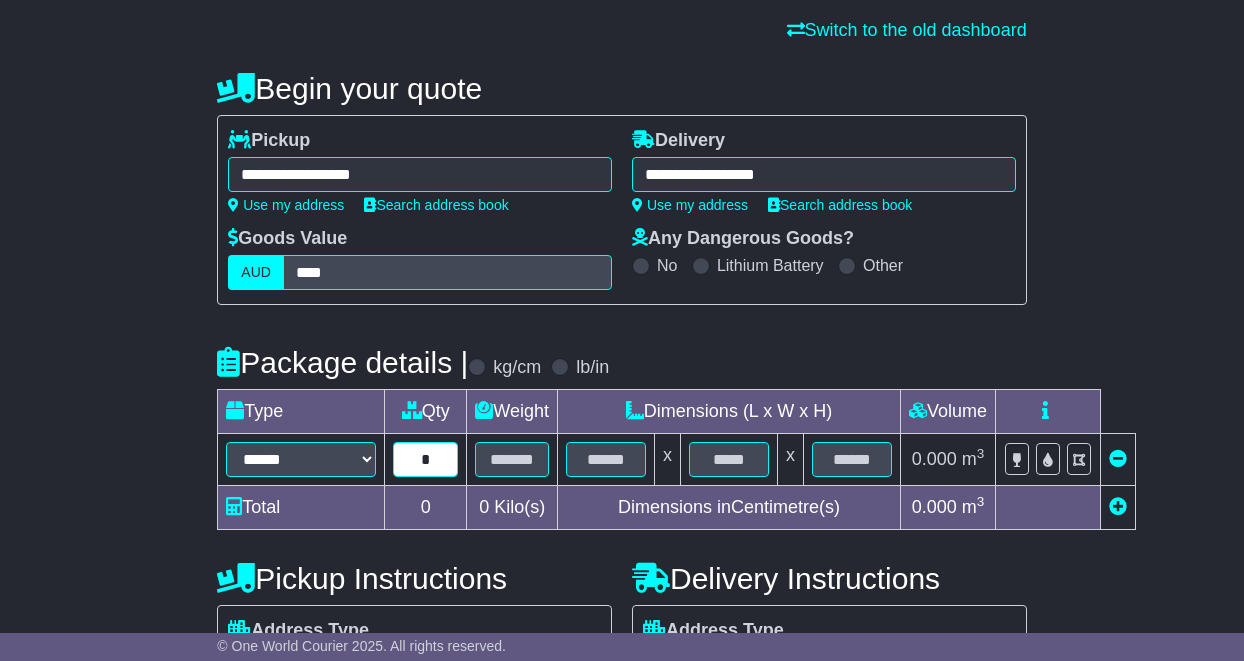 type on "*" 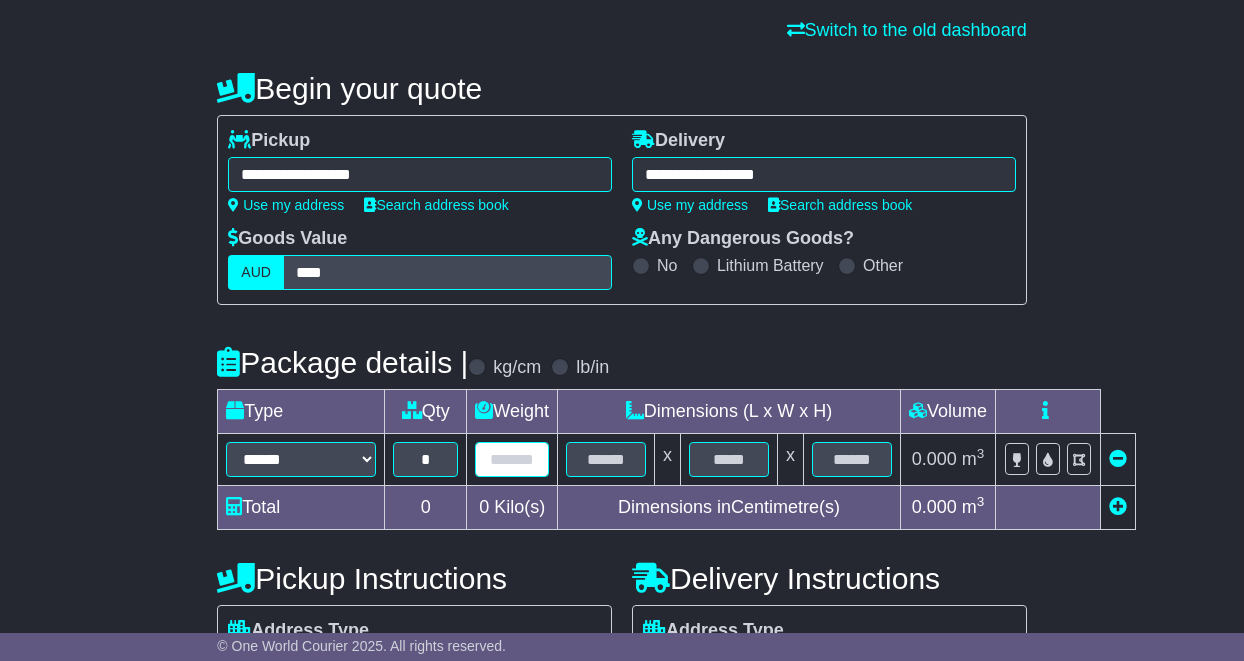 click at bounding box center (512, 459) 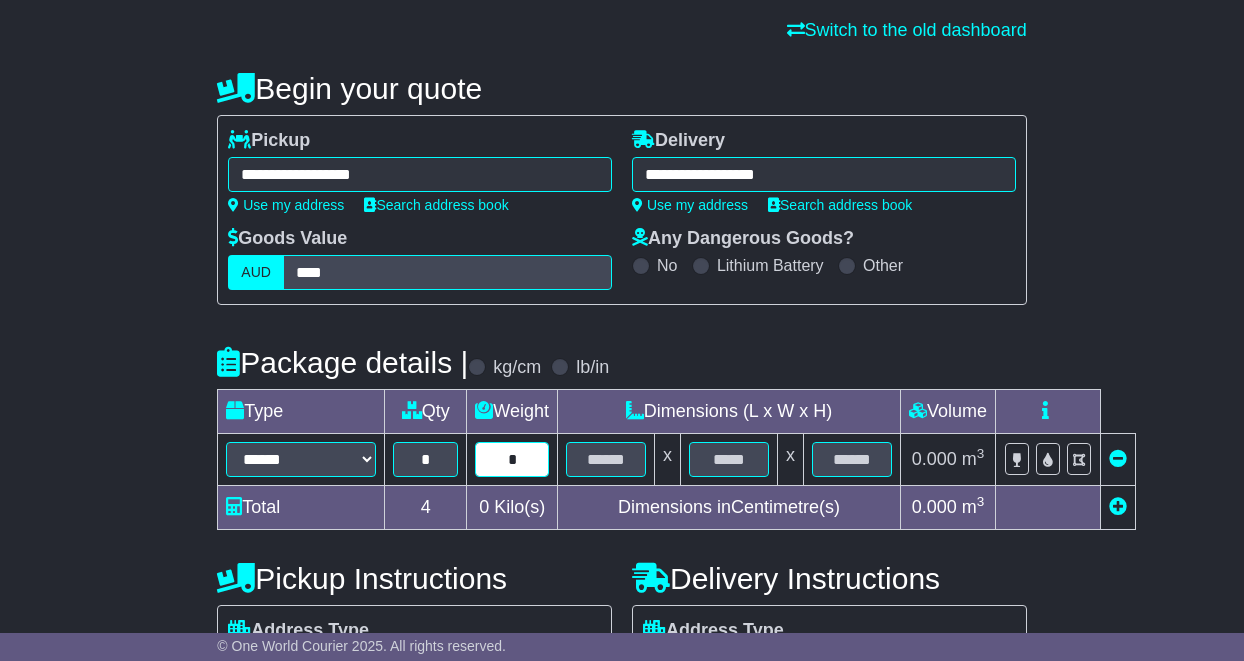type on "*" 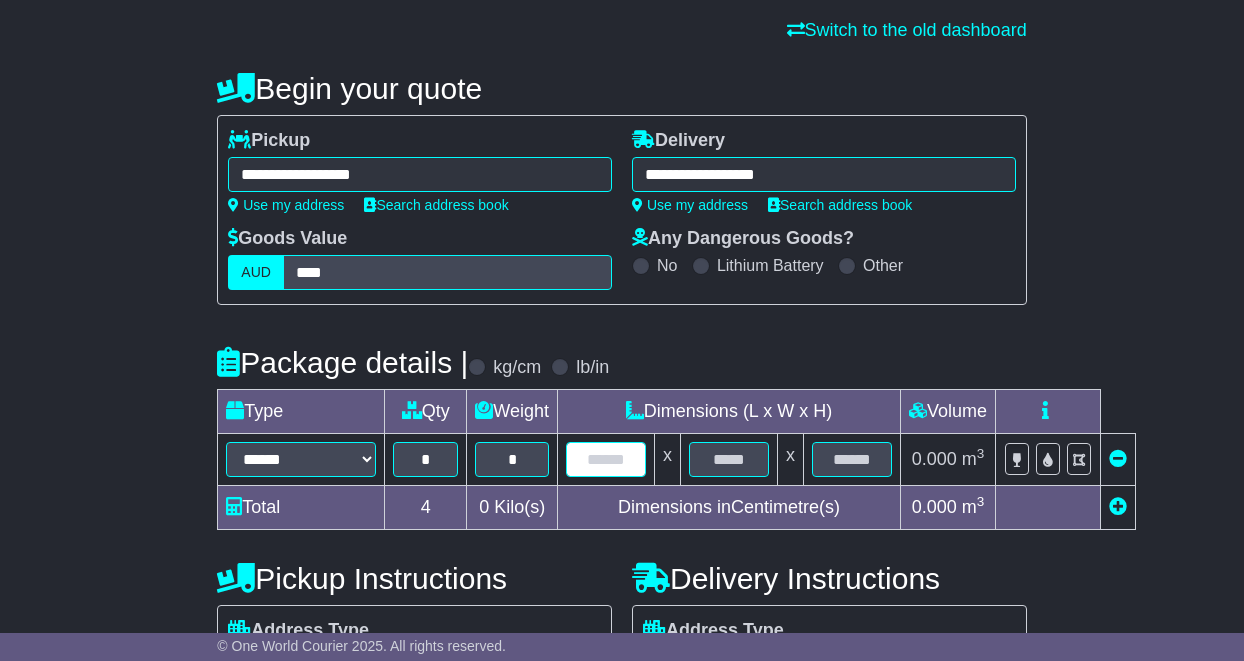 click at bounding box center [606, 459] 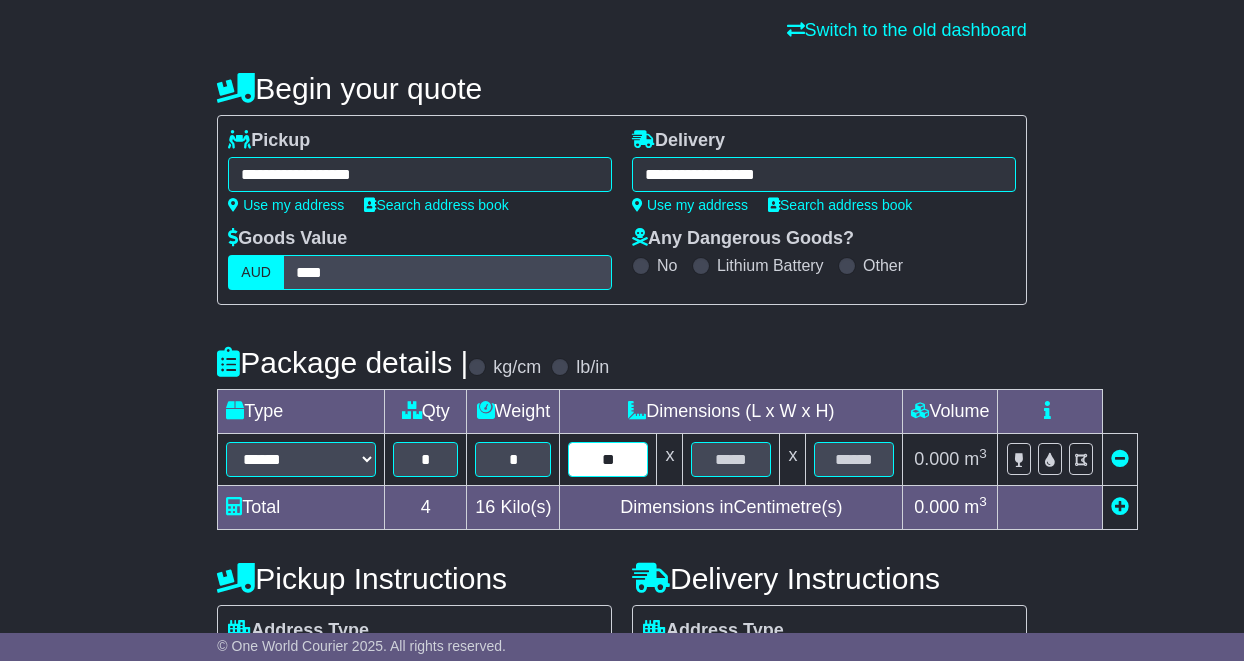 type on "**" 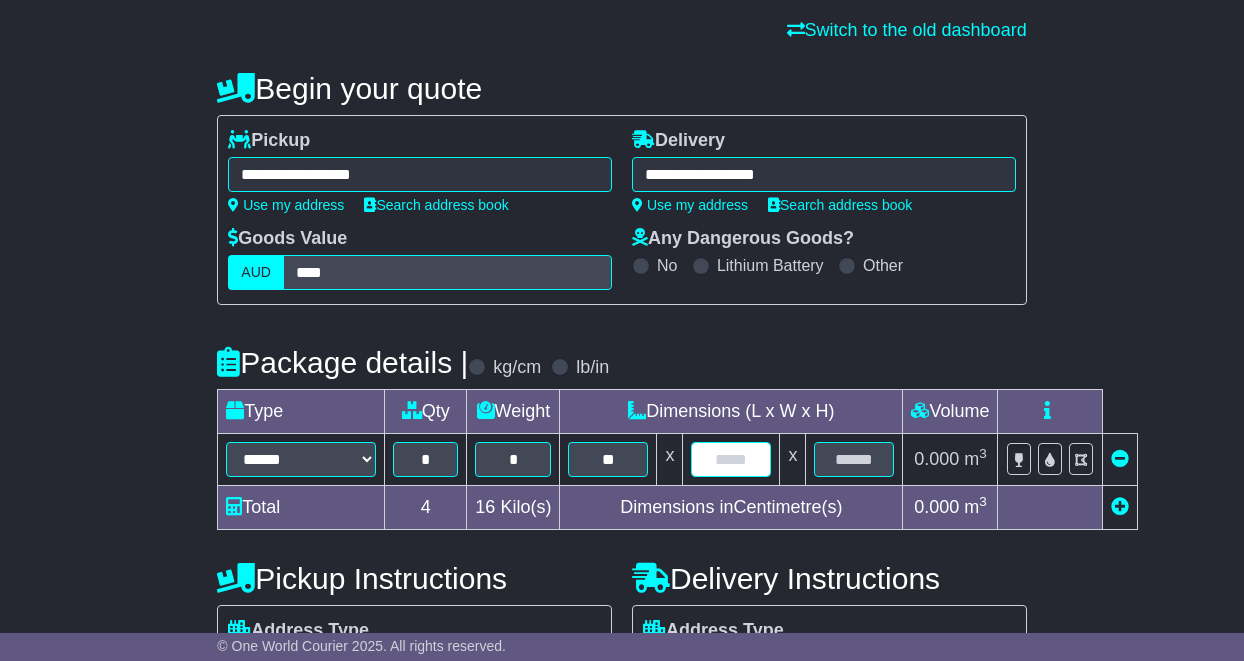 click at bounding box center [731, 459] 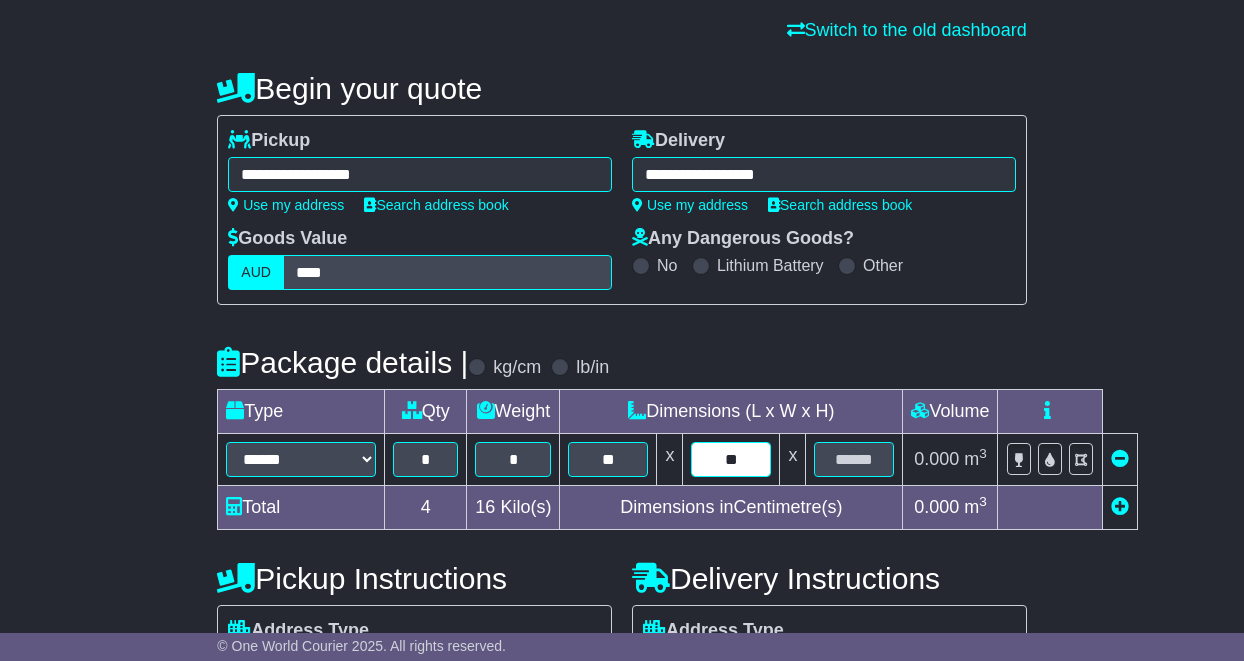 type on "**" 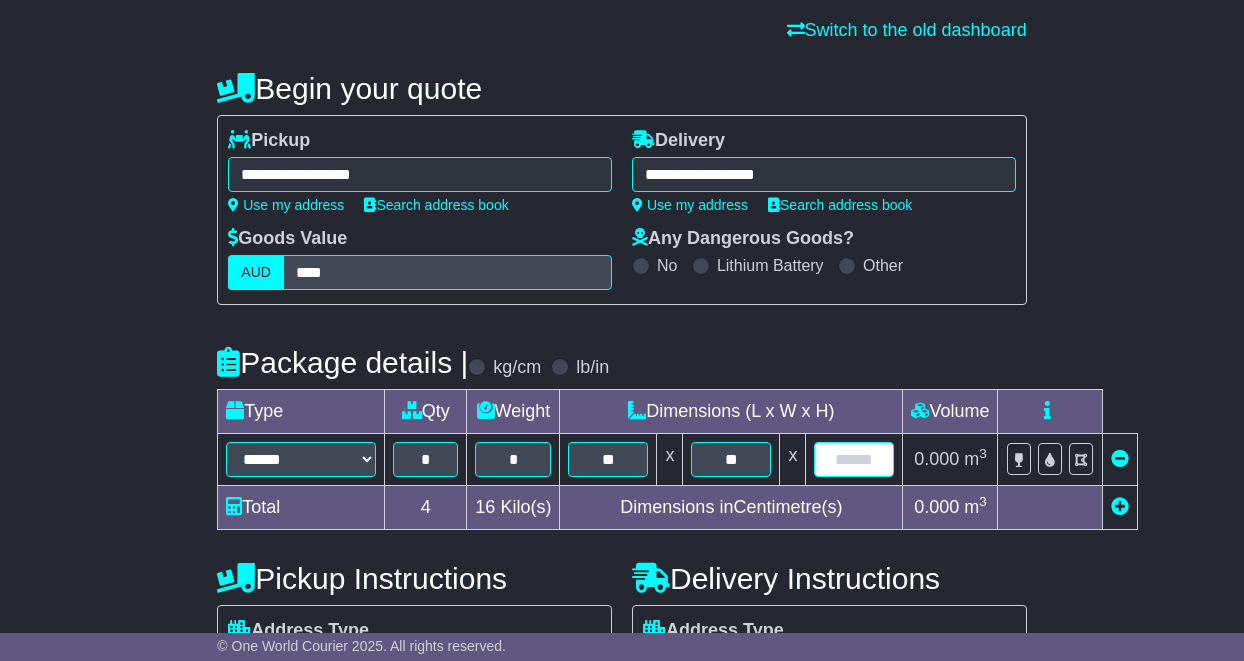 click at bounding box center (854, 459) 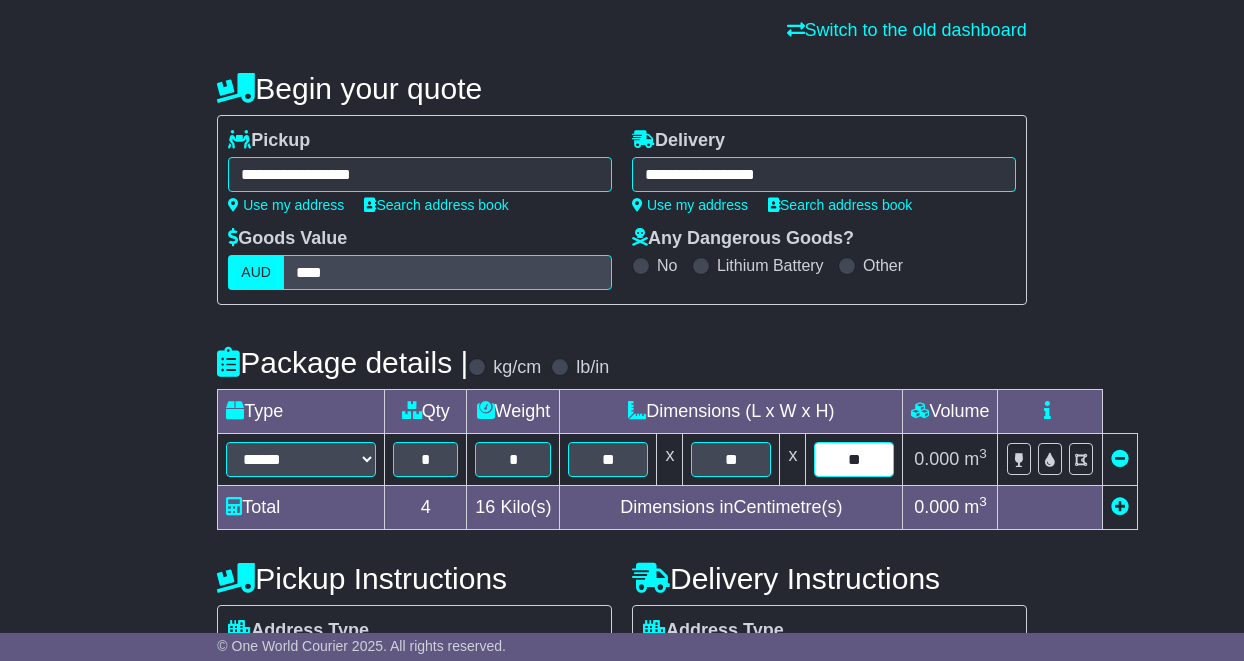 type on "**" 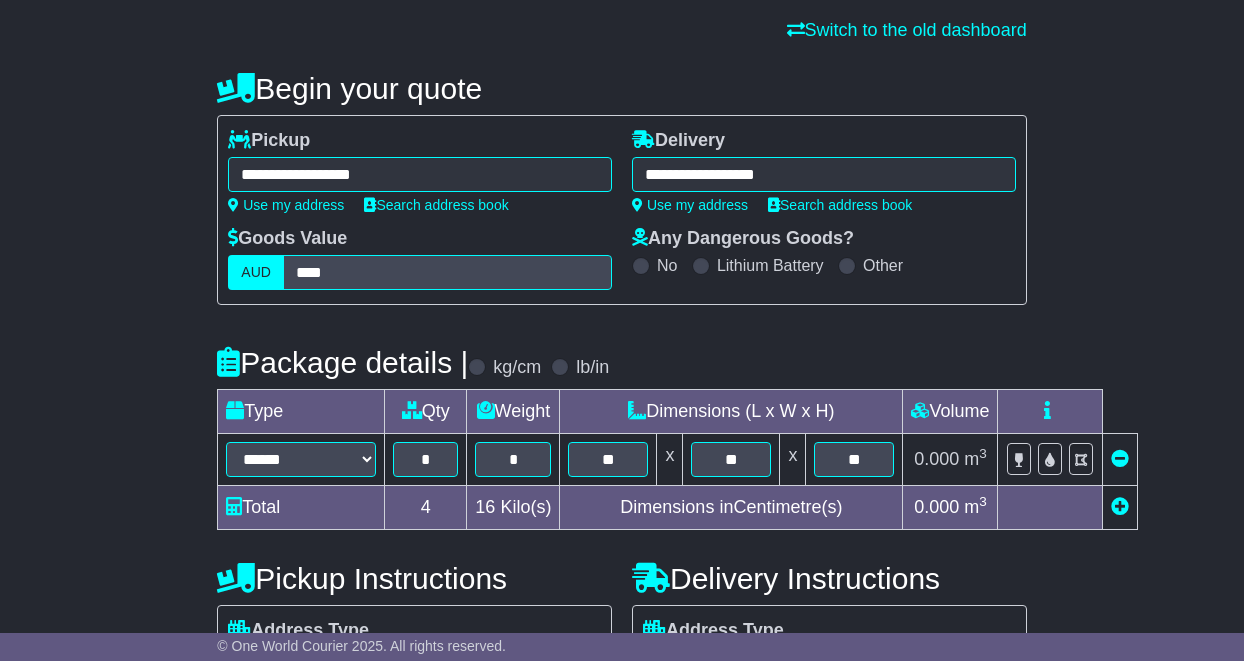 click on "Delivery Instructions
Address Type
Residential
Commercial
Air & Sea Depot" at bounding box center [829, 645] 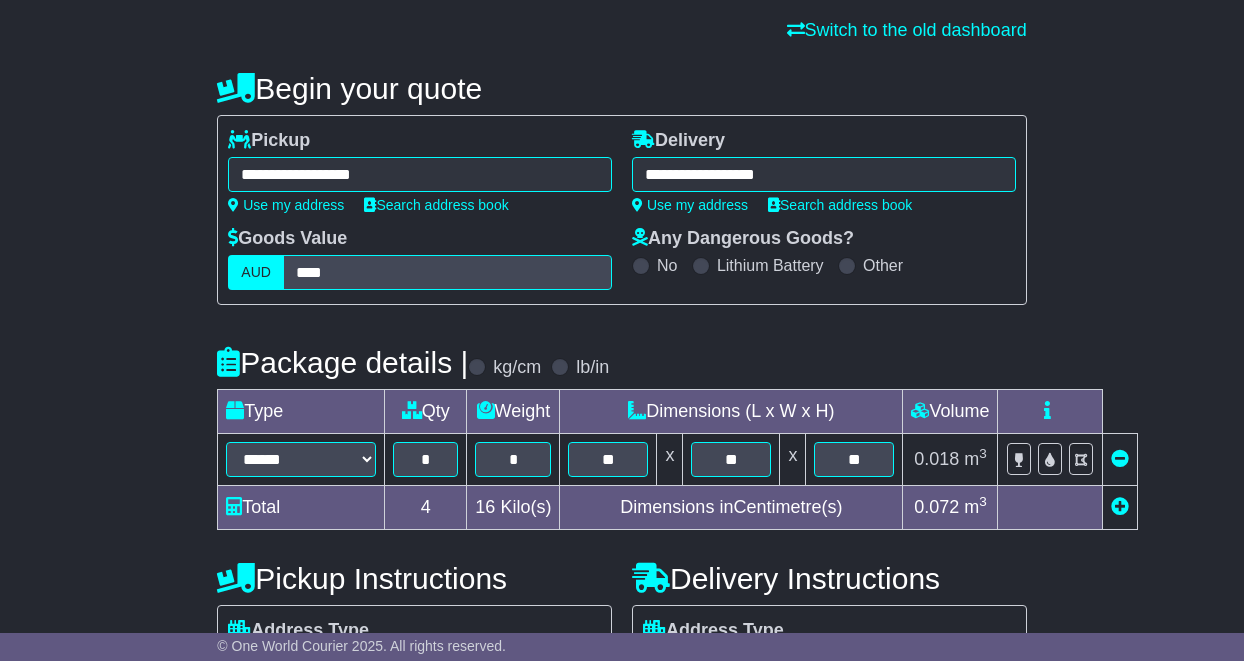scroll, scrollTop: 313, scrollLeft: 0, axis: vertical 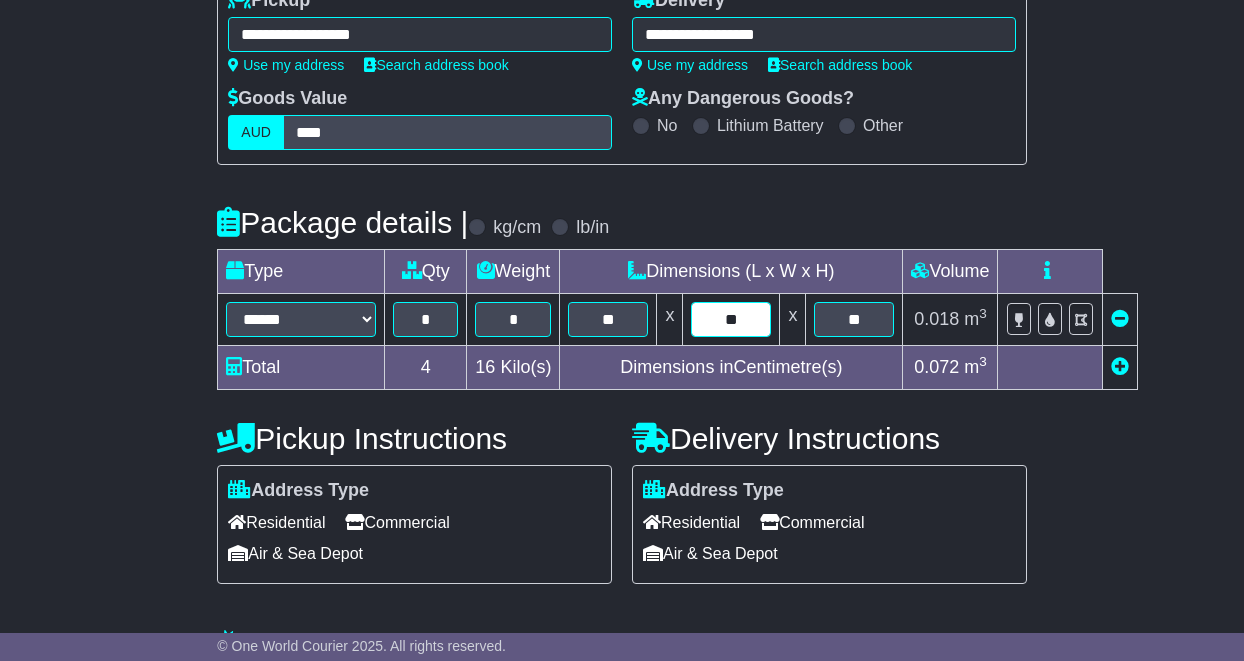 click on "**" at bounding box center (731, 319) 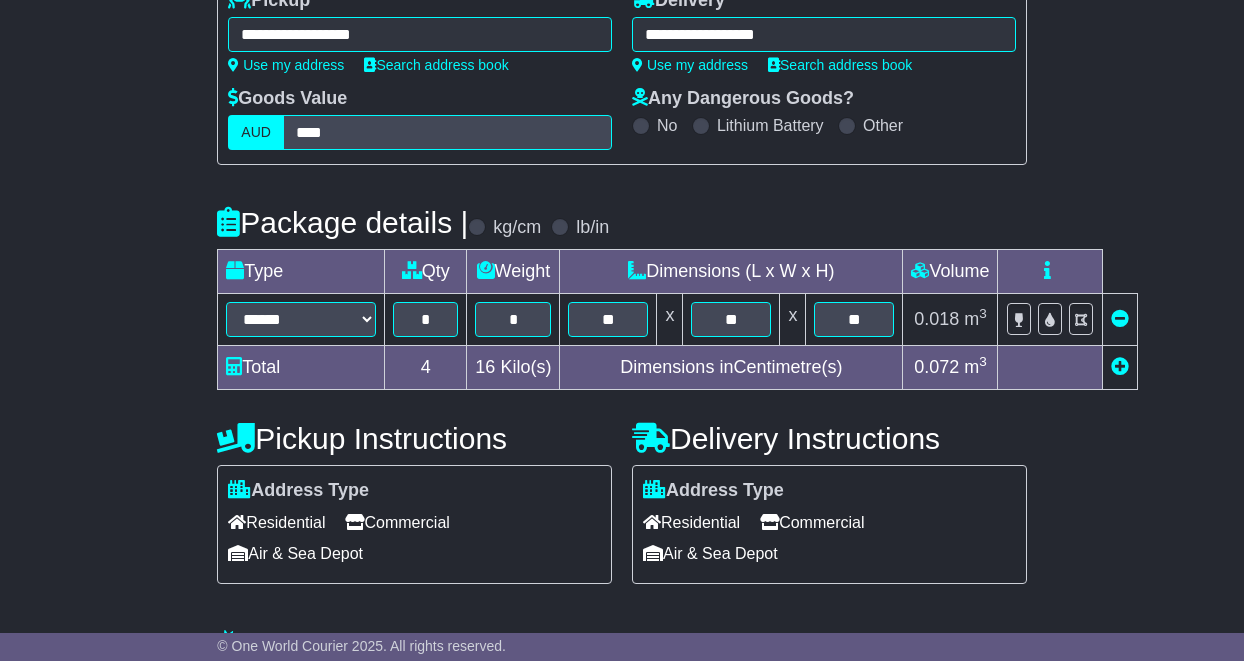 click on "**********" at bounding box center (622, 449) 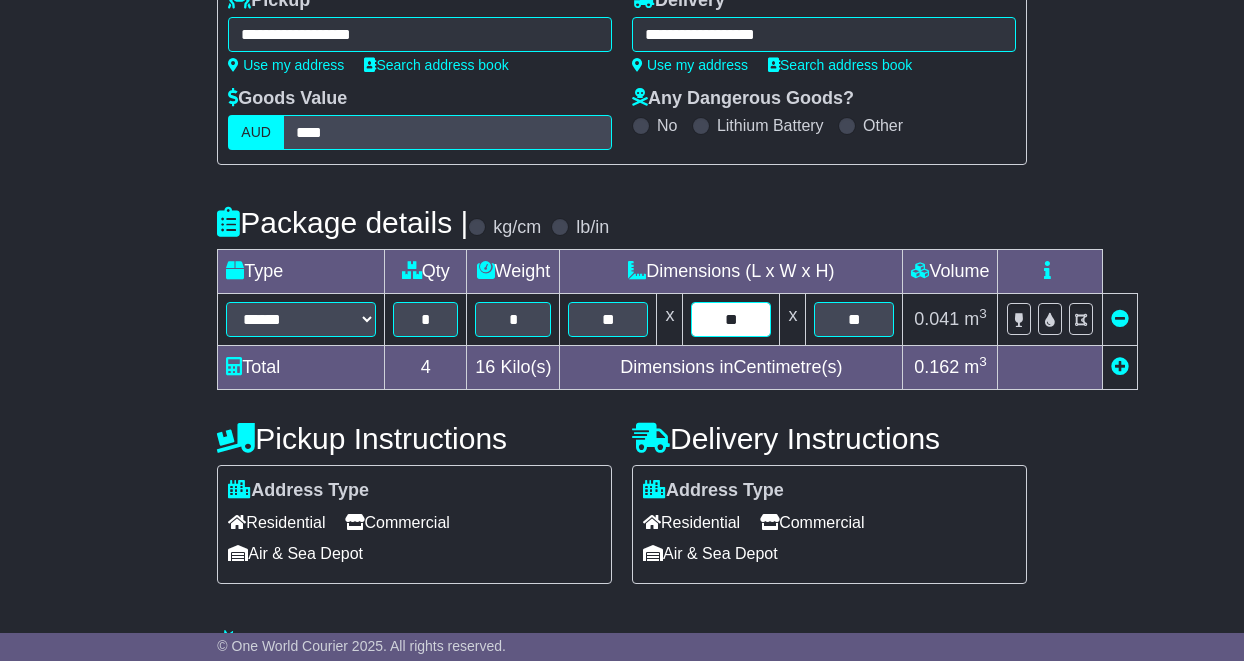 click on "**" at bounding box center (731, 319) 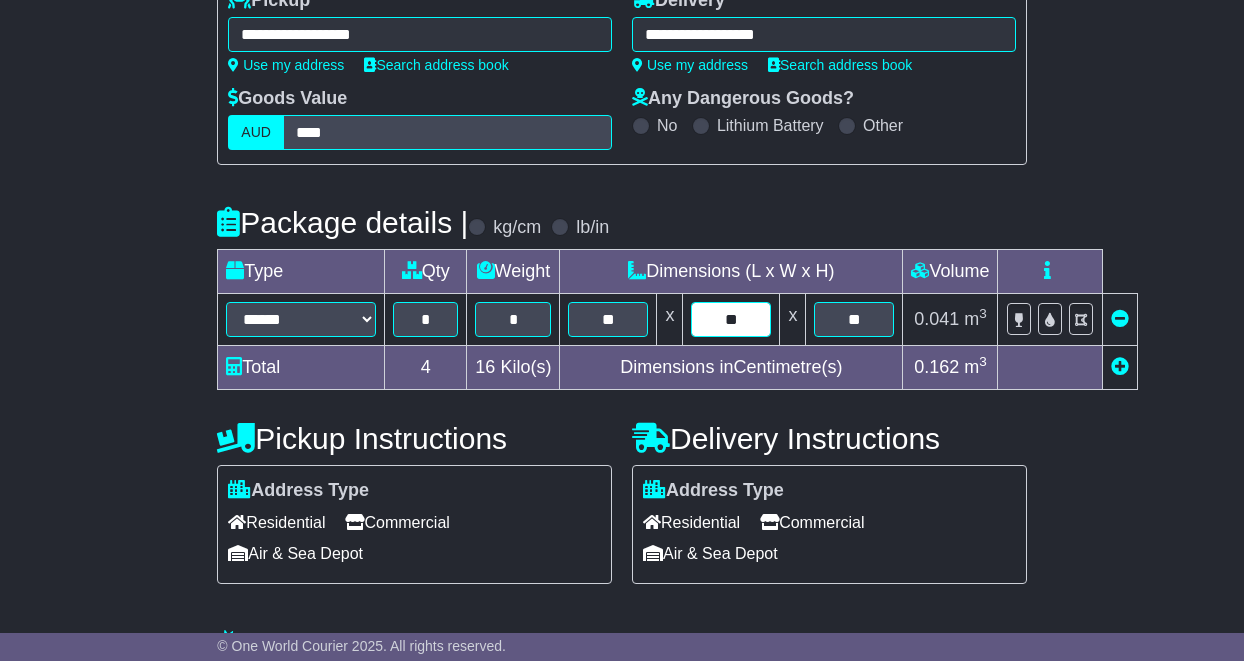 type on "**" 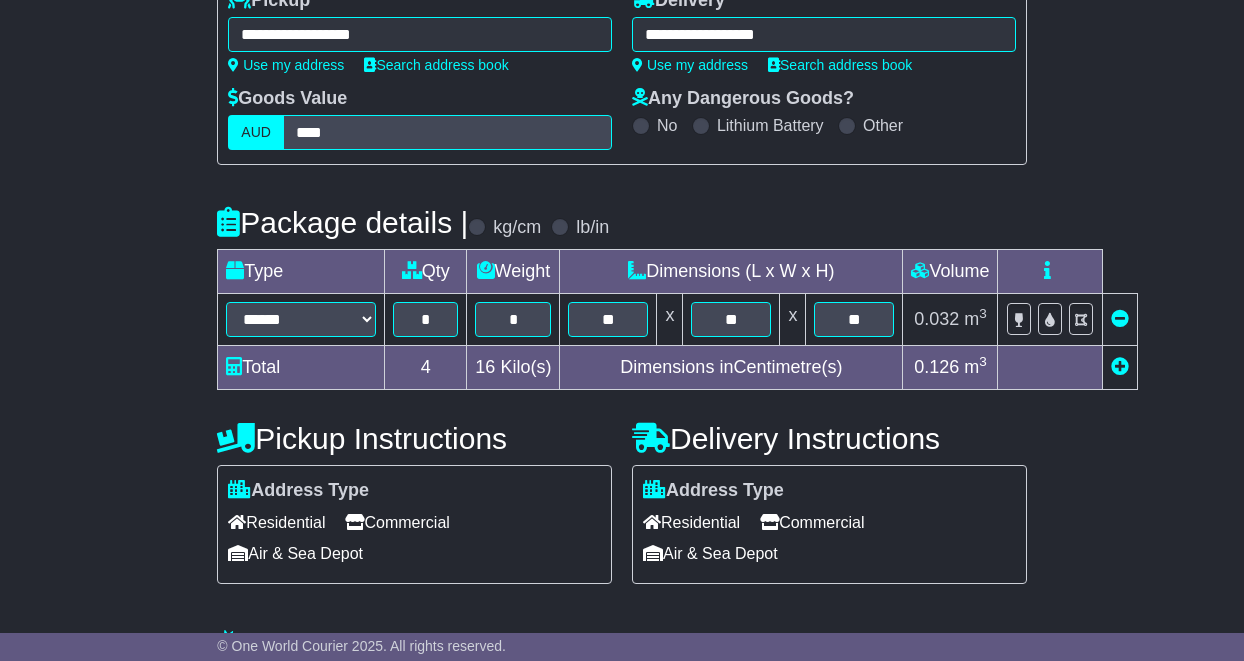 click on "Commercial" at bounding box center (812, 522) 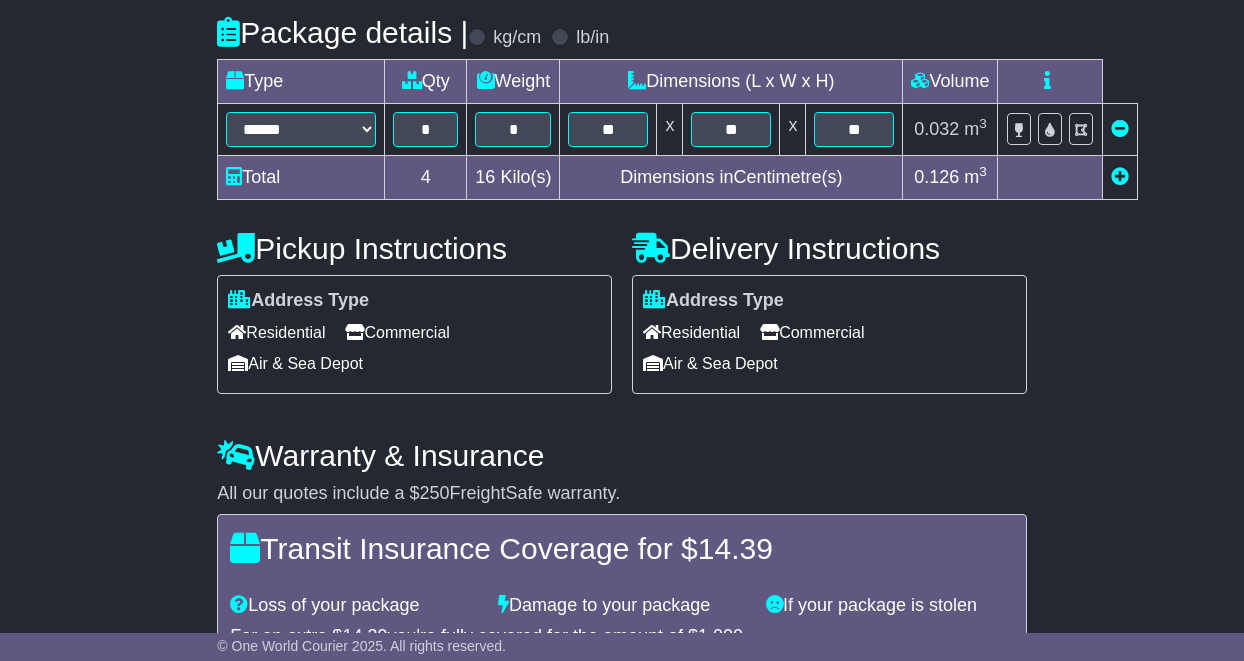 scroll, scrollTop: 676, scrollLeft: 0, axis: vertical 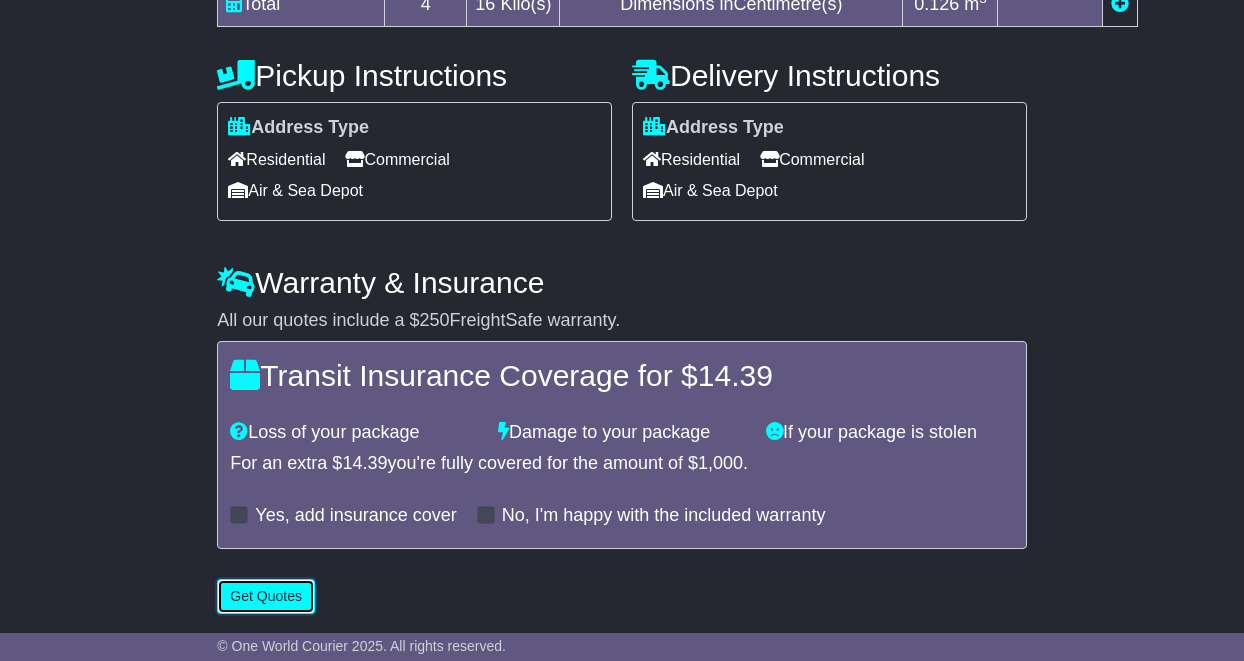 click on "Get Quotes" at bounding box center [266, 596] 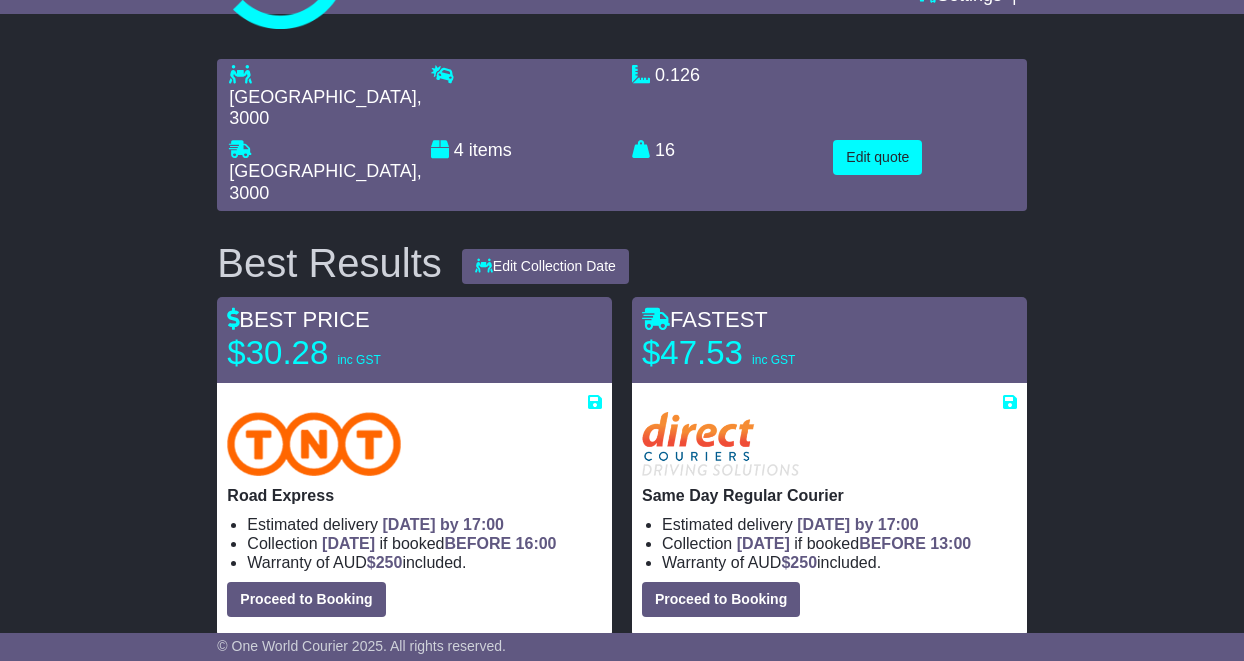 scroll, scrollTop: 133, scrollLeft: 0, axis: vertical 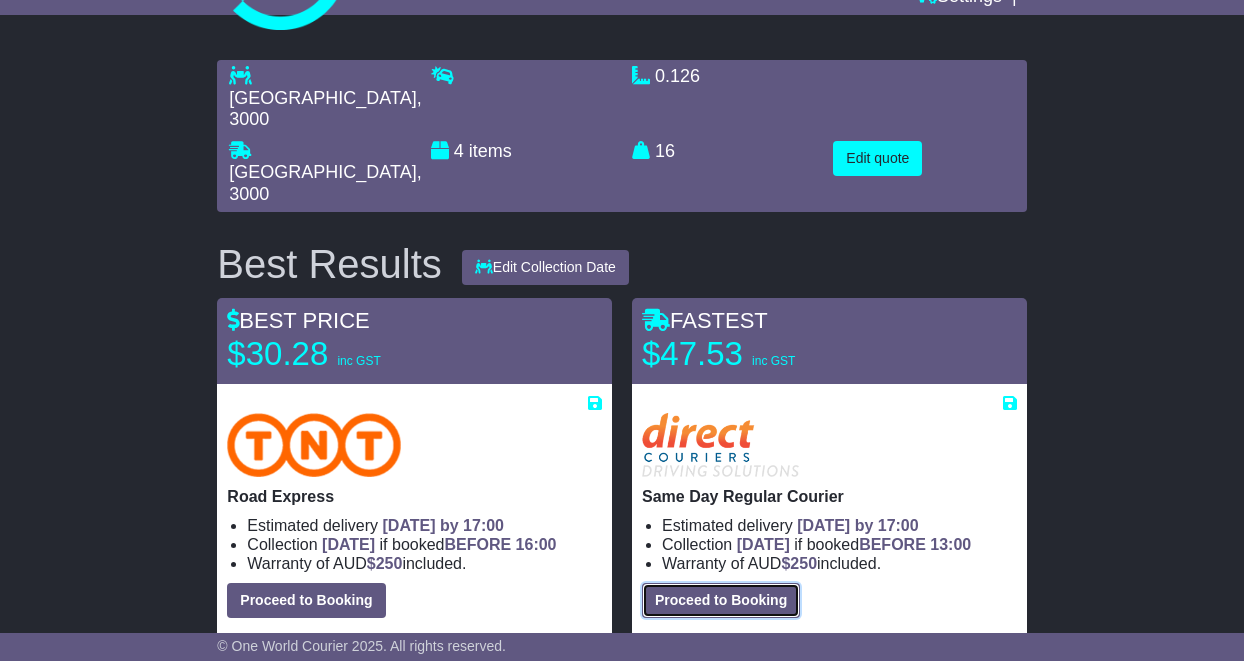 click on "Proceed to Booking" at bounding box center (721, 600) 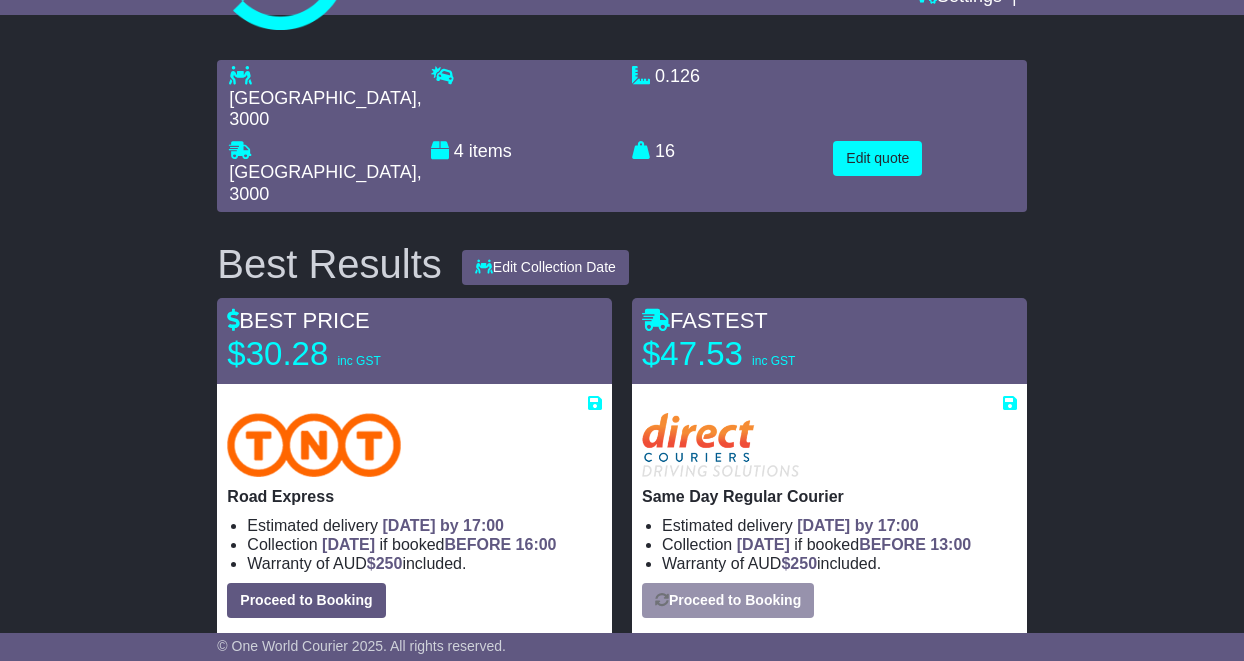select on "*****" 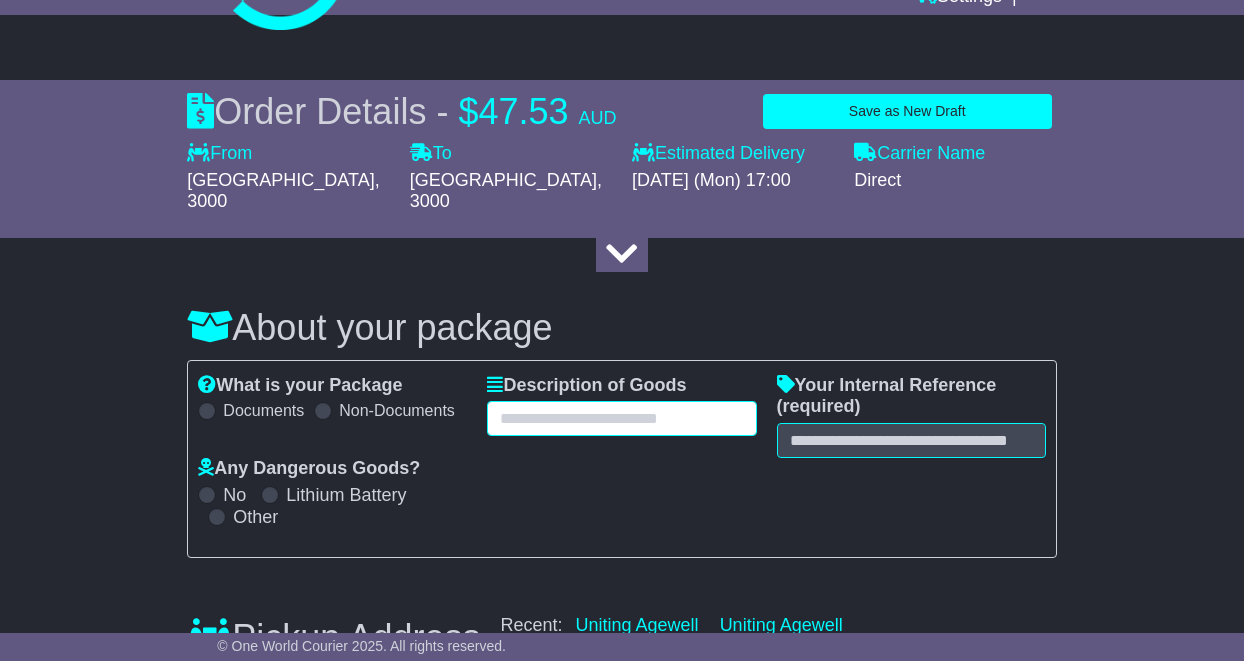click at bounding box center [621, 418] 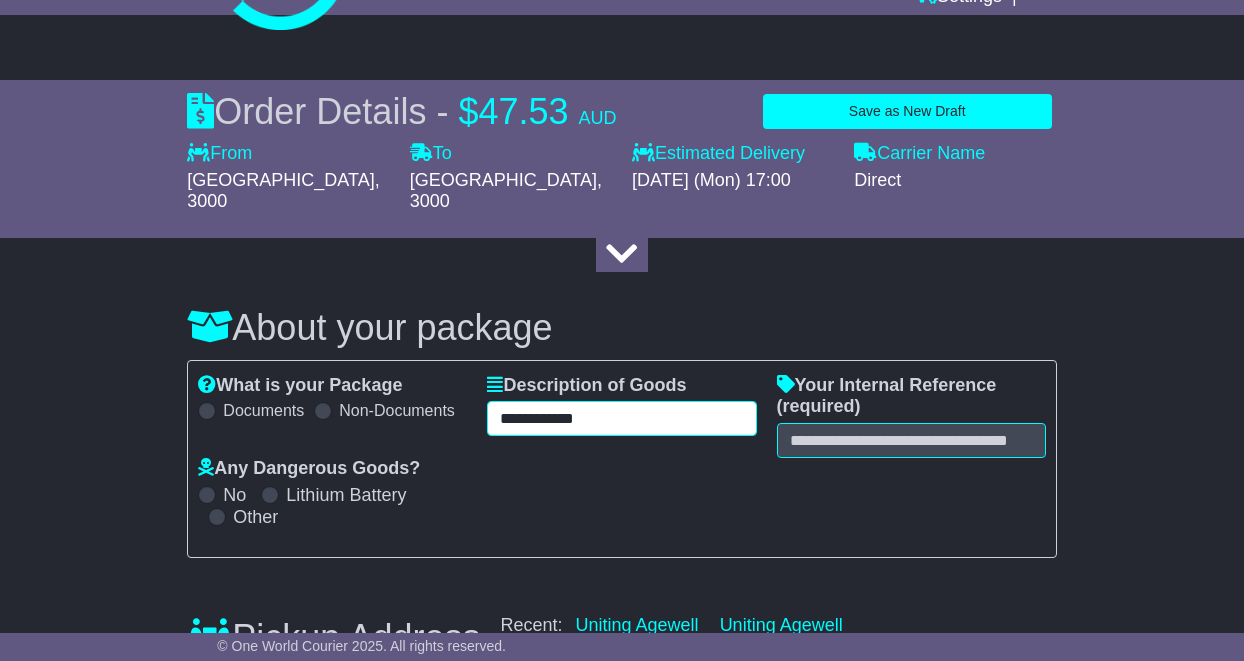 type on "**********" 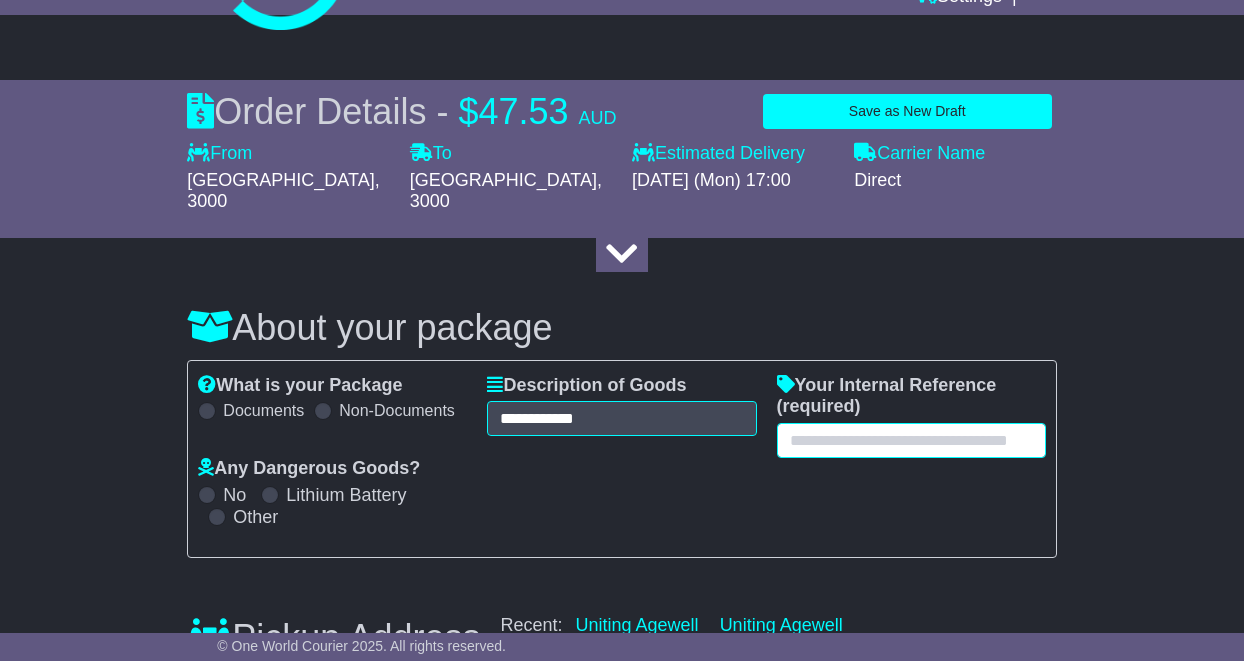 click at bounding box center (911, 440) 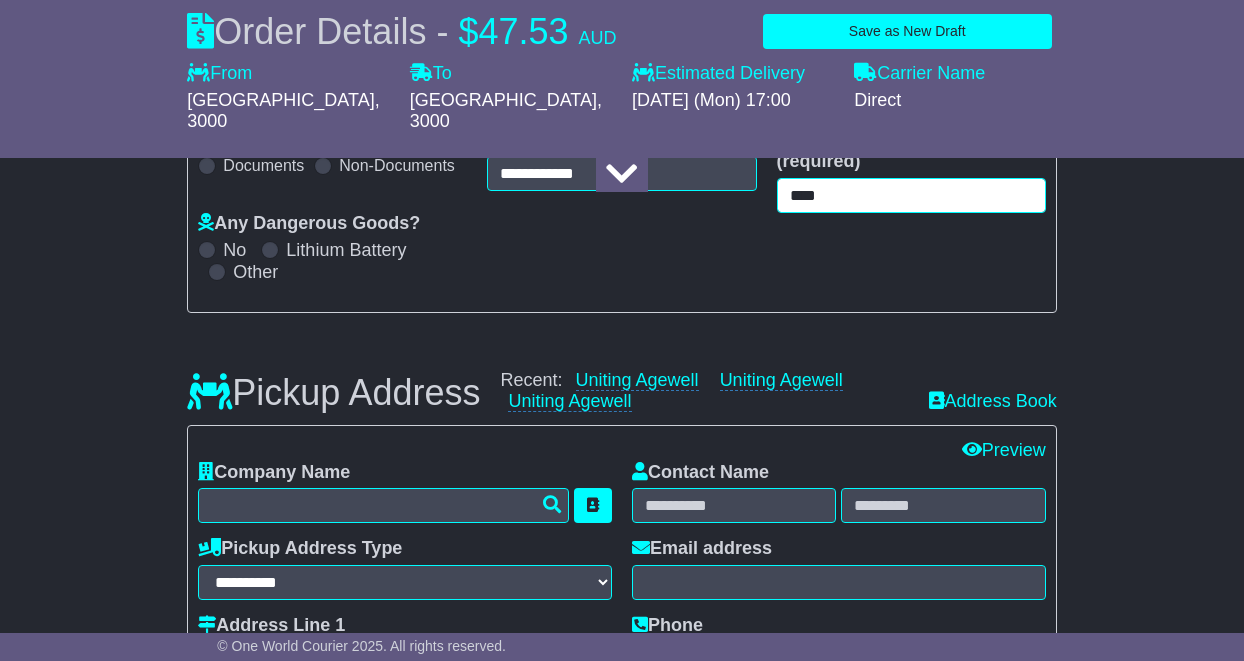 scroll, scrollTop: 485, scrollLeft: 0, axis: vertical 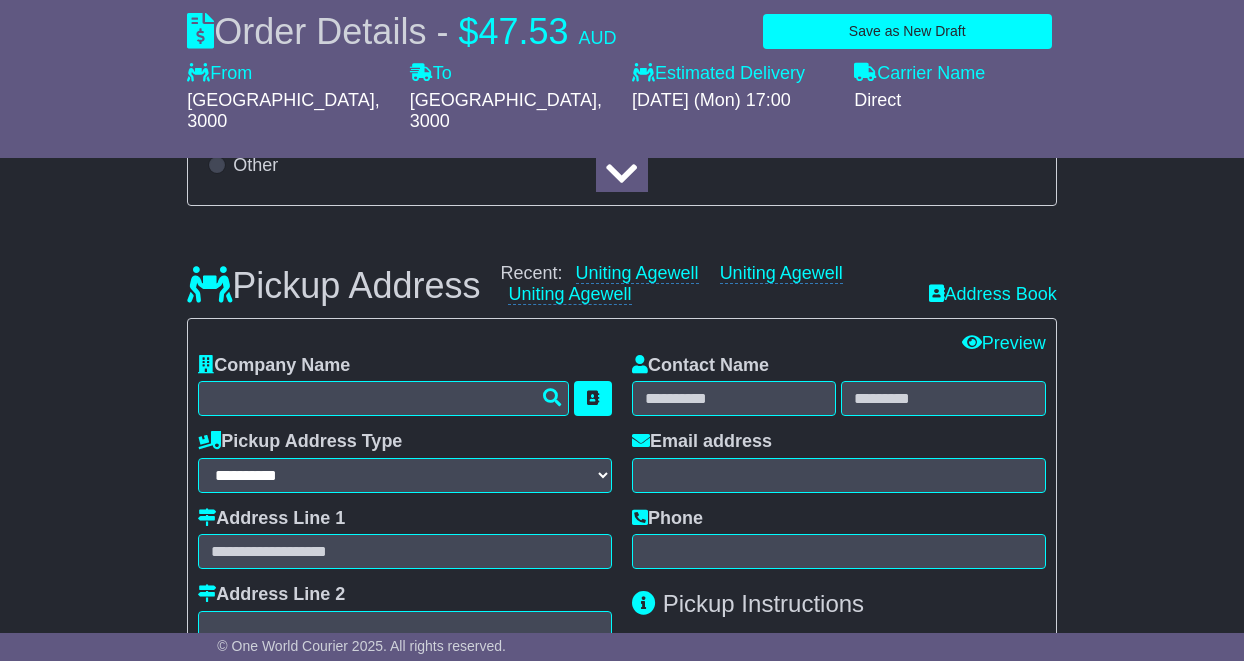 type on "****" 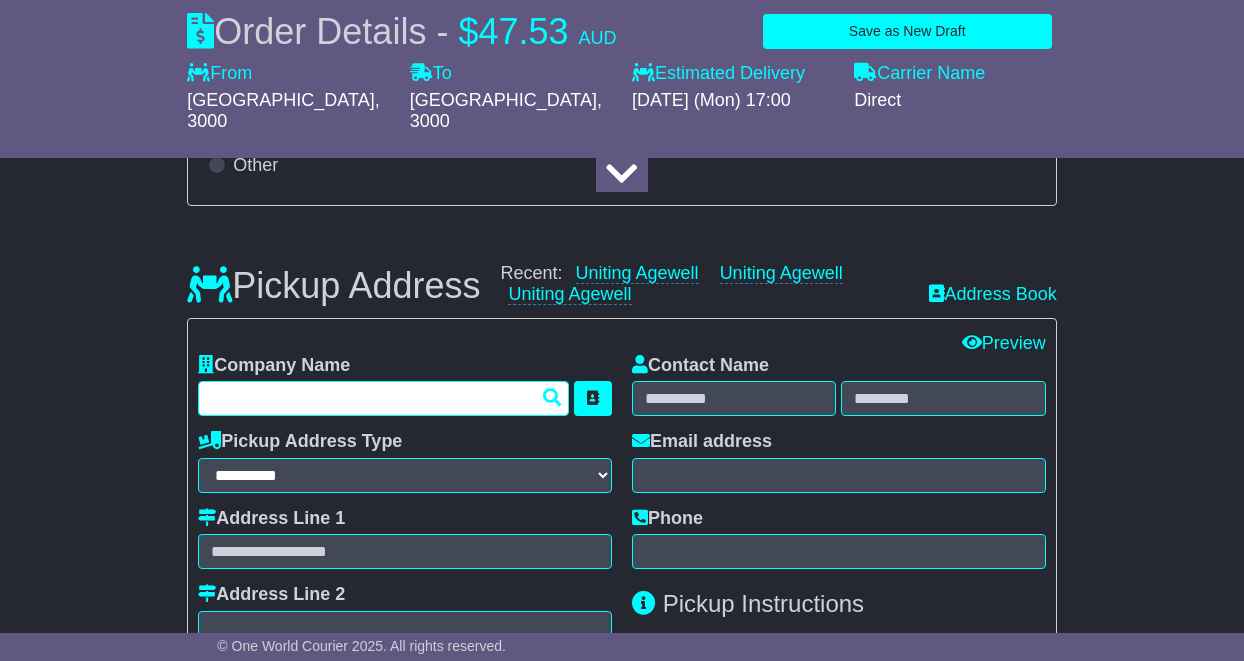 click at bounding box center (383, 398) 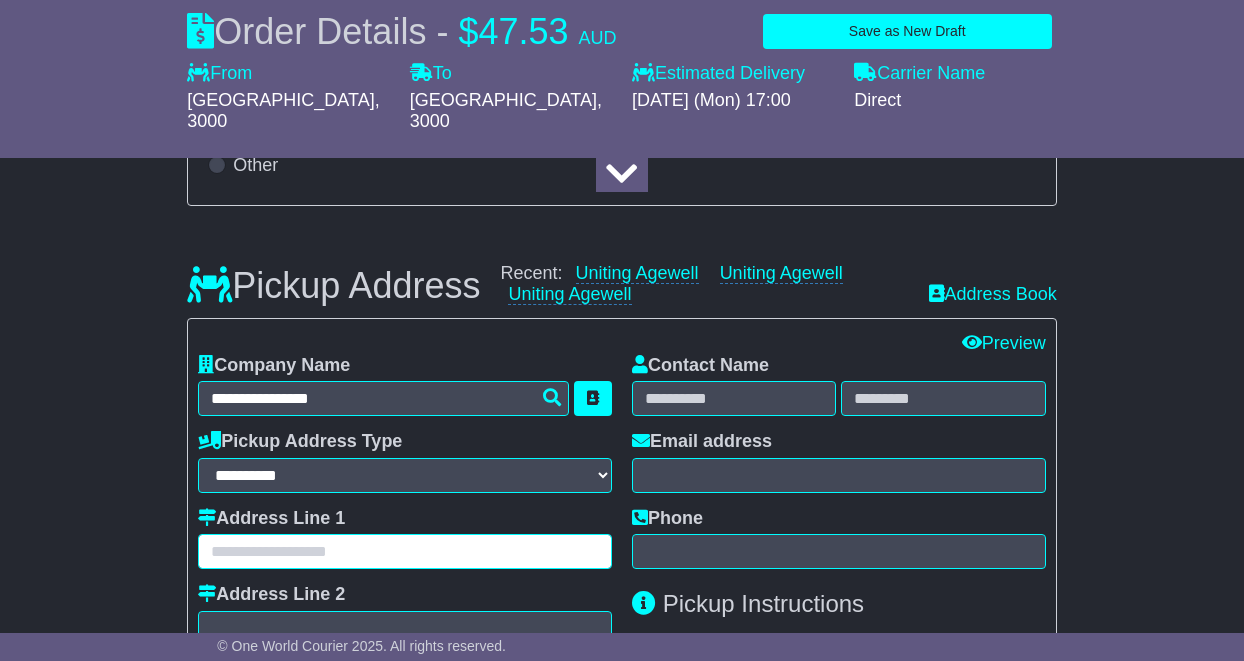 type on "**********" 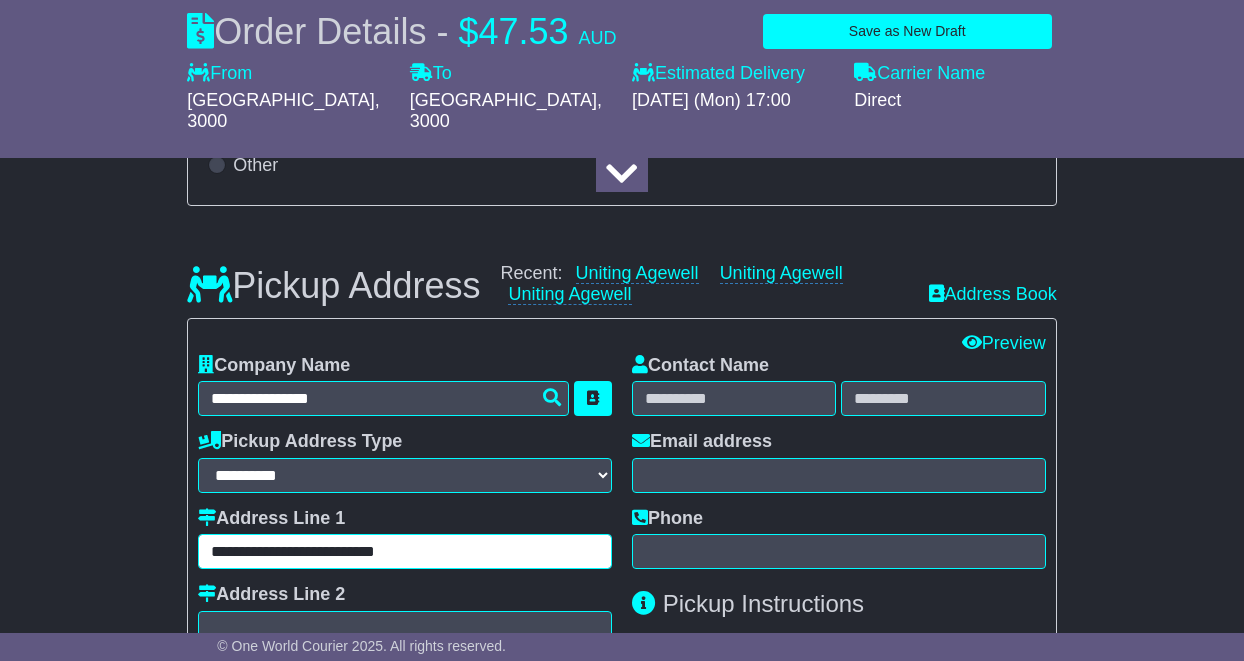 type on "******" 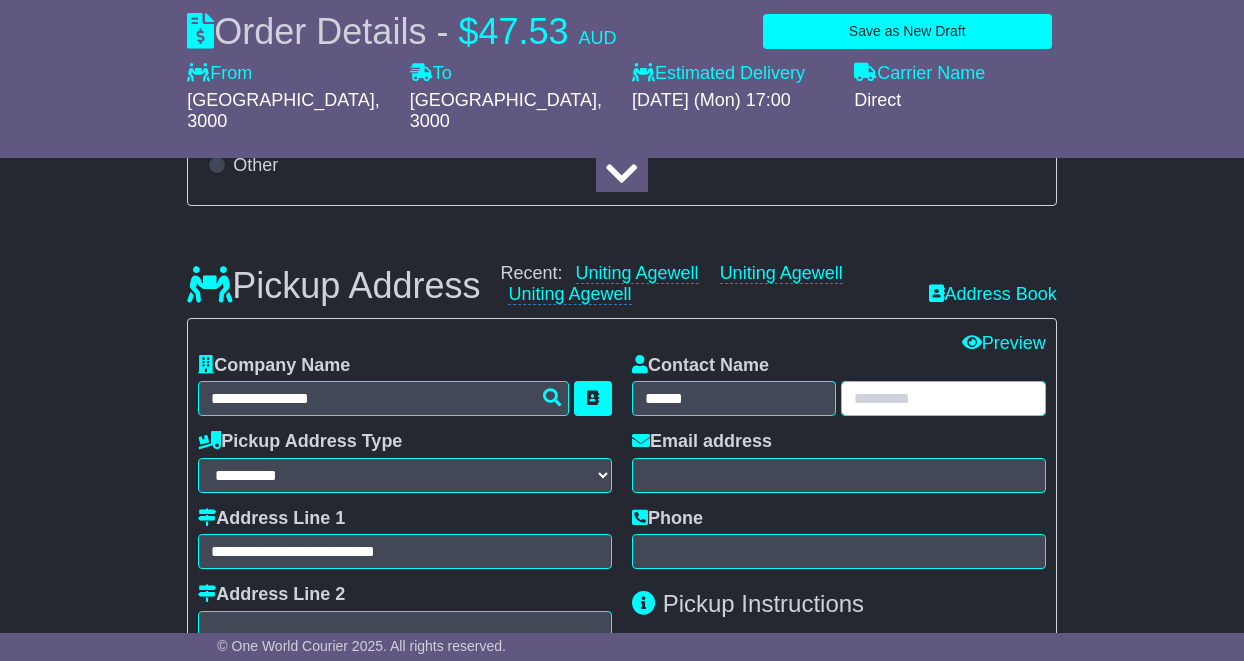 type on "********" 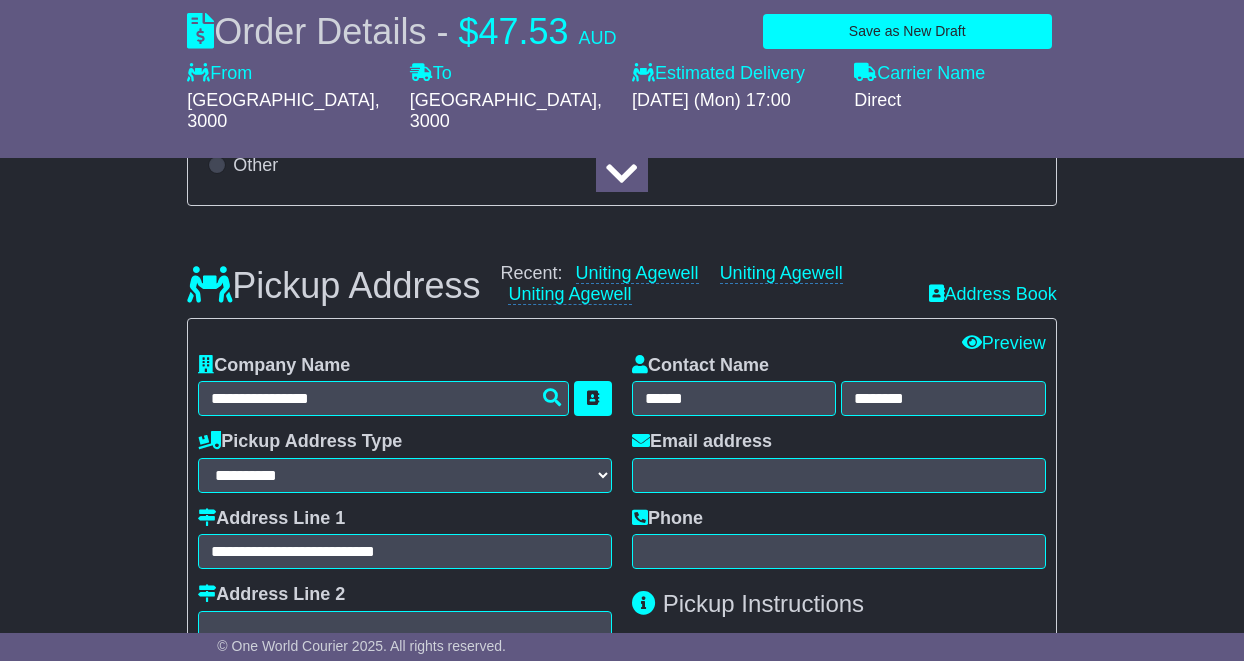 type on "**********" 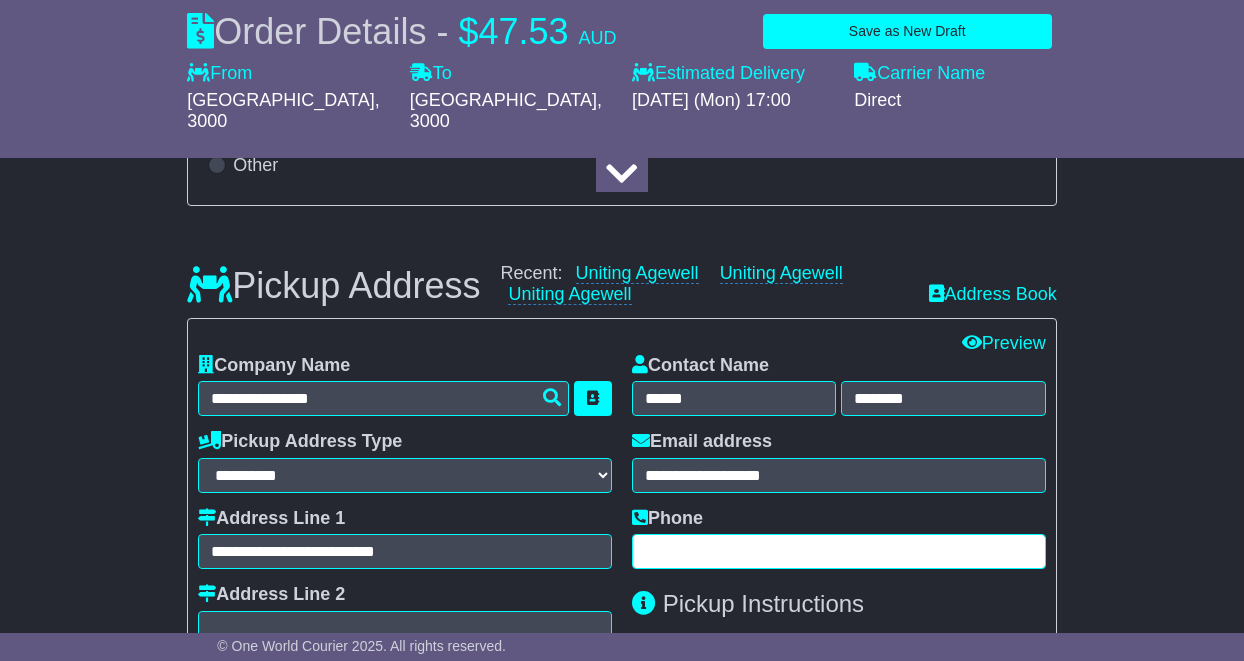 type on "**********" 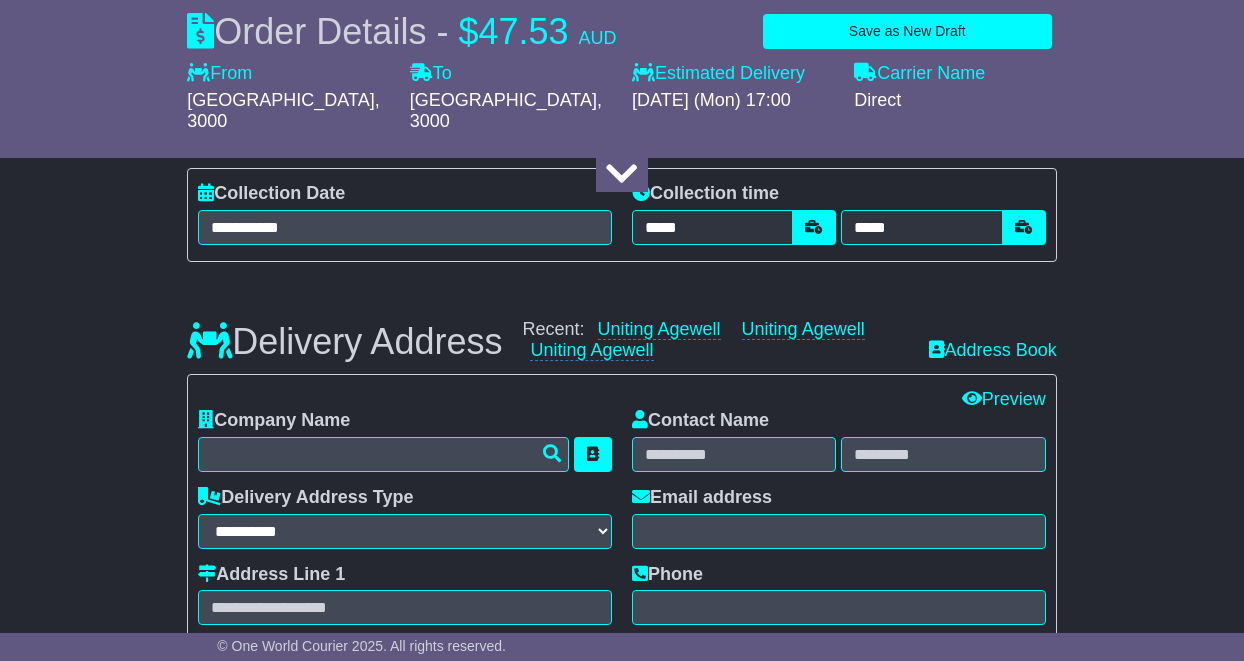scroll, scrollTop: 1280, scrollLeft: 0, axis: vertical 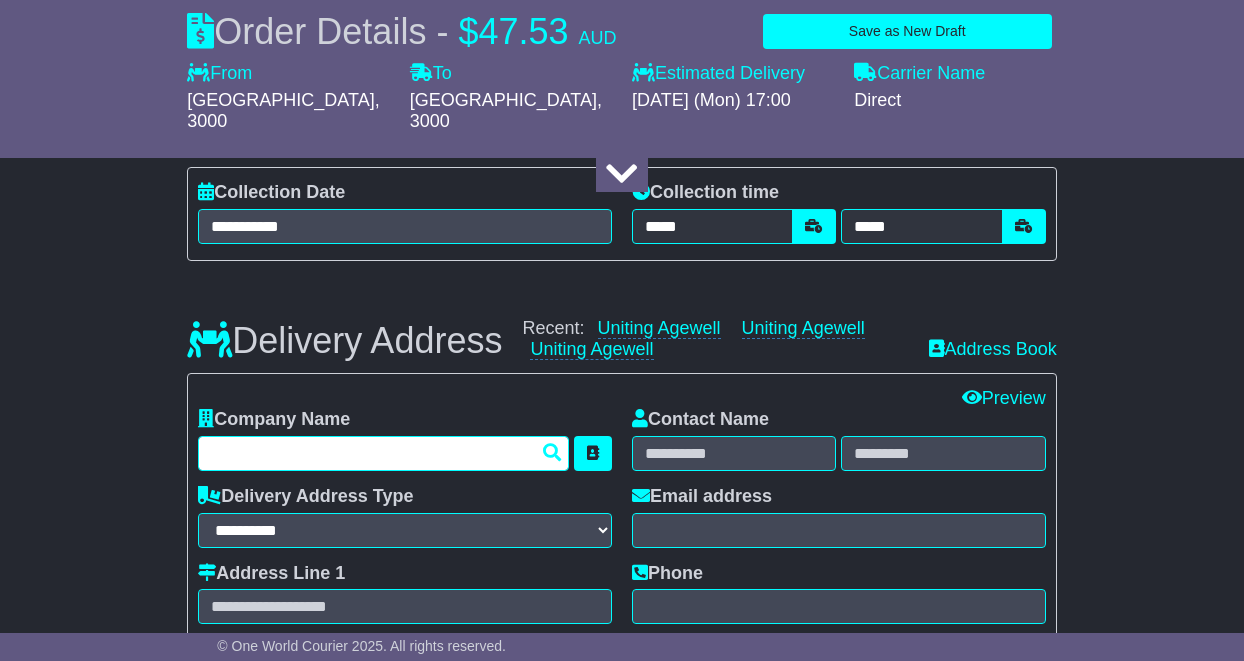 click at bounding box center (383, 453) 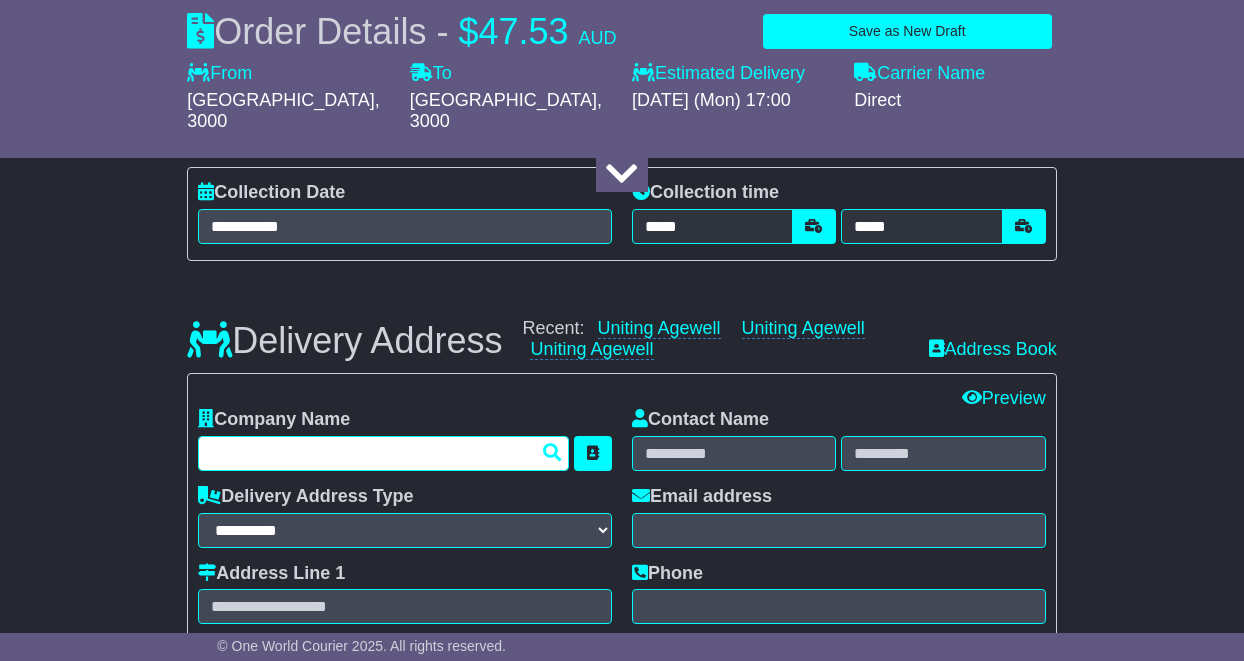 type on "**********" 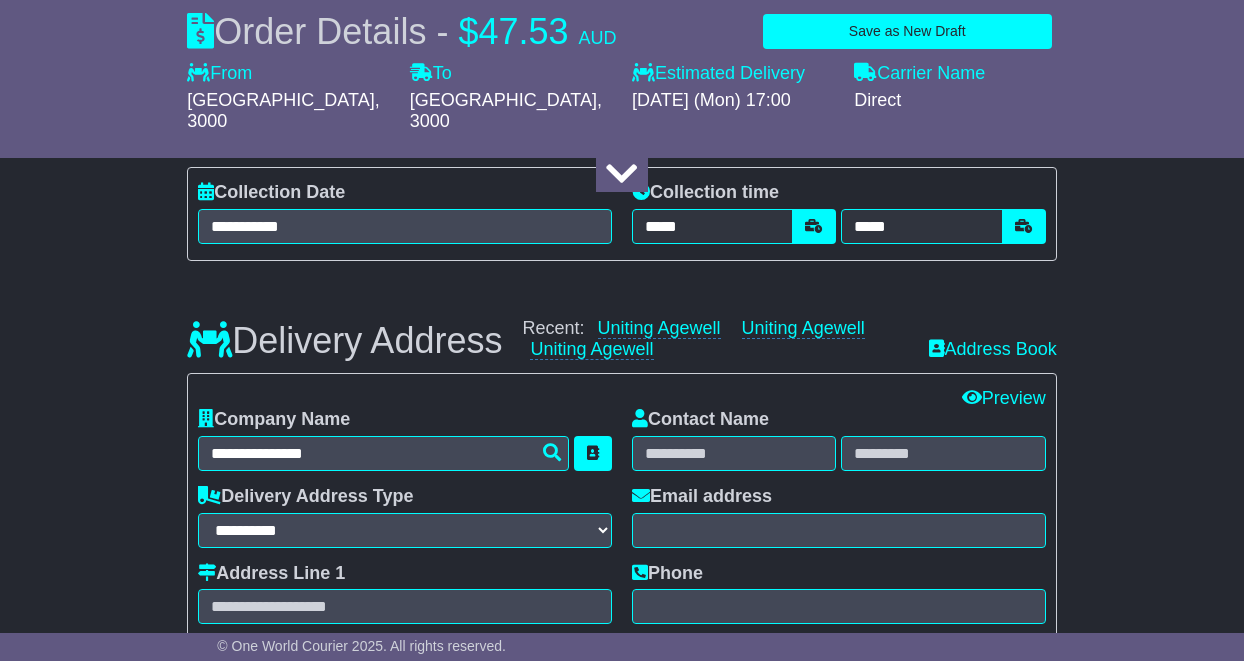 type on "**********" 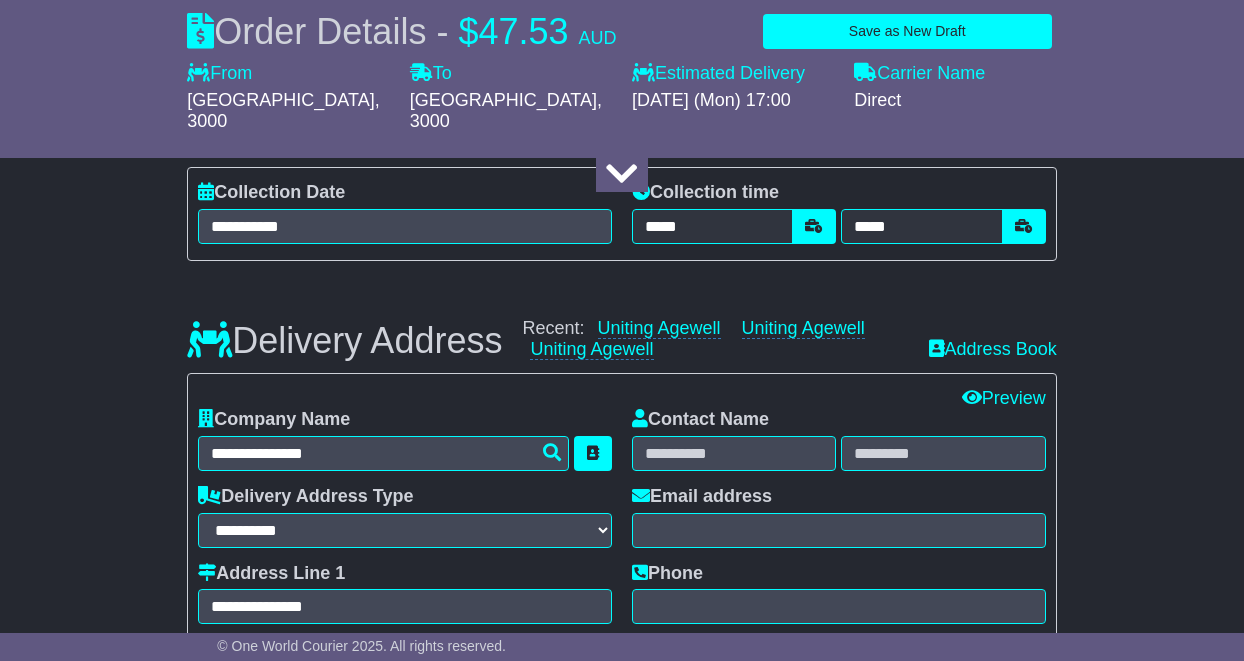type on "*****" 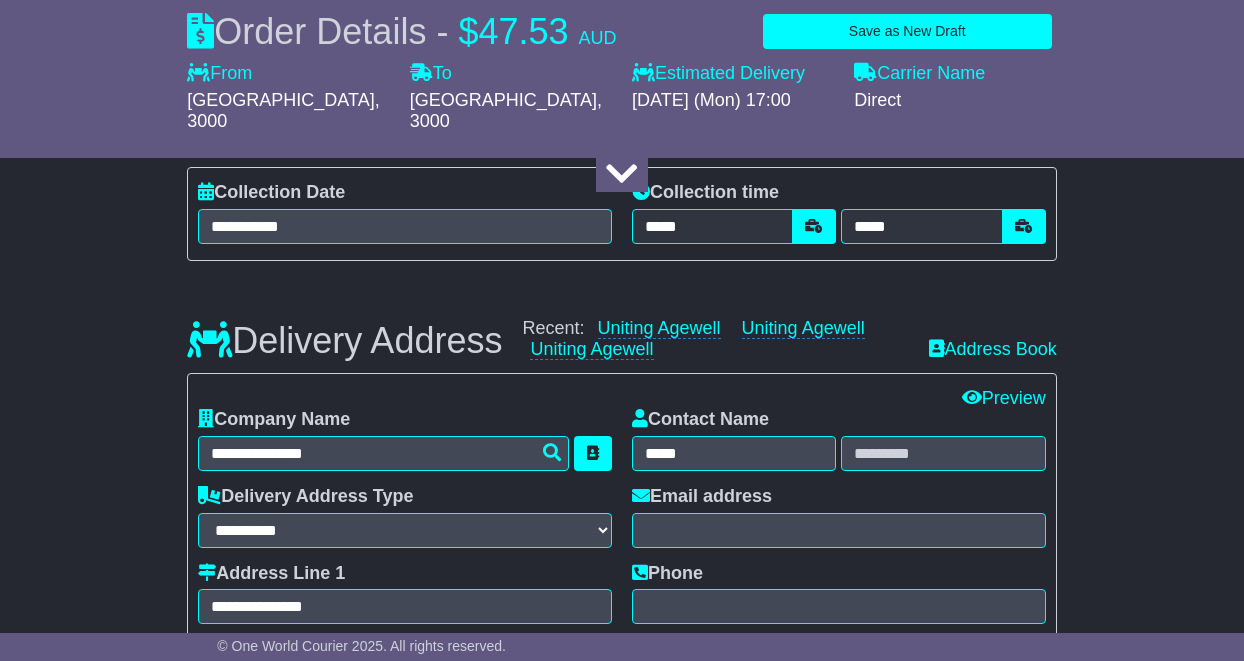 type on "**********" 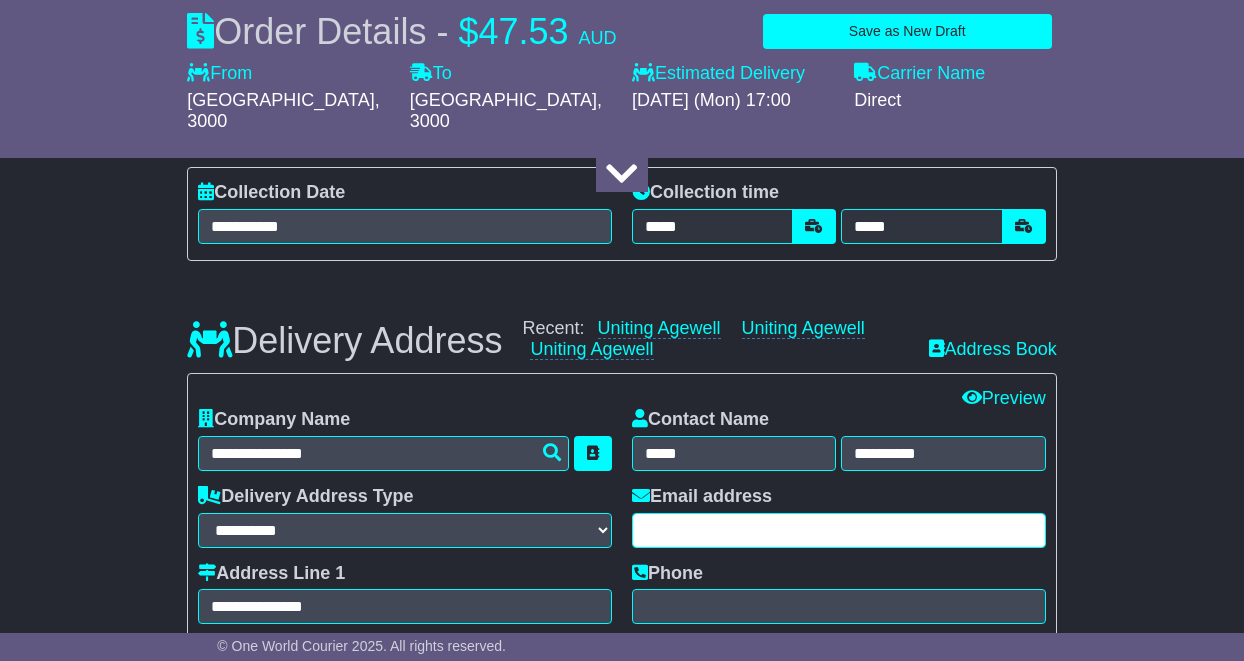 type on "**********" 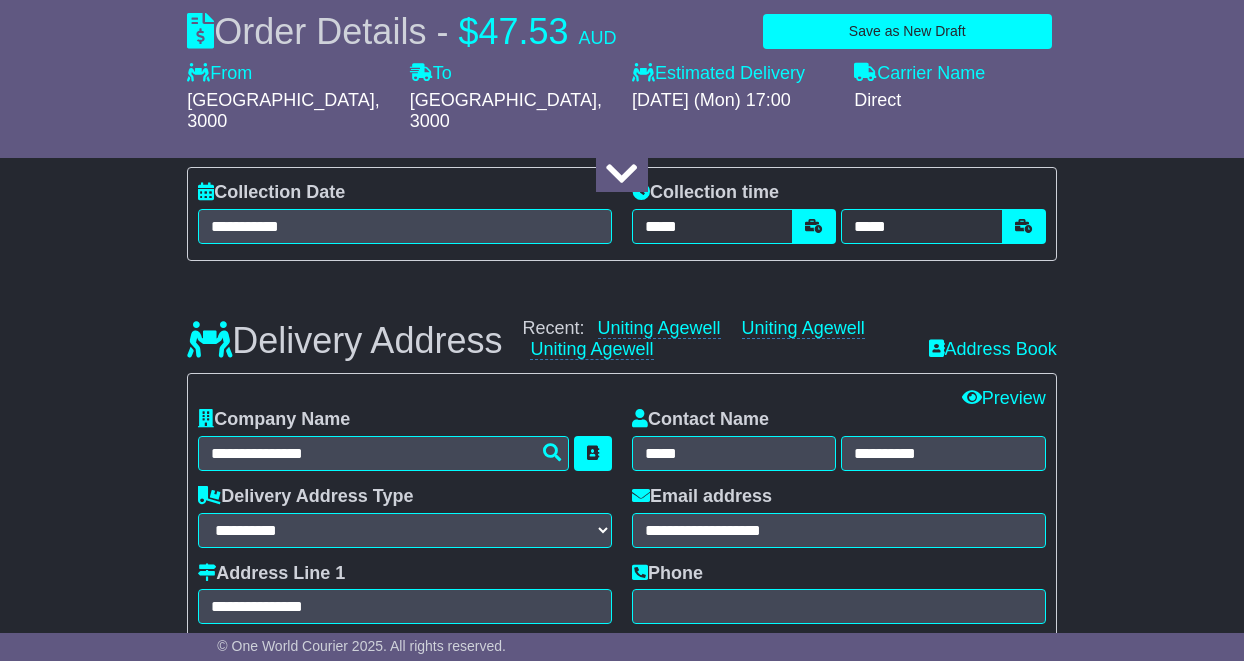 type on "**********" 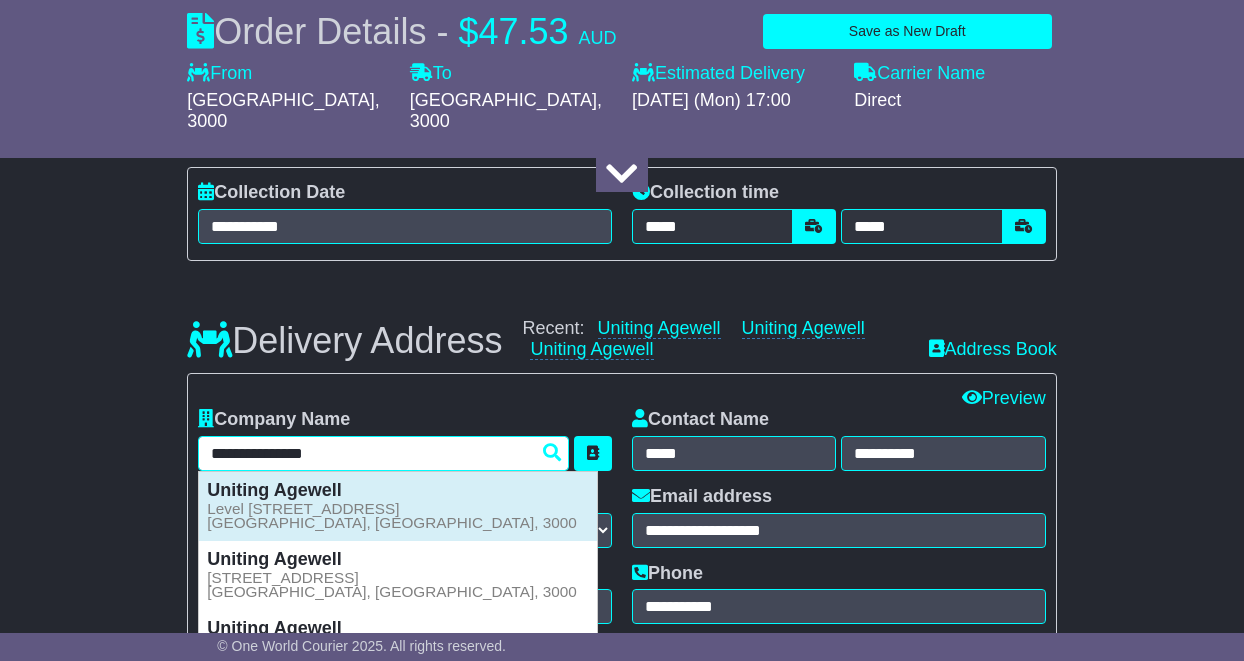click on "Level 6, 130 Lonsdale Street   MELBOURNE, VIC, 3000" at bounding box center (392, 516) 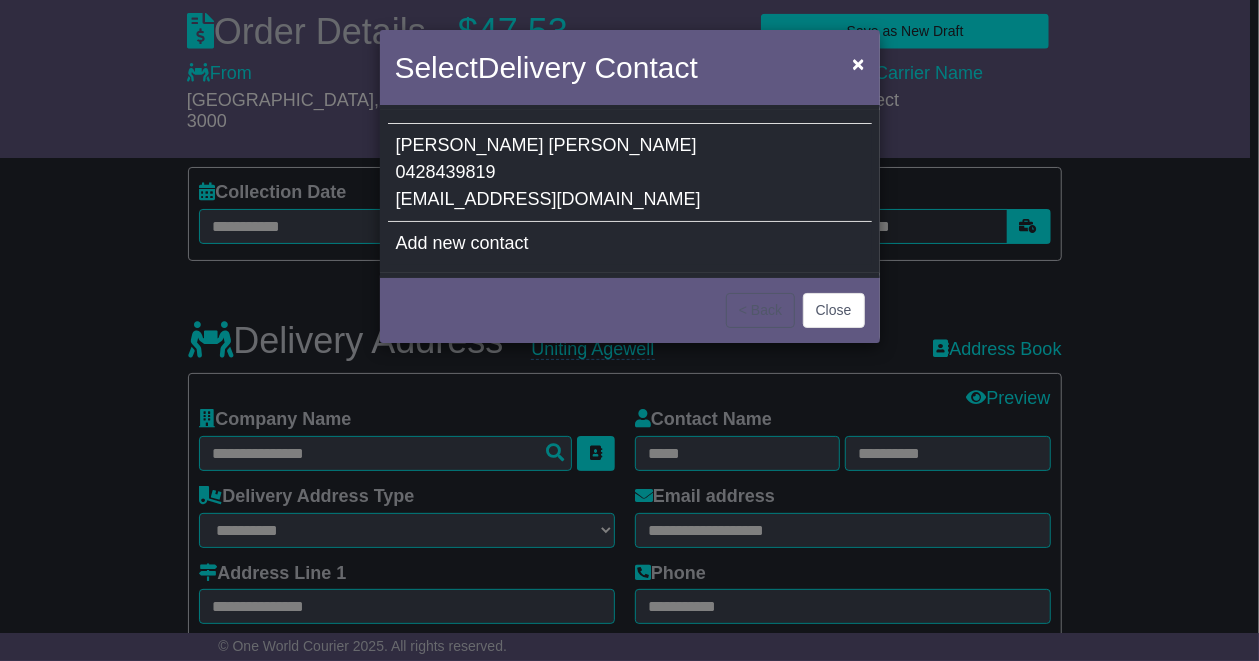 click on "Jodi   McMahon
0428439819
orders@thingsat.com" at bounding box center [630, 173] 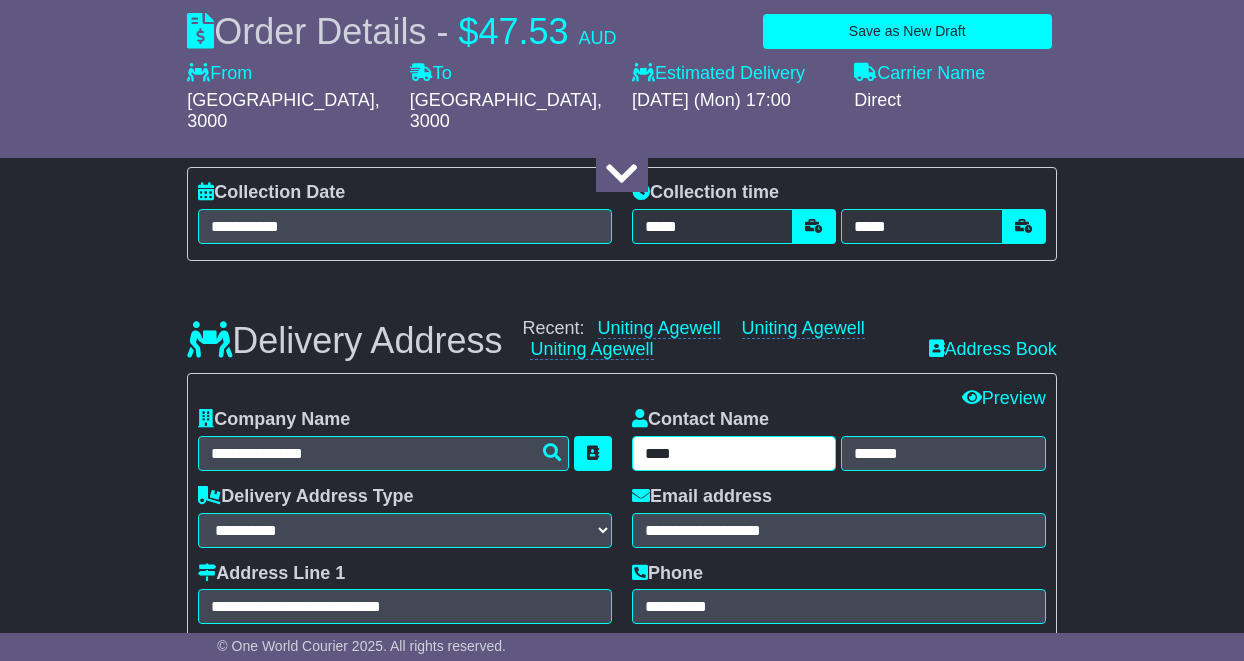 click on "****" at bounding box center [734, 453] 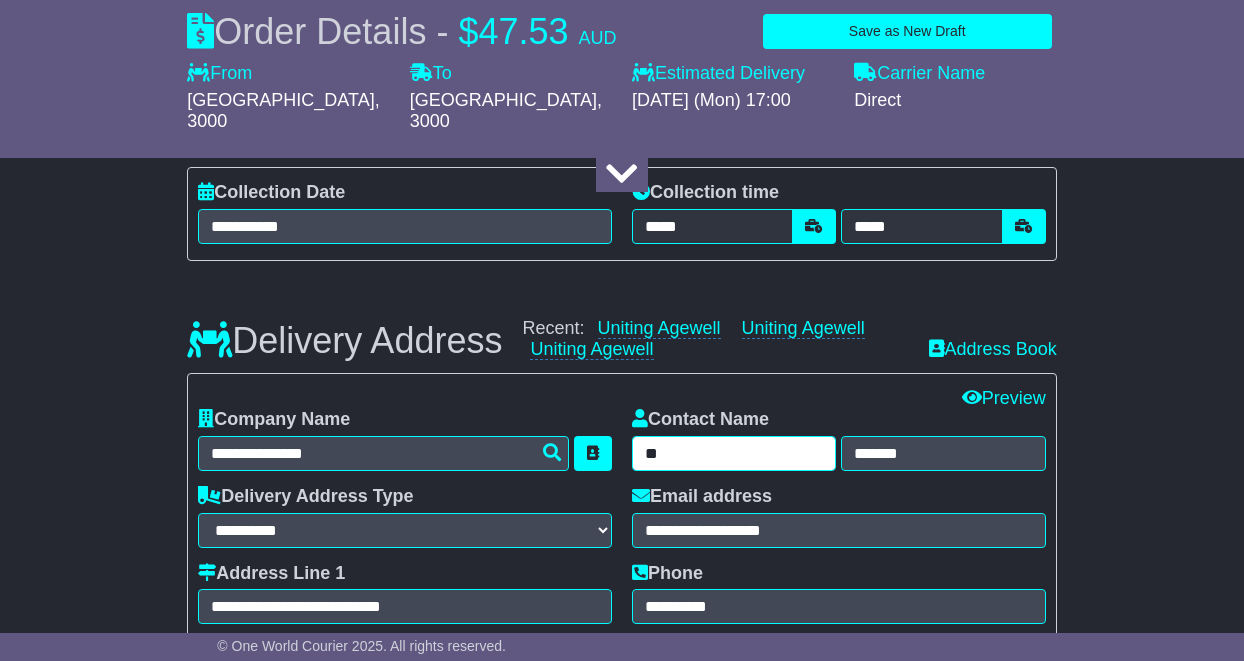 type on "*" 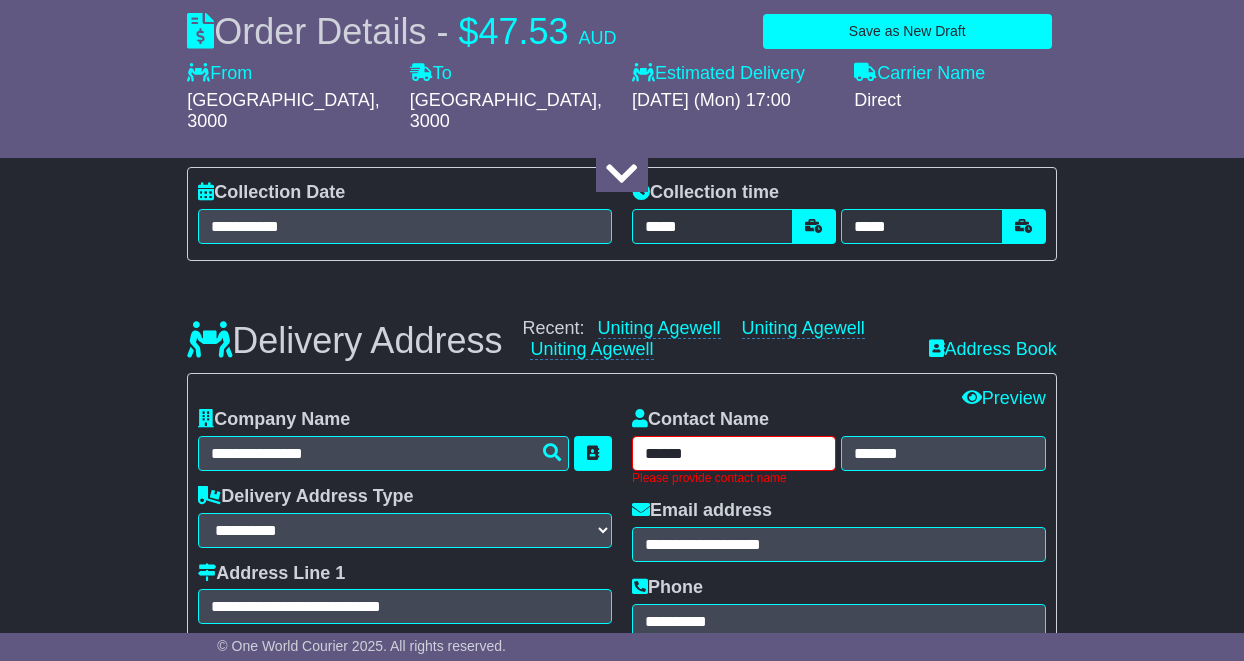 type on "******" 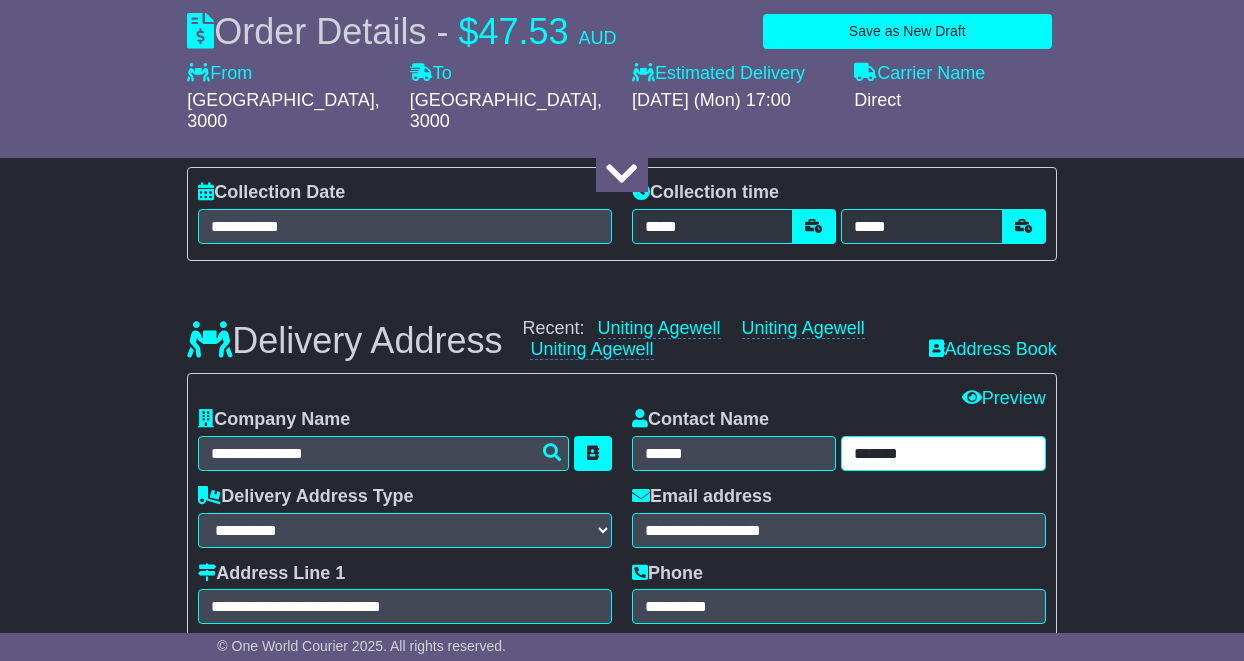 drag, startPoint x: 958, startPoint y: 423, endPoint x: 736, endPoint y: 431, distance: 222.1441 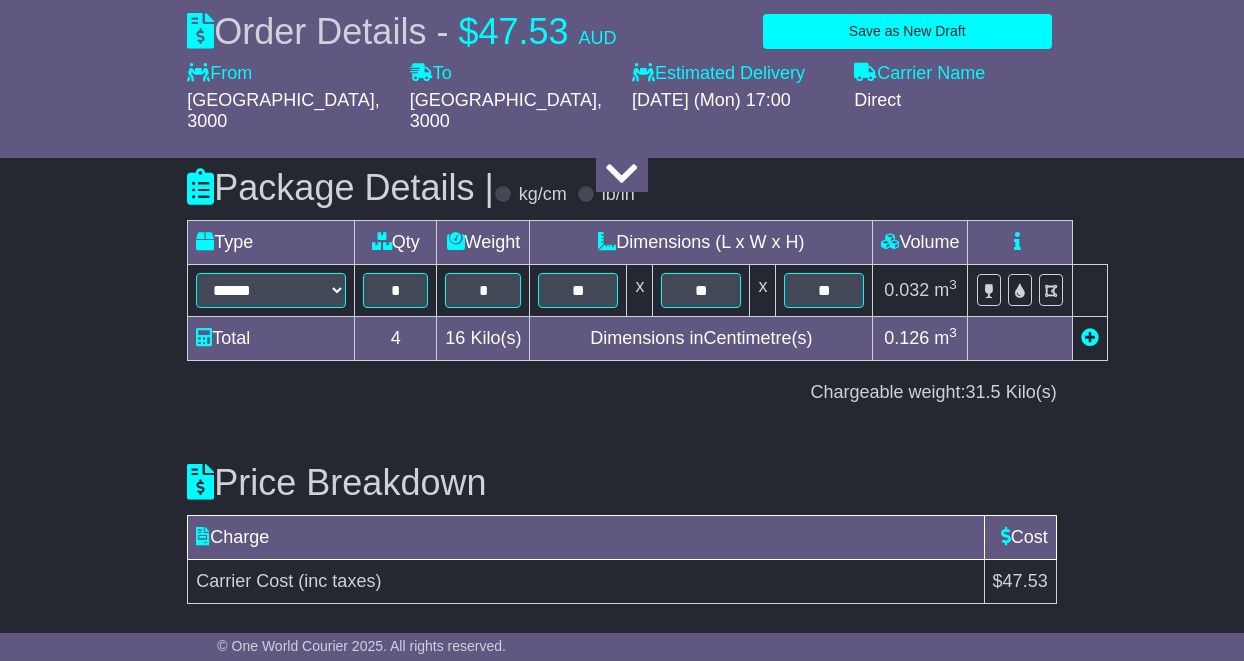 scroll, scrollTop: 2524, scrollLeft: 0, axis: vertical 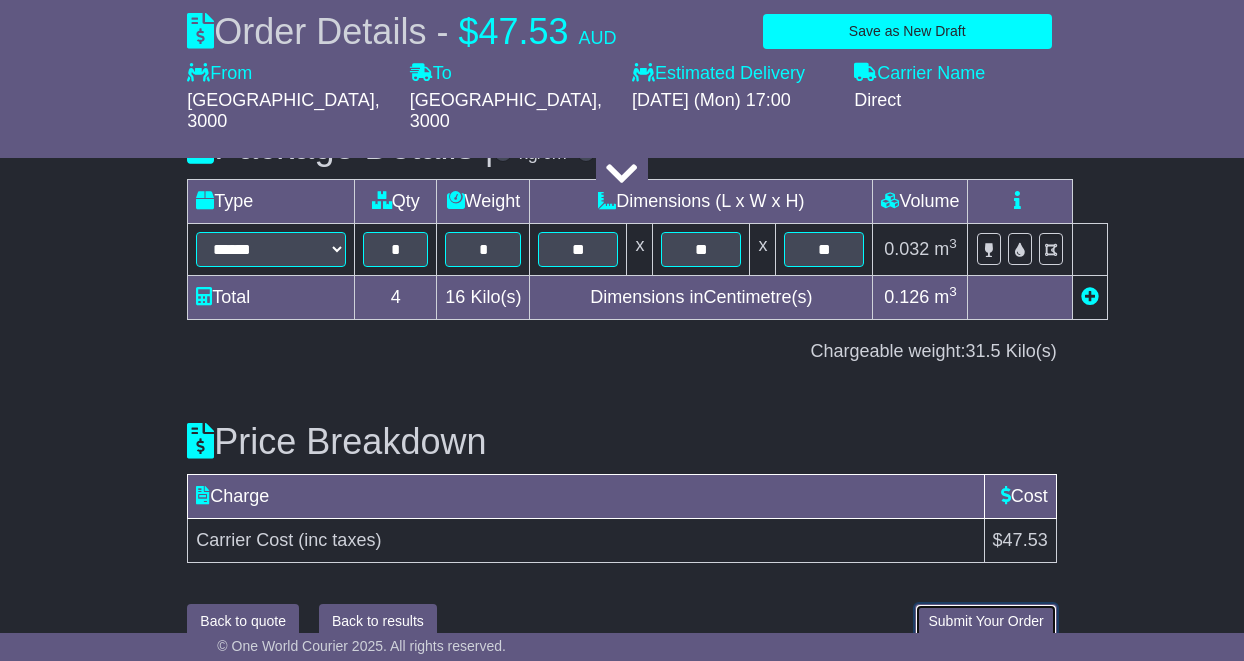 click on "Submit Your Order" at bounding box center [985, 621] 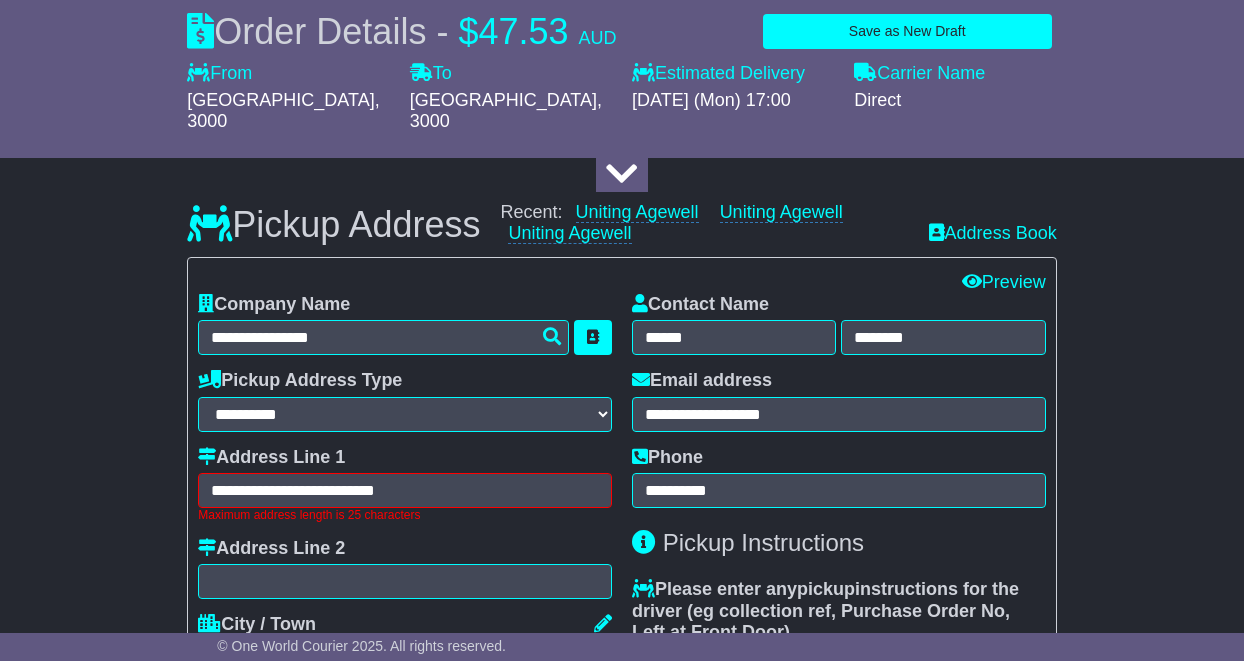 scroll, scrollTop: 573, scrollLeft: 0, axis: vertical 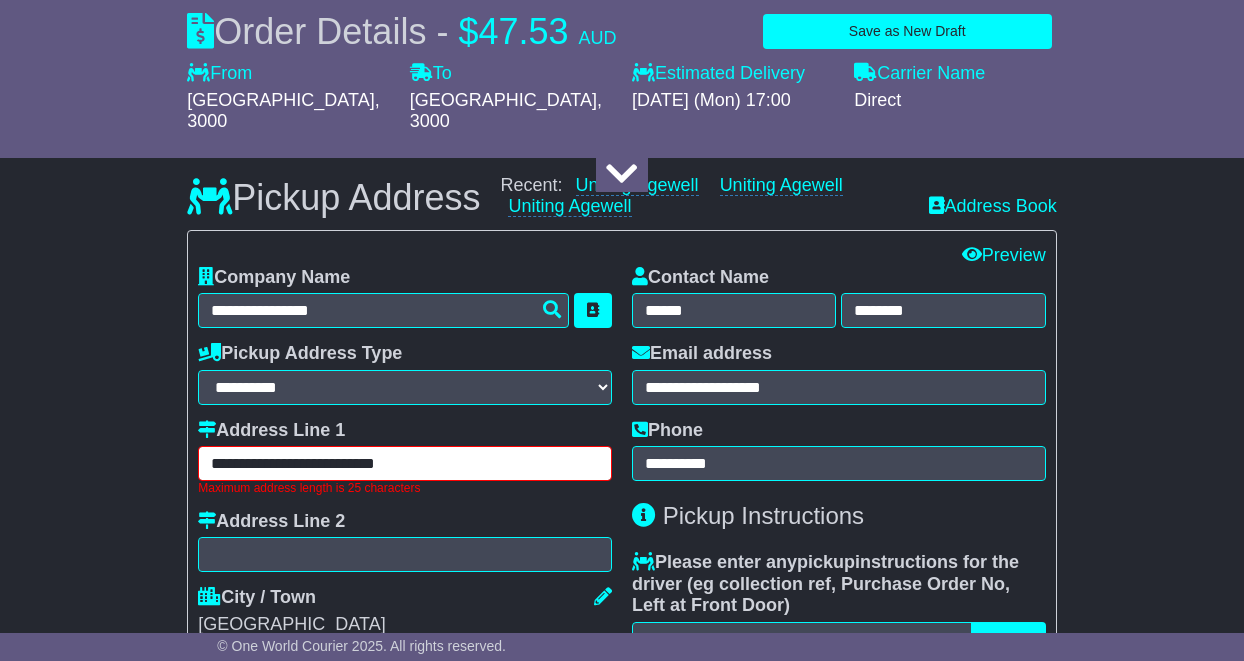 click on "**********" at bounding box center [405, 463] 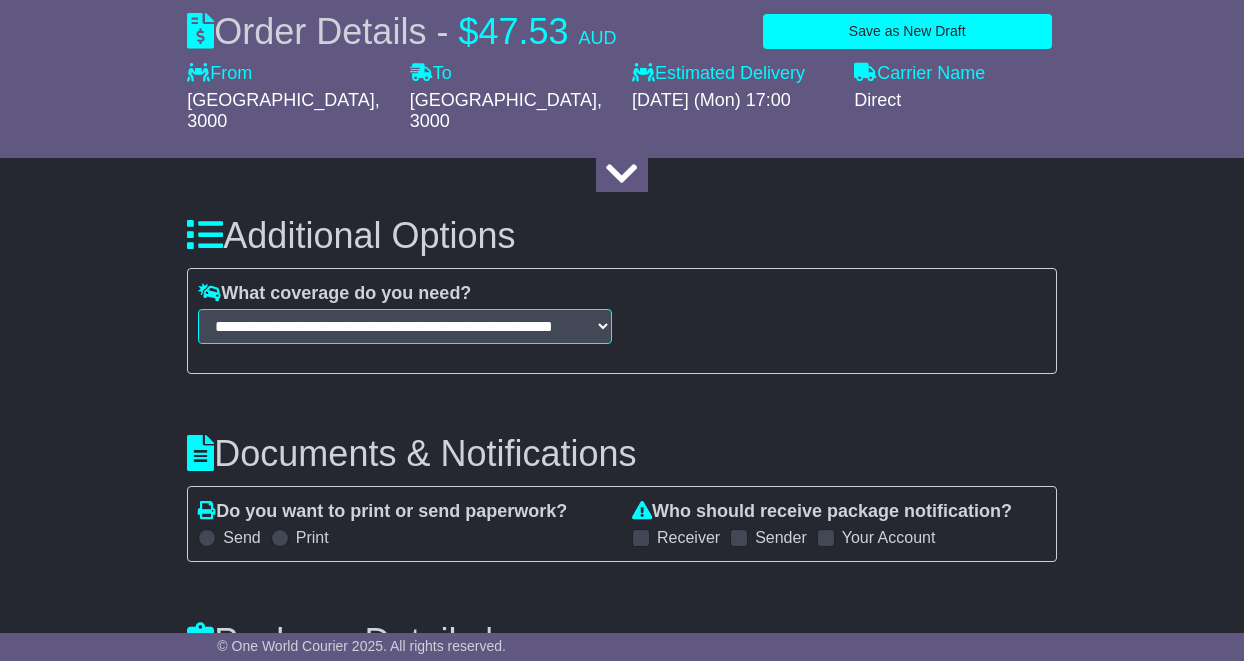 scroll, scrollTop: 2552, scrollLeft: 0, axis: vertical 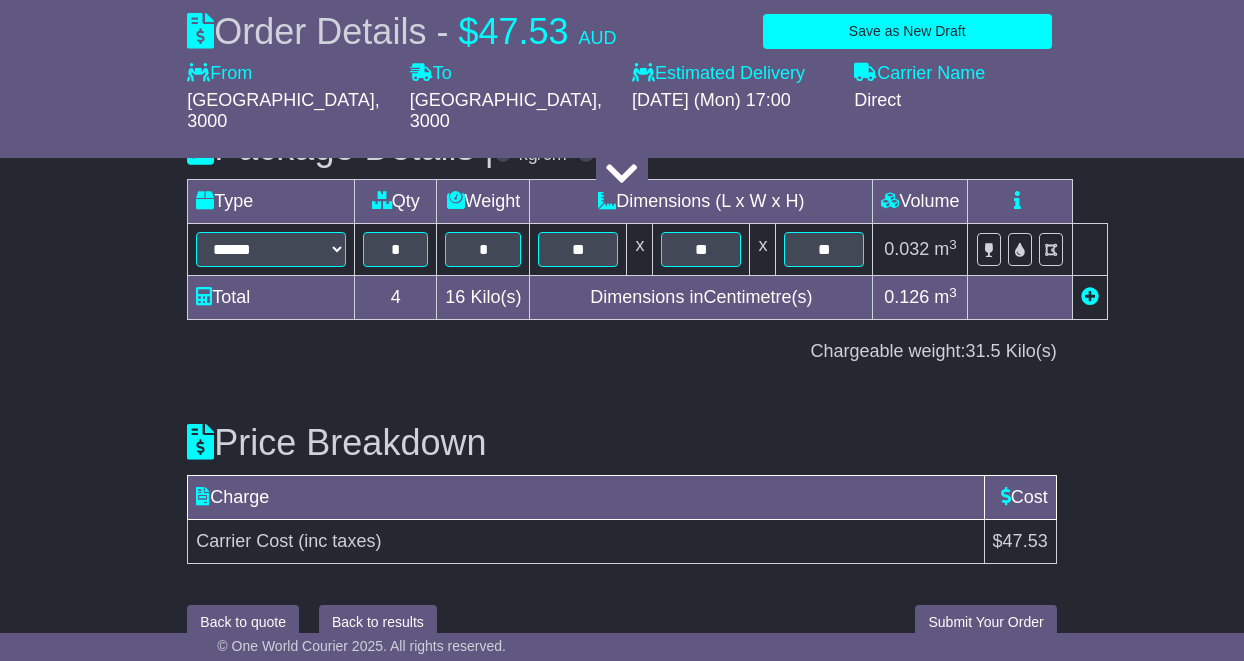 type on "**********" 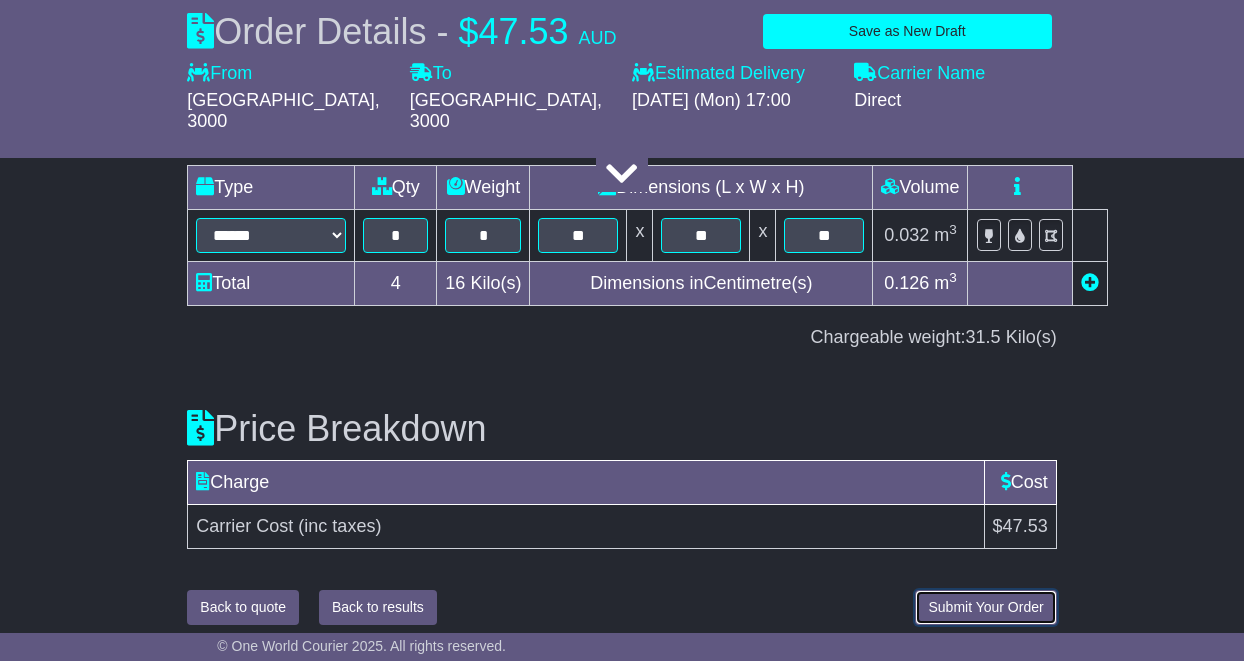 click on "Submit Your Order" at bounding box center [985, 607] 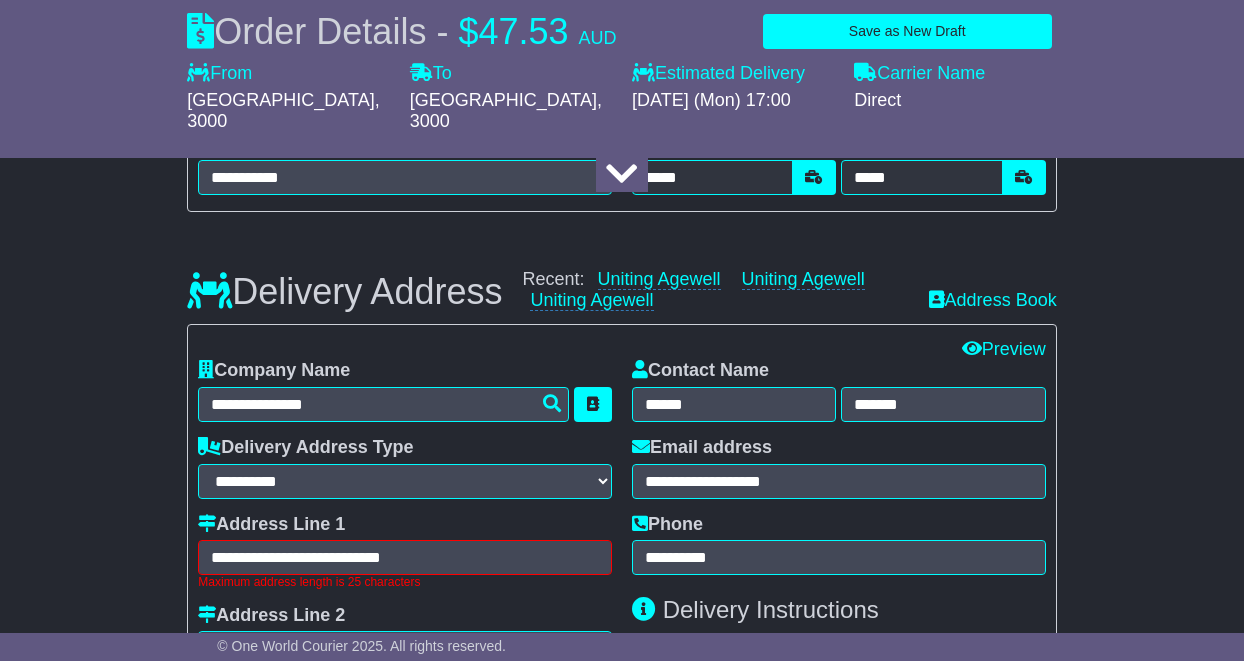 scroll, scrollTop: 1330, scrollLeft: 0, axis: vertical 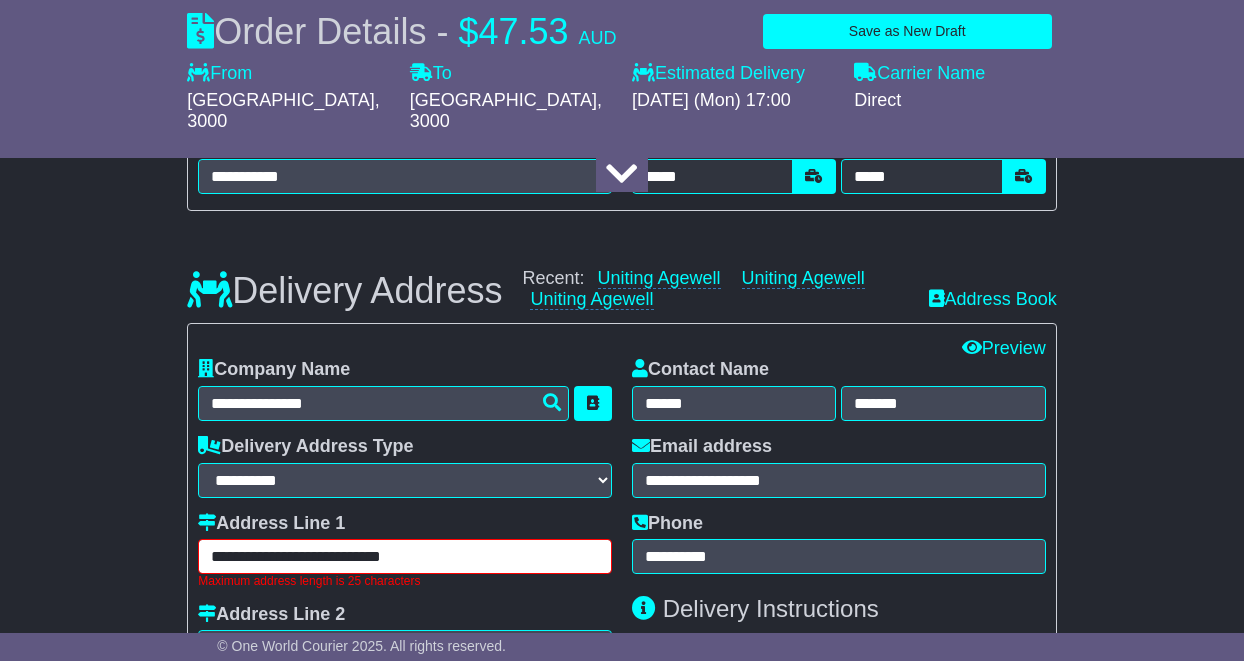 click on "**********" at bounding box center (405, 556) 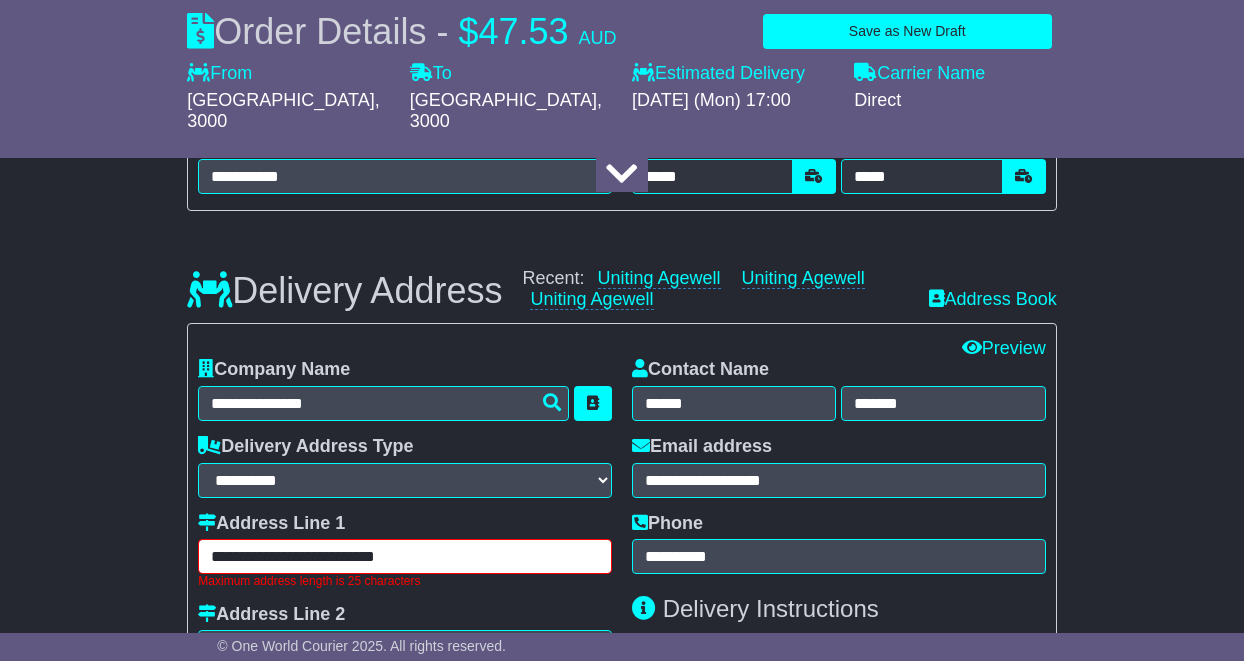 click on "**********" at bounding box center (405, 556) 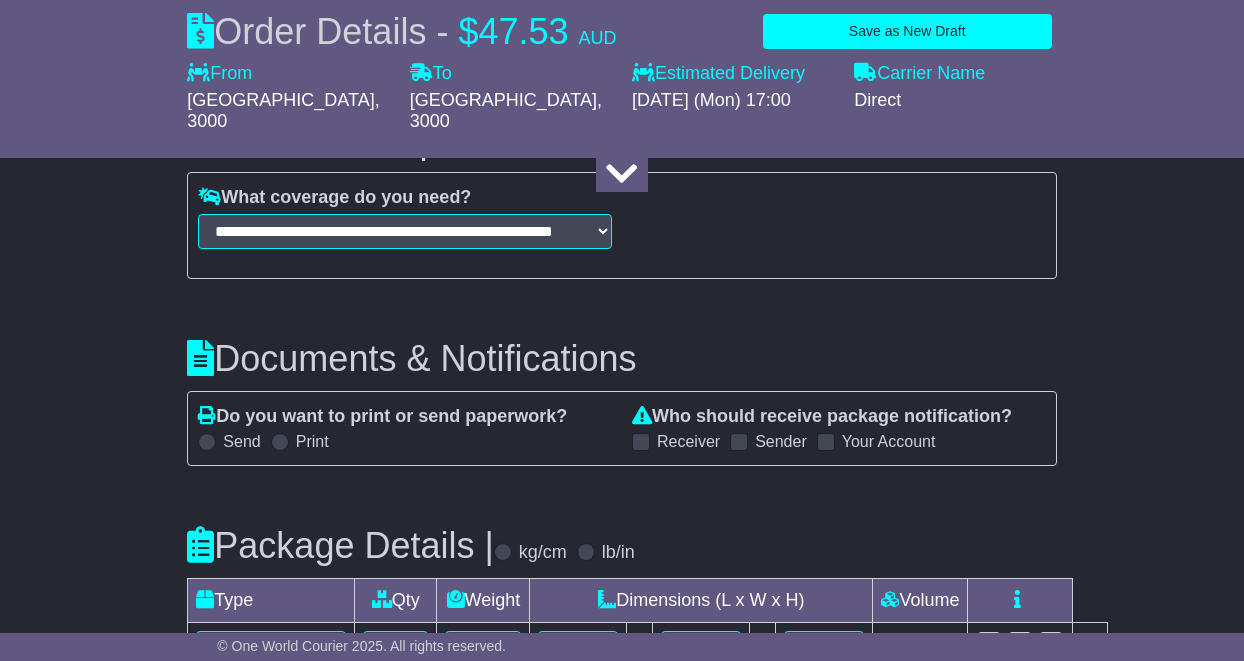 scroll, scrollTop: 2538, scrollLeft: 0, axis: vertical 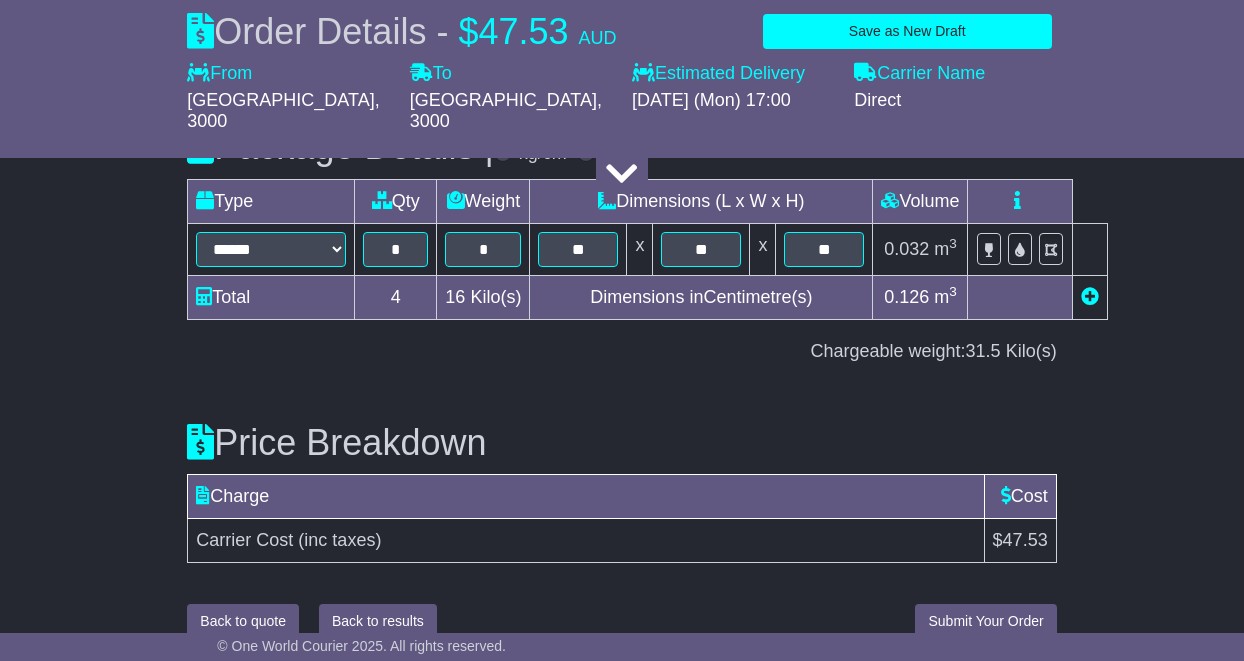 type on "**********" 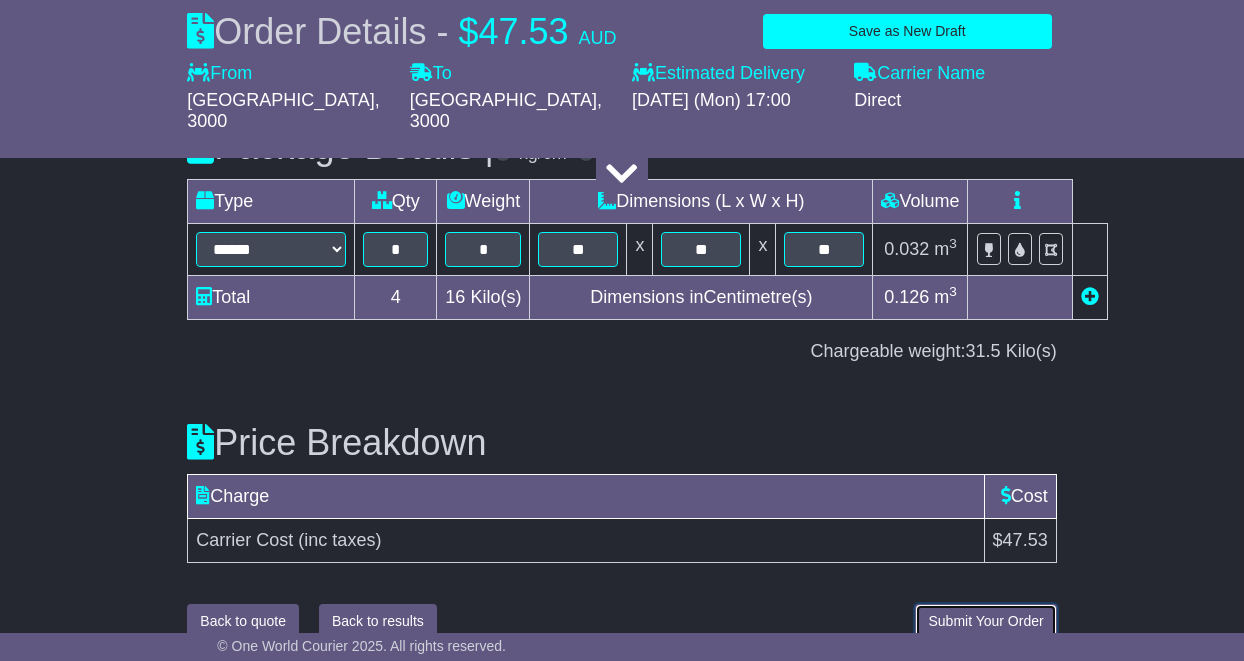 click on "Submit Your Order" at bounding box center (985, 621) 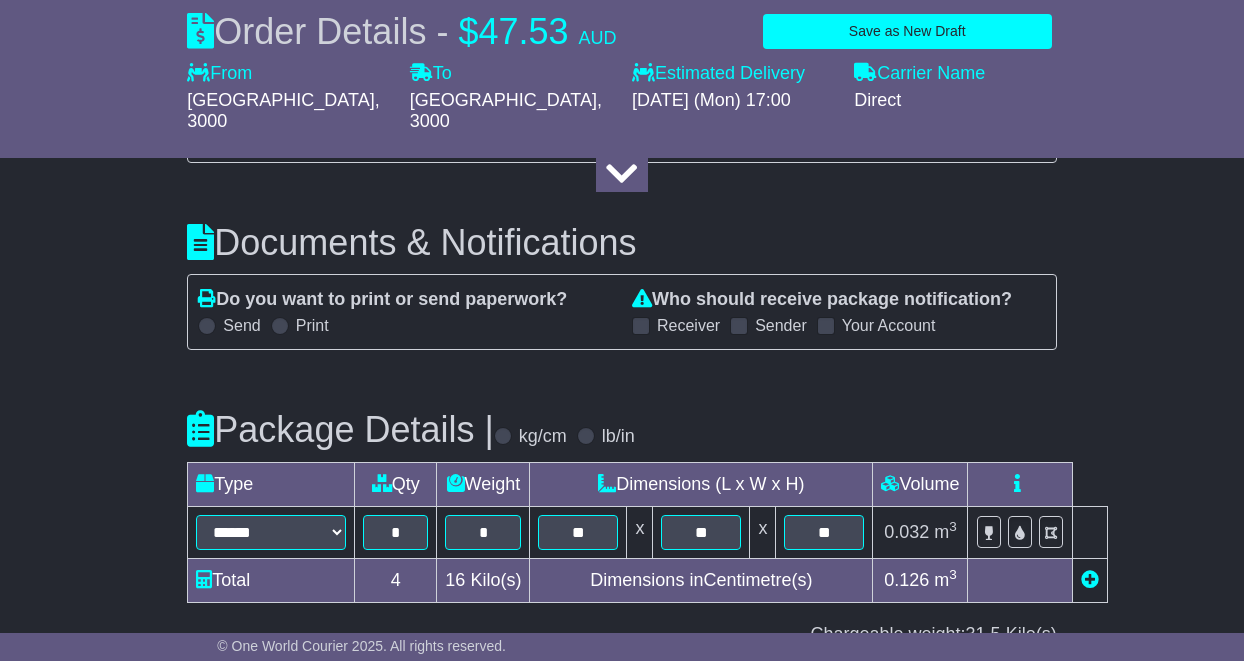 scroll, scrollTop: 2336, scrollLeft: 0, axis: vertical 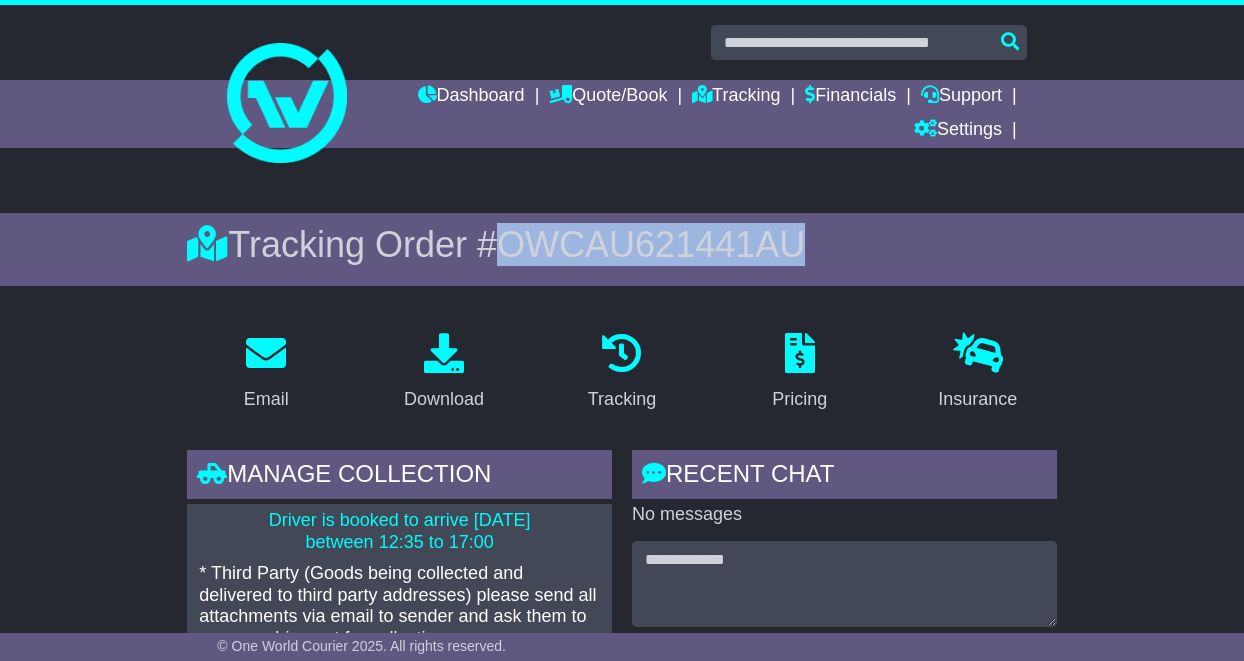 drag, startPoint x: 500, startPoint y: 241, endPoint x: 802, endPoint y: 243, distance: 302.00662 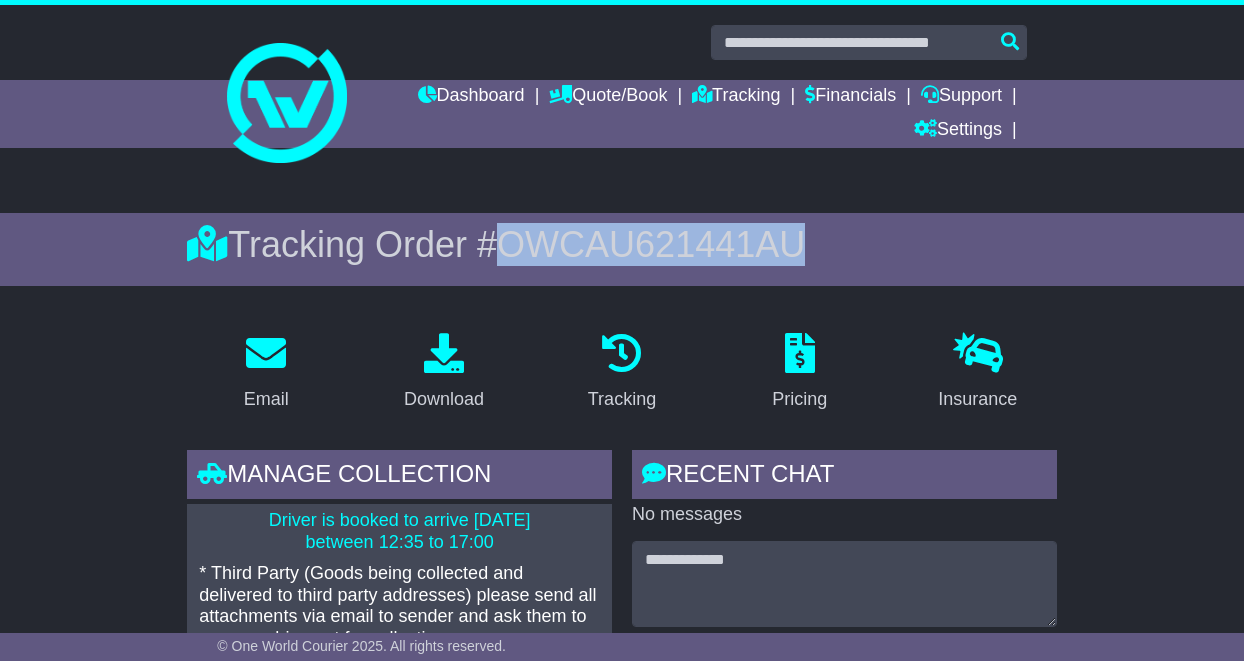 click on "Tracking Order # OWCAU621441AU" at bounding box center [621, 244] 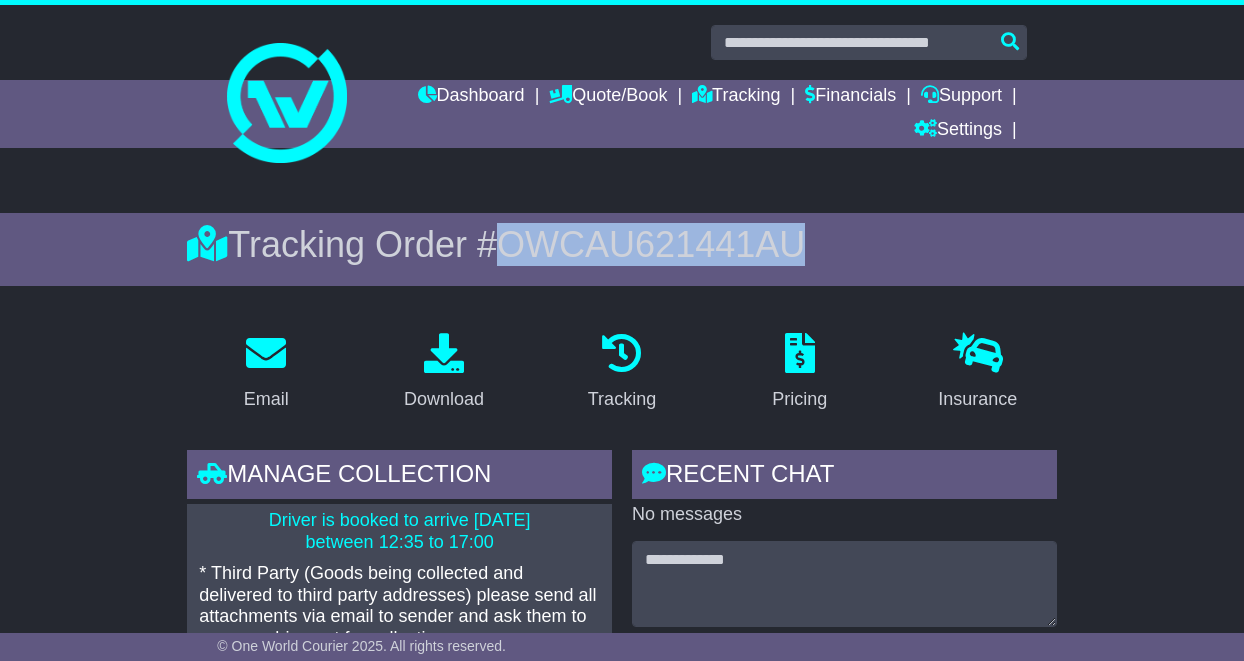drag, startPoint x: 806, startPoint y: 243, endPoint x: 513, endPoint y: 247, distance: 293.0273 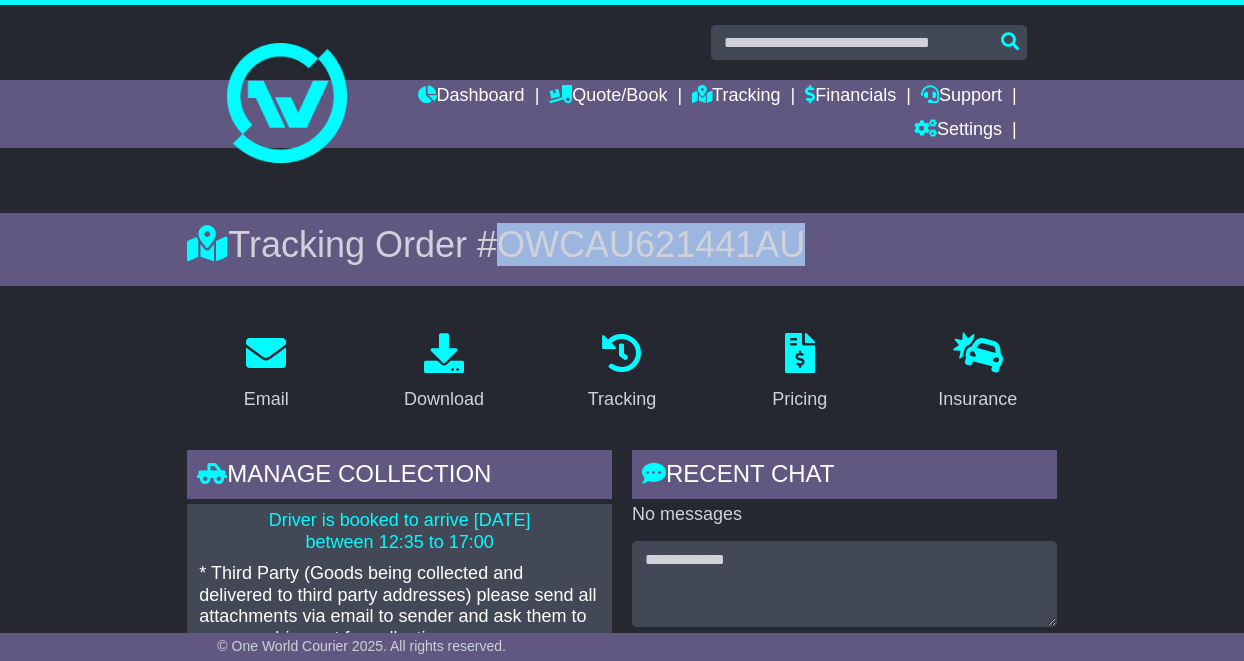 click on "Tracking Order # OWCAU621441AU" at bounding box center [621, 244] 